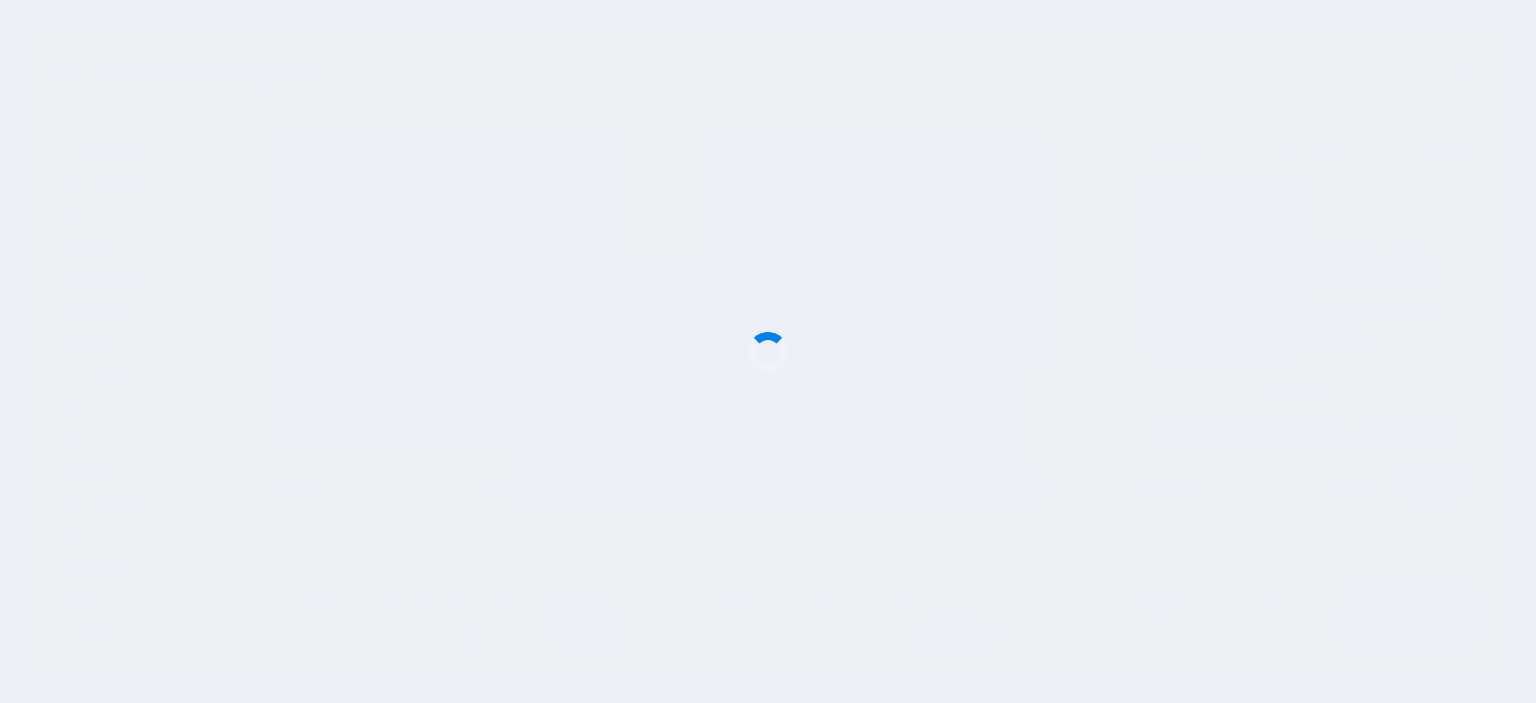 scroll, scrollTop: 0, scrollLeft: 0, axis: both 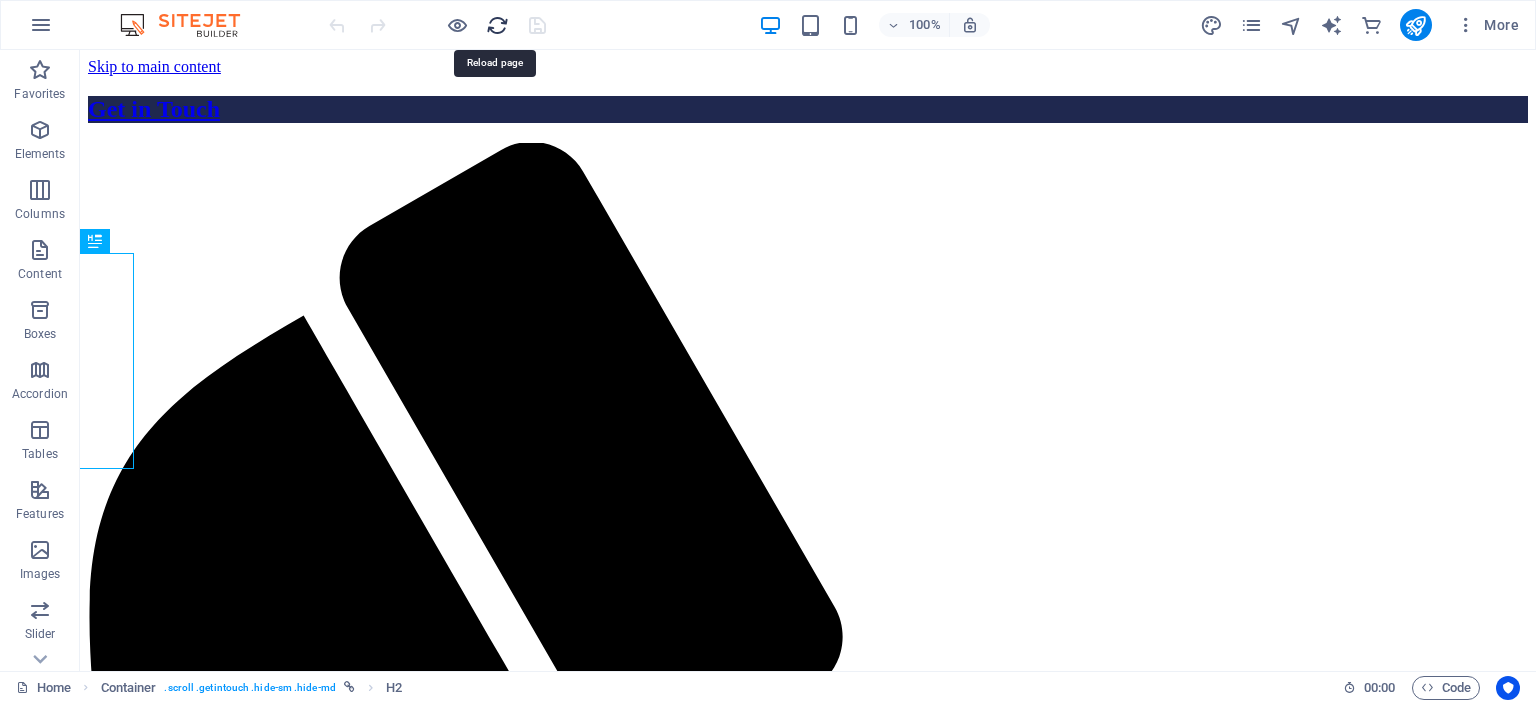 click at bounding box center [497, 25] 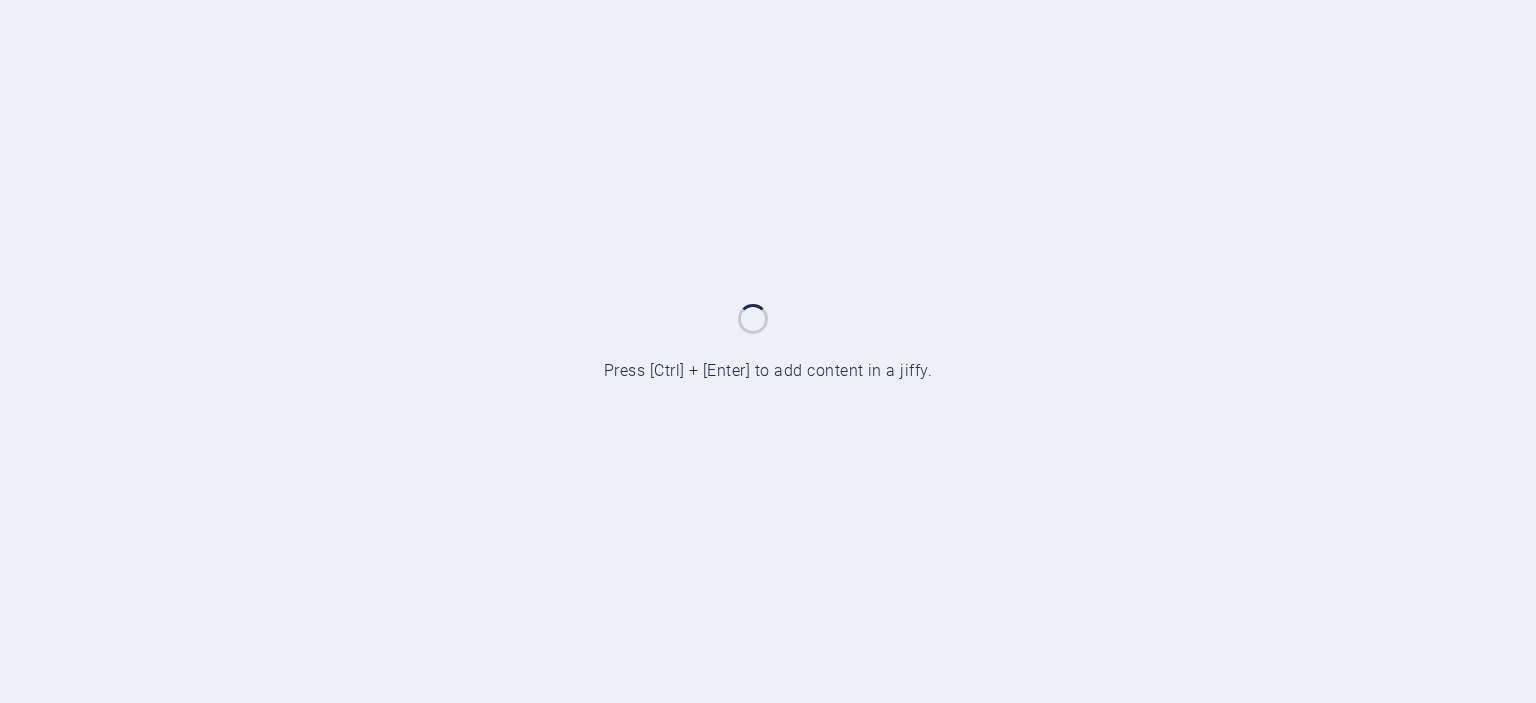 scroll, scrollTop: 0, scrollLeft: 0, axis: both 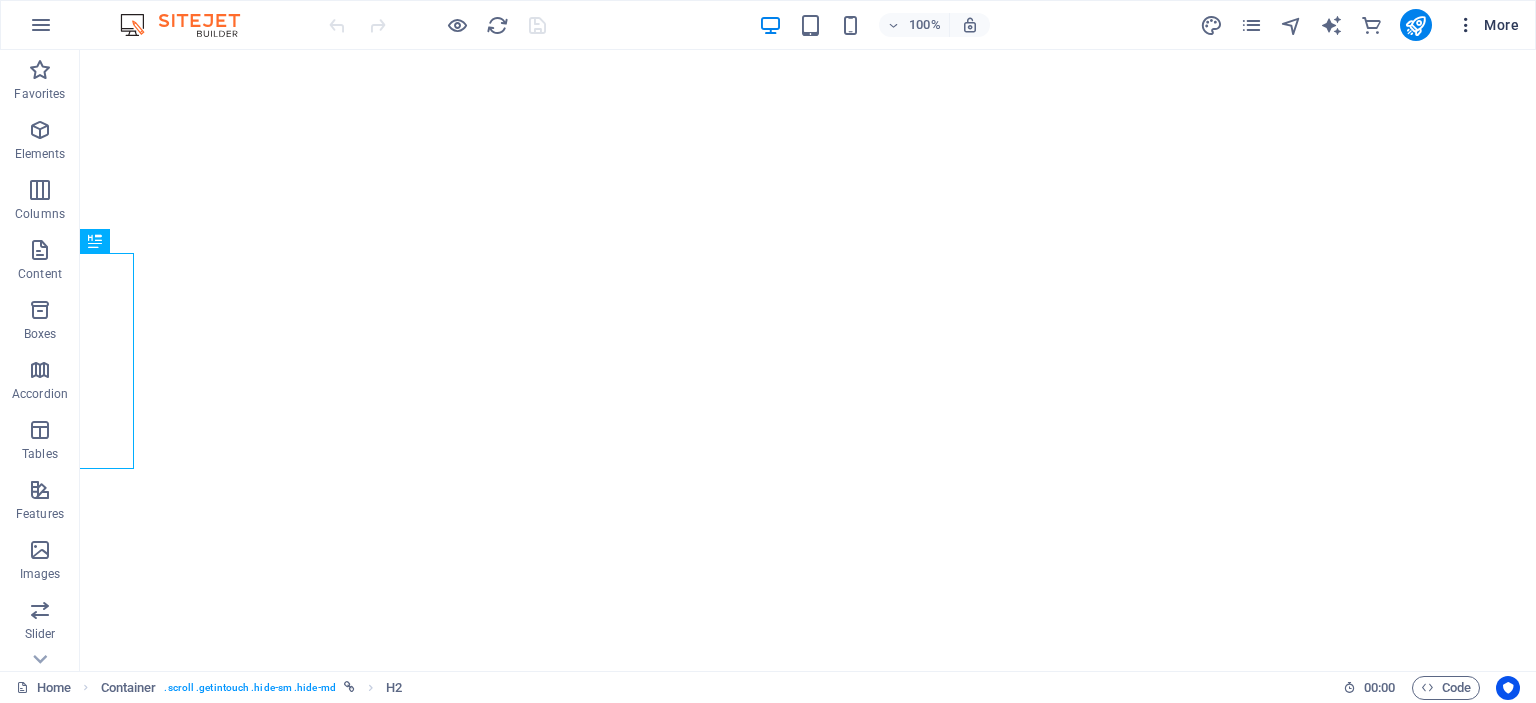 click on "More" at bounding box center (1487, 25) 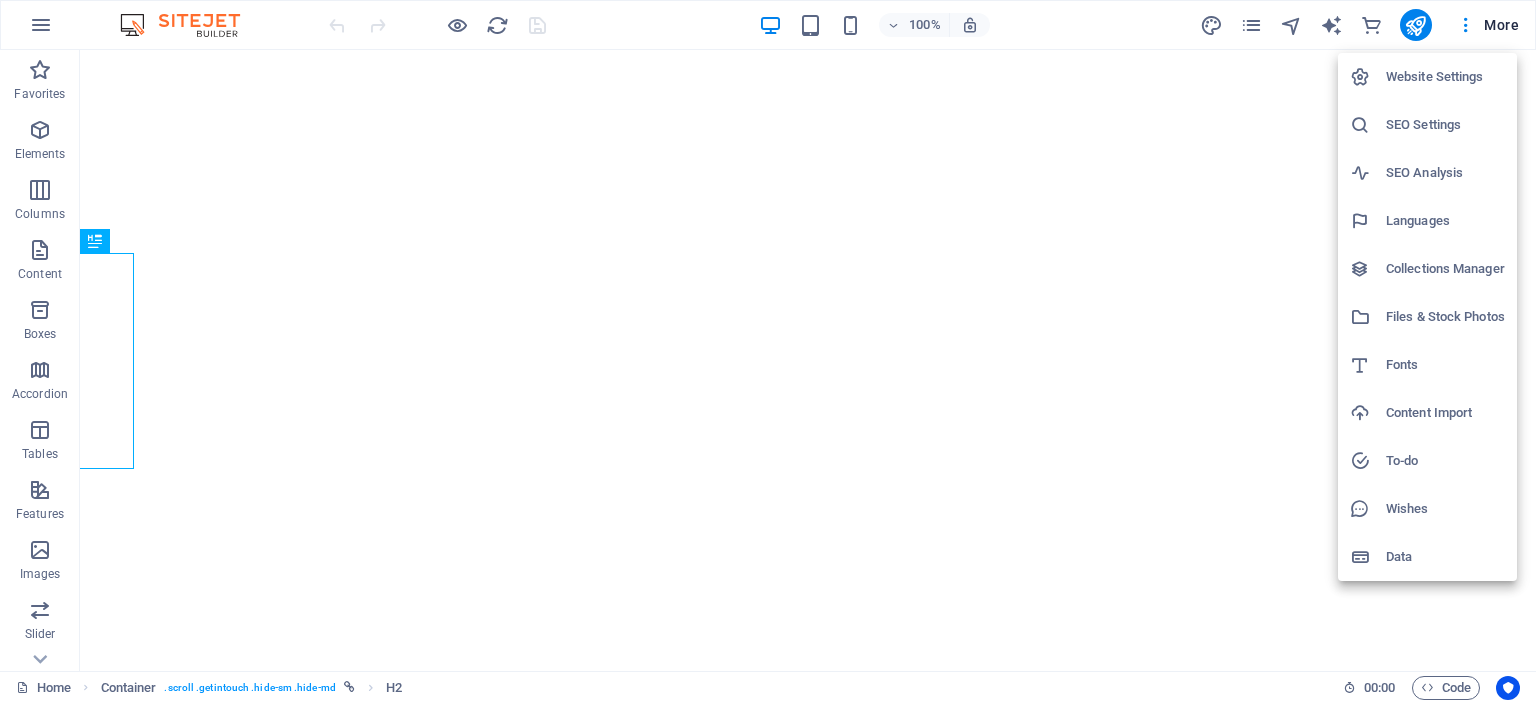 click at bounding box center (768, 351) 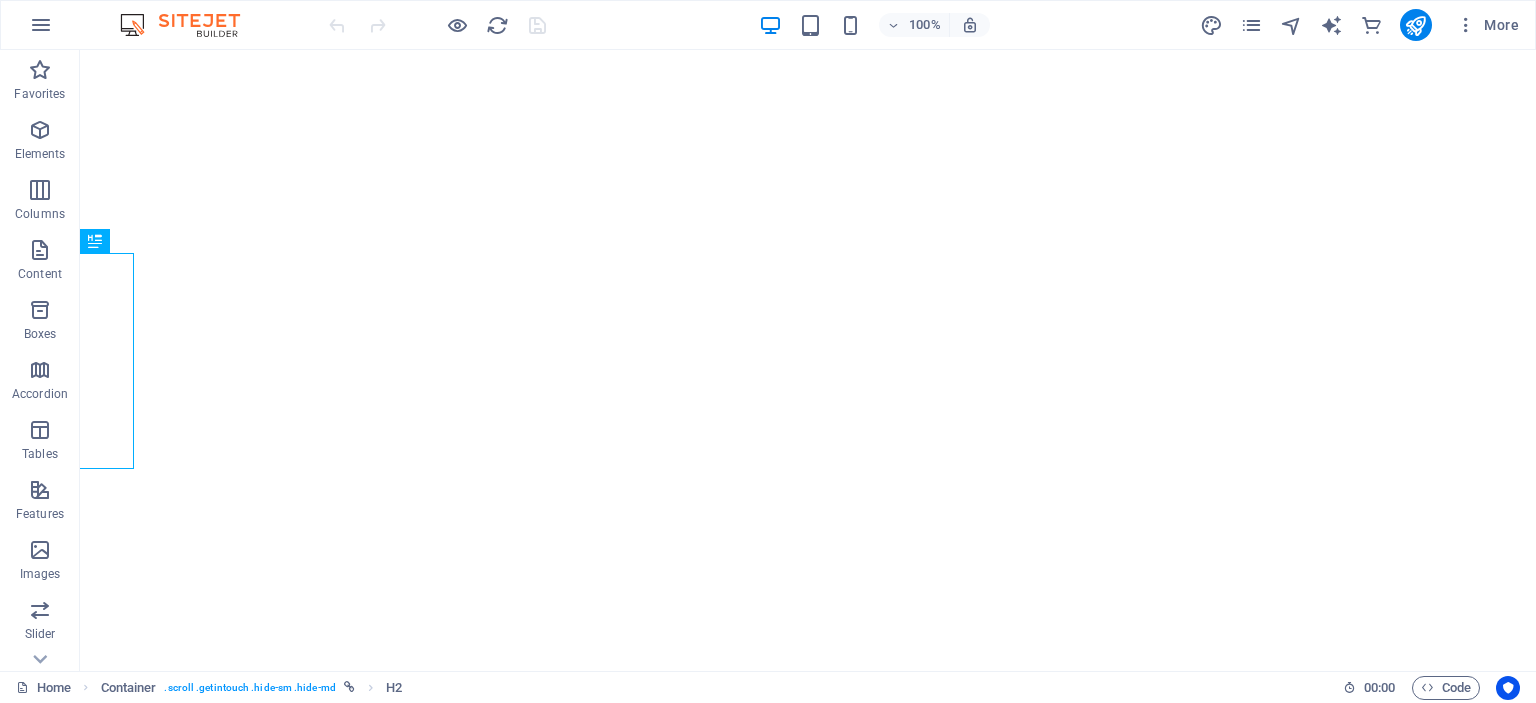 click at bounding box center [41, 25] 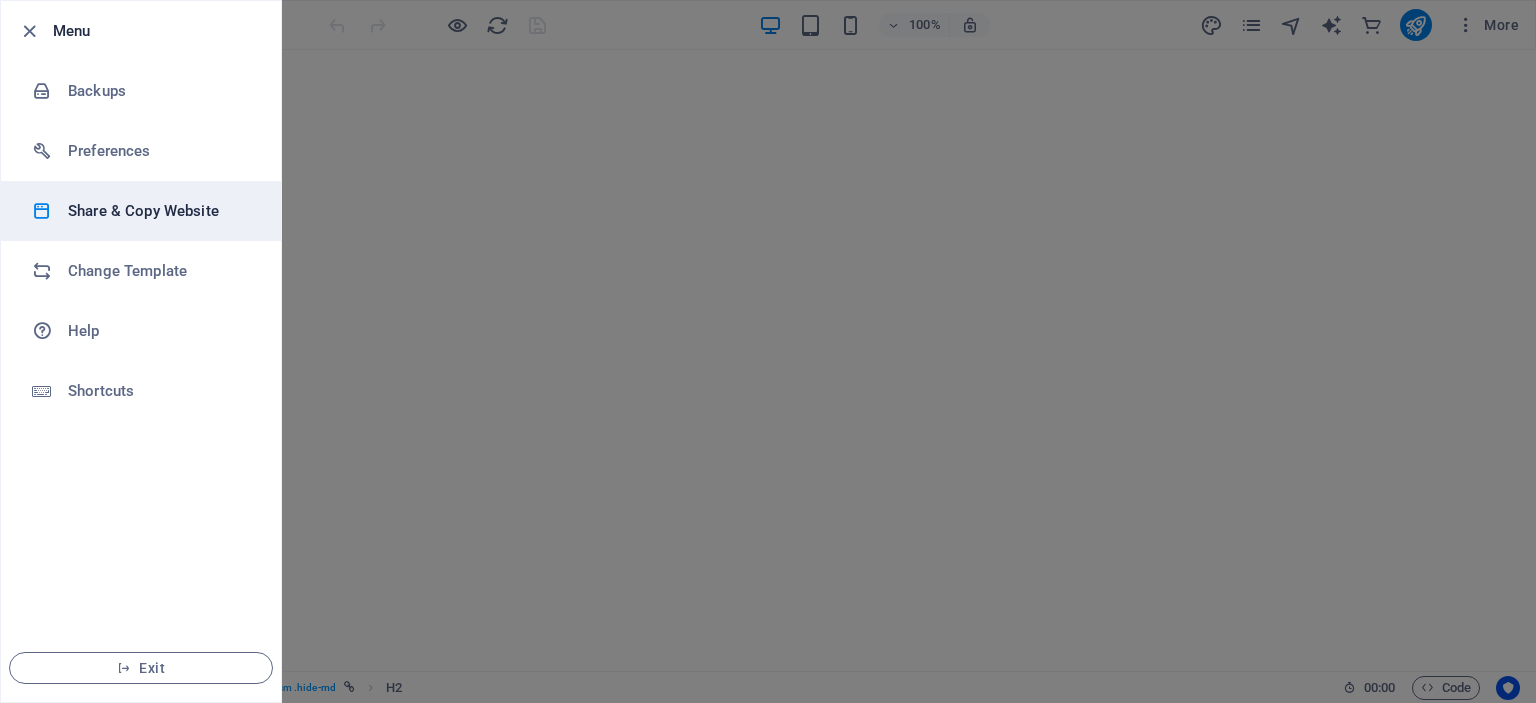 click on "Share & Copy Website" at bounding box center [160, 211] 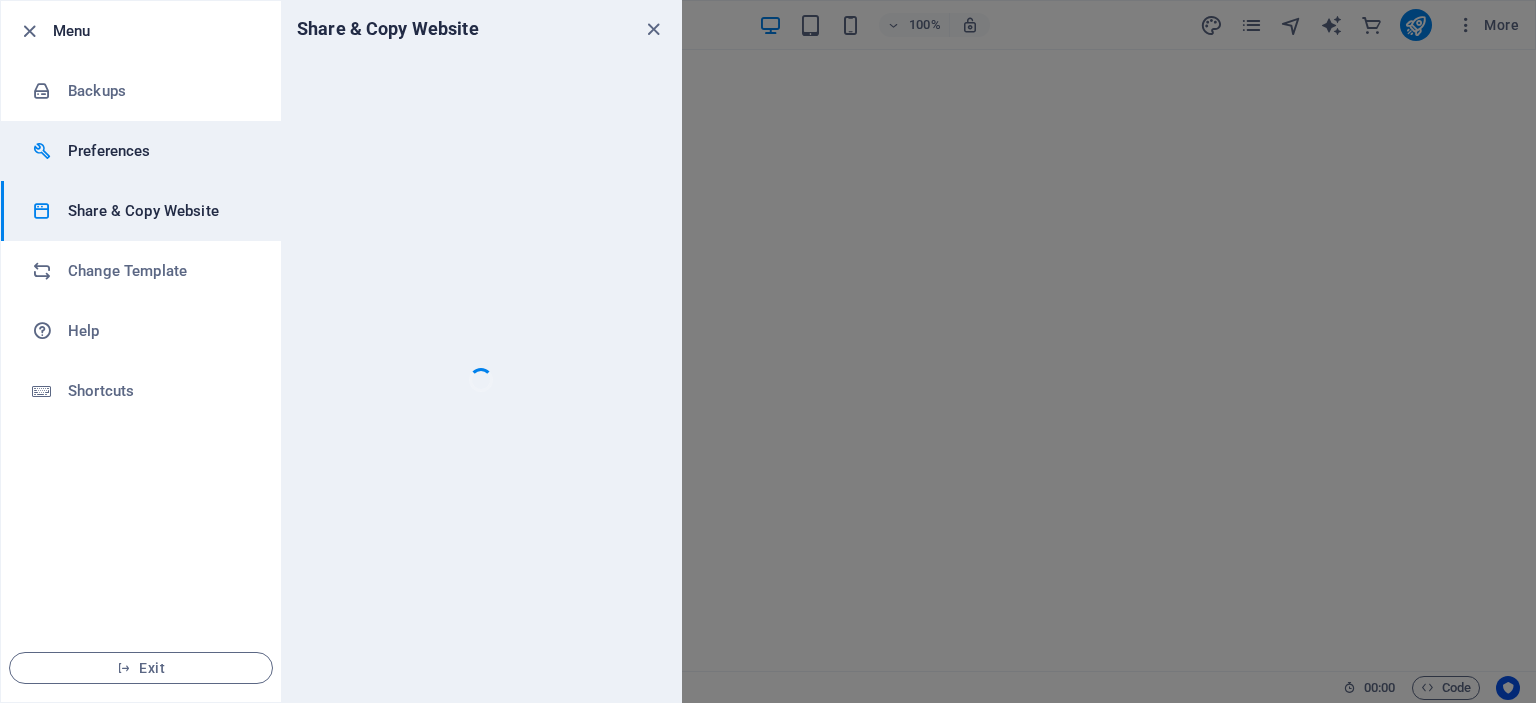 click on "Preferences" at bounding box center [160, 151] 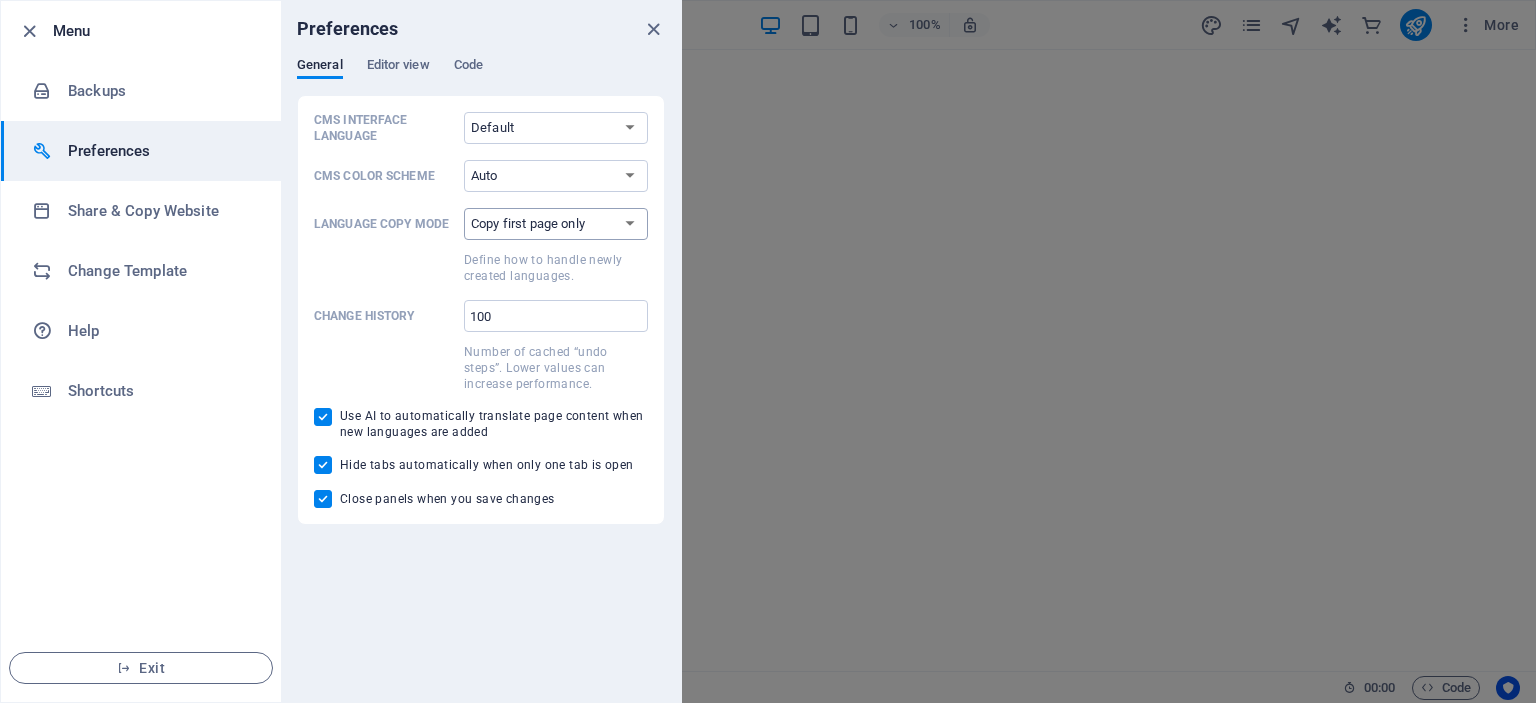 click on "Copy first page only Copy all pages" at bounding box center (556, 224) 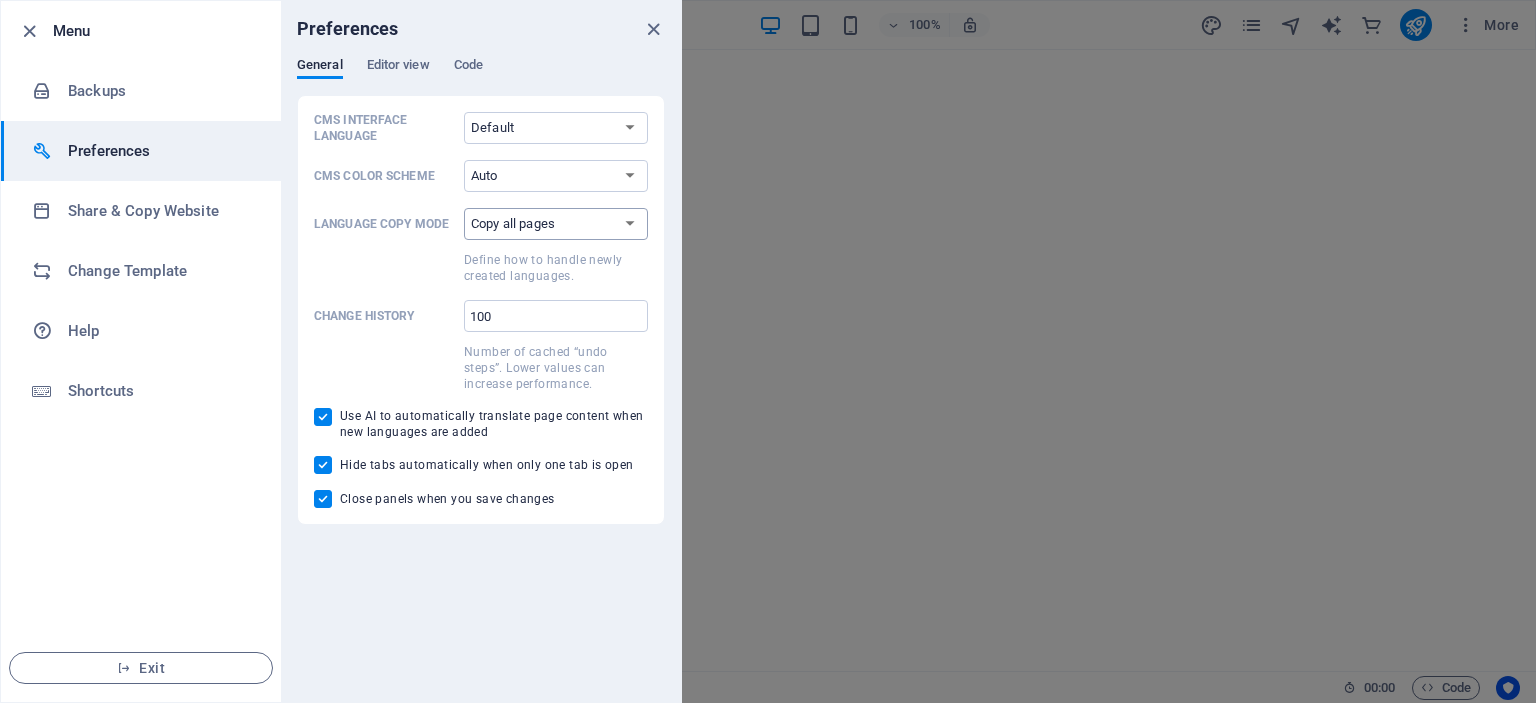 click on "Copy first page only Copy all pages" at bounding box center [556, 224] 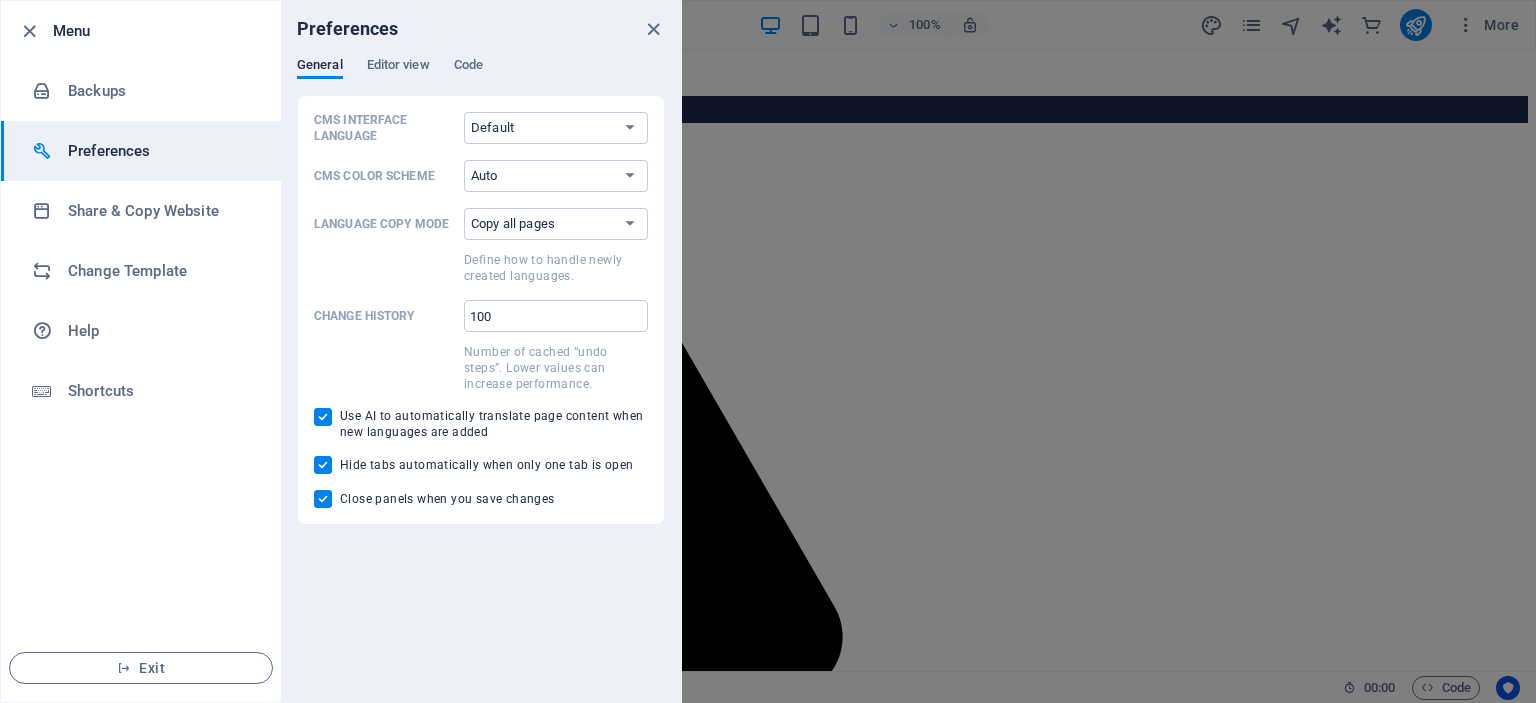 scroll, scrollTop: 0, scrollLeft: 0, axis: both 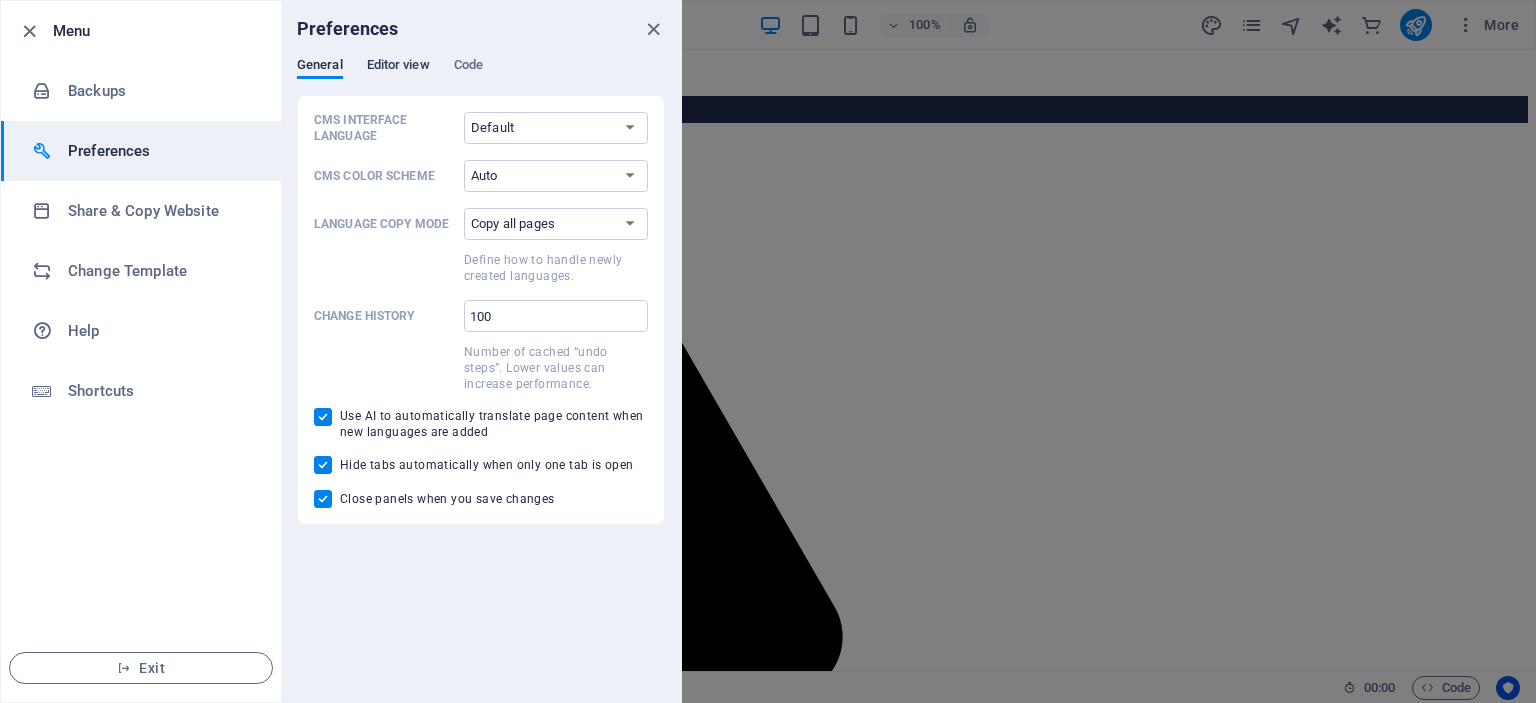 click on "Editor view" at bounding box center (398, 67) 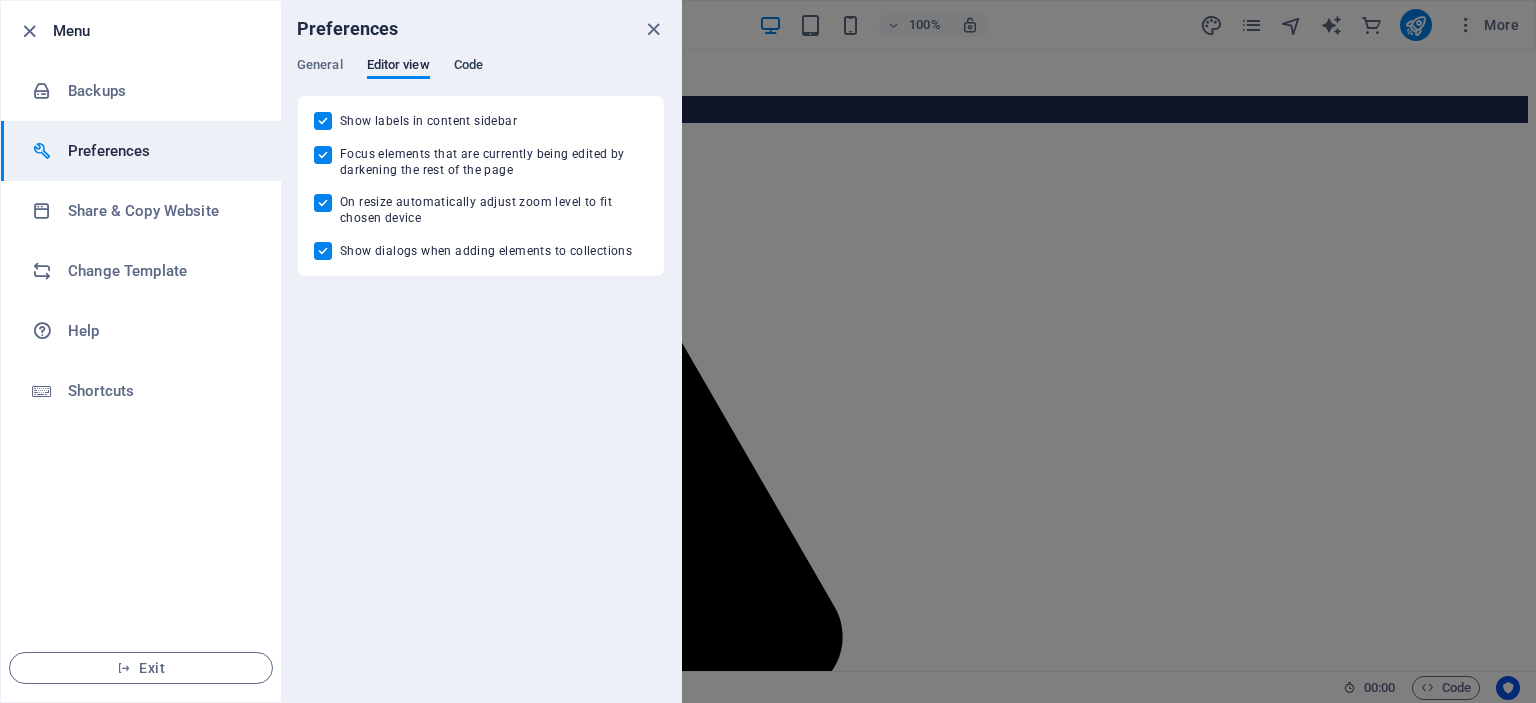 click on "Code" at bounding box center [468, 67] 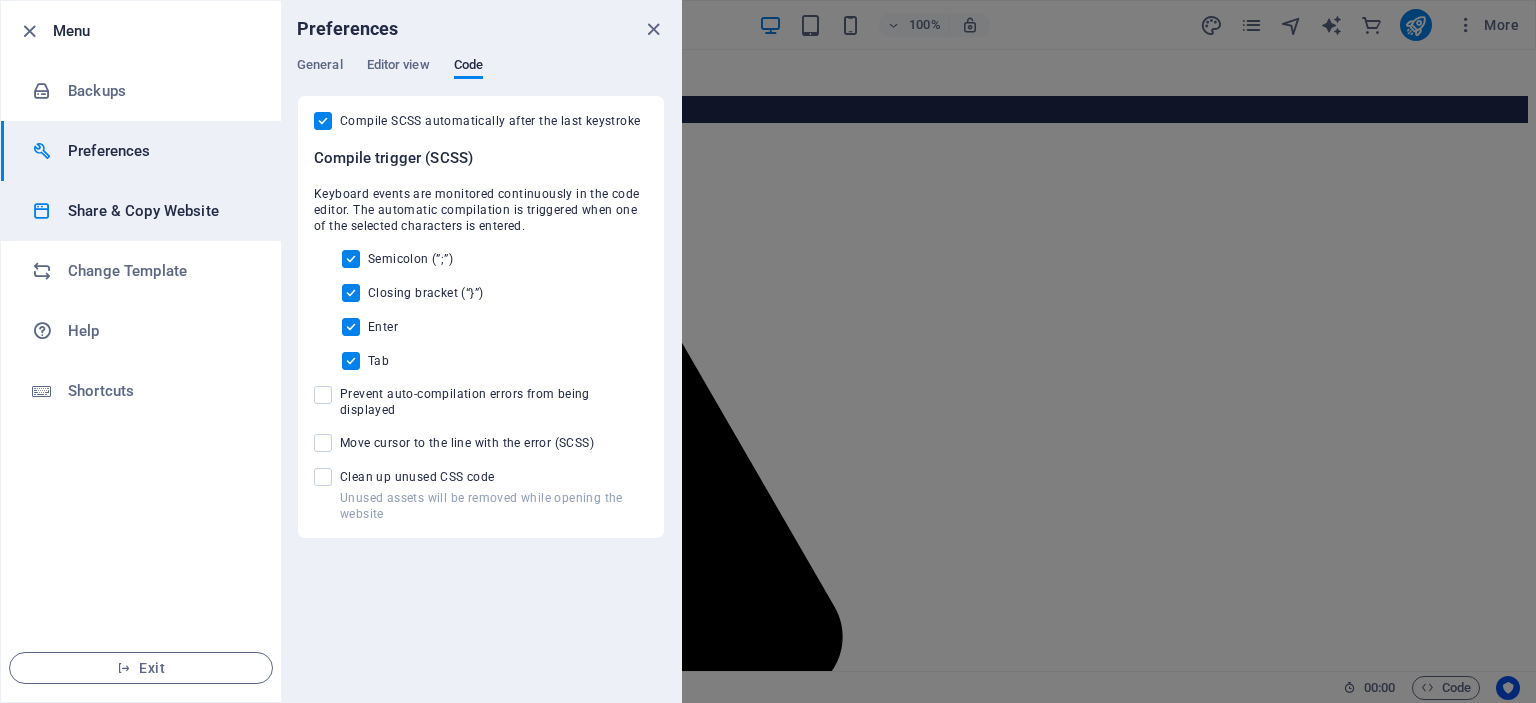 click on "Share & Copy Website" at bounding box center (160, 211) 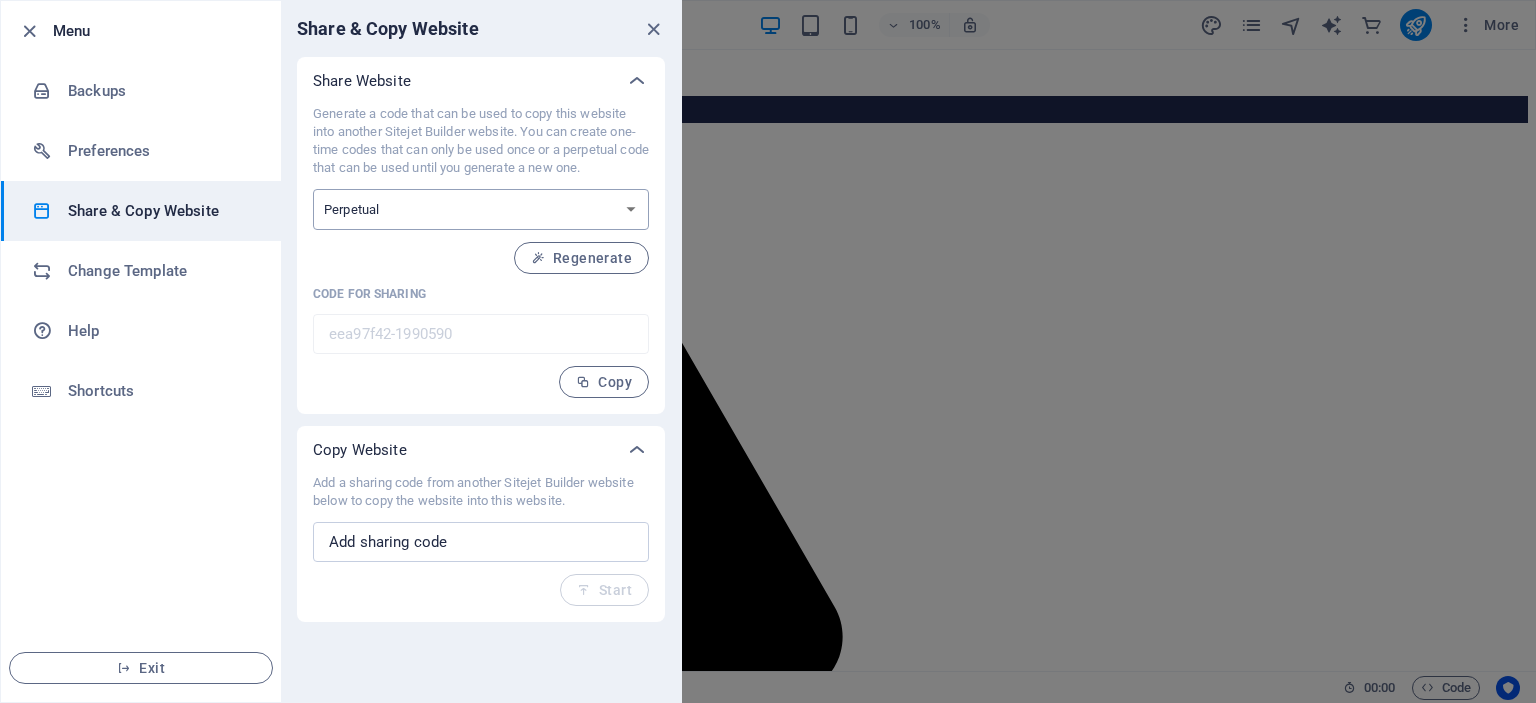 click on "One-time Perpetual" at bounding box center (481, 209) 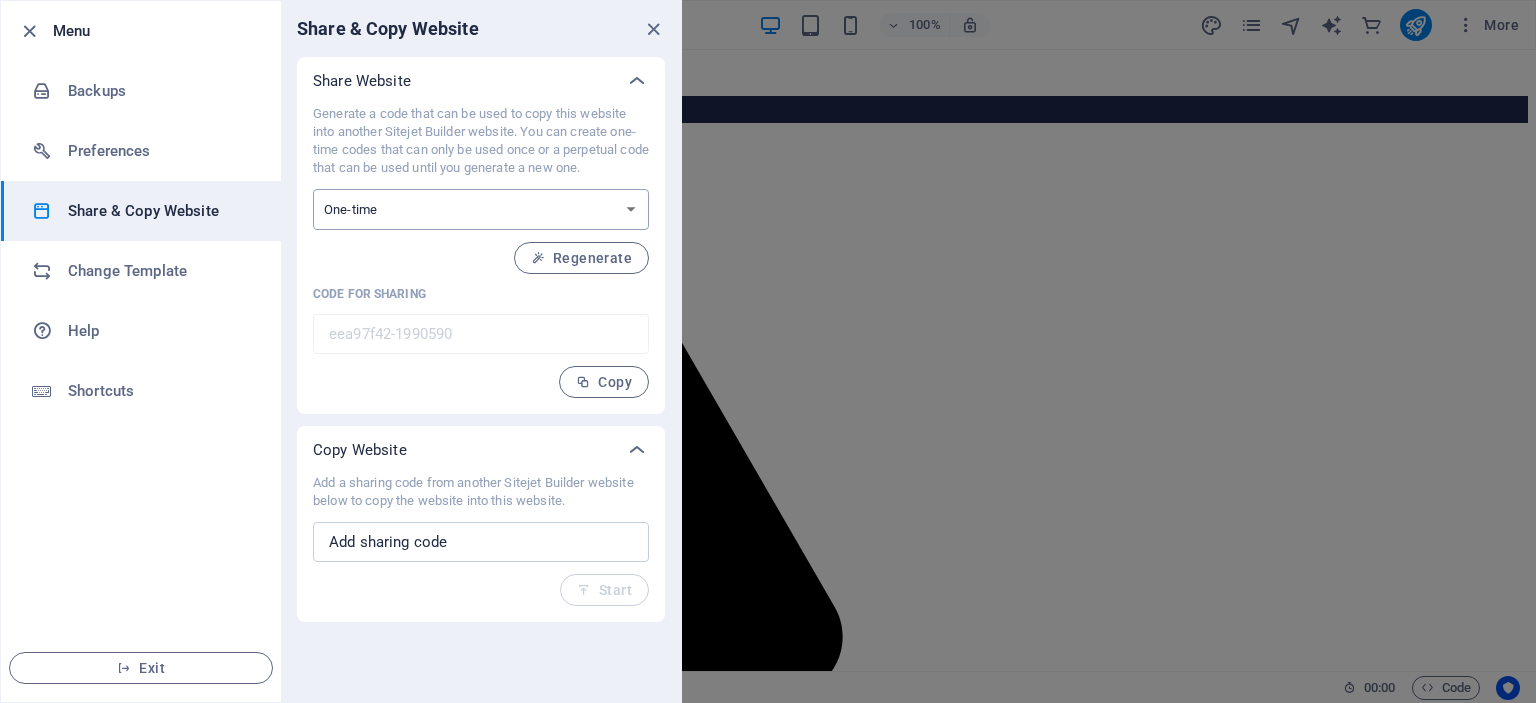 click on "One-time Perpetual" at bounding box center [481, 209] 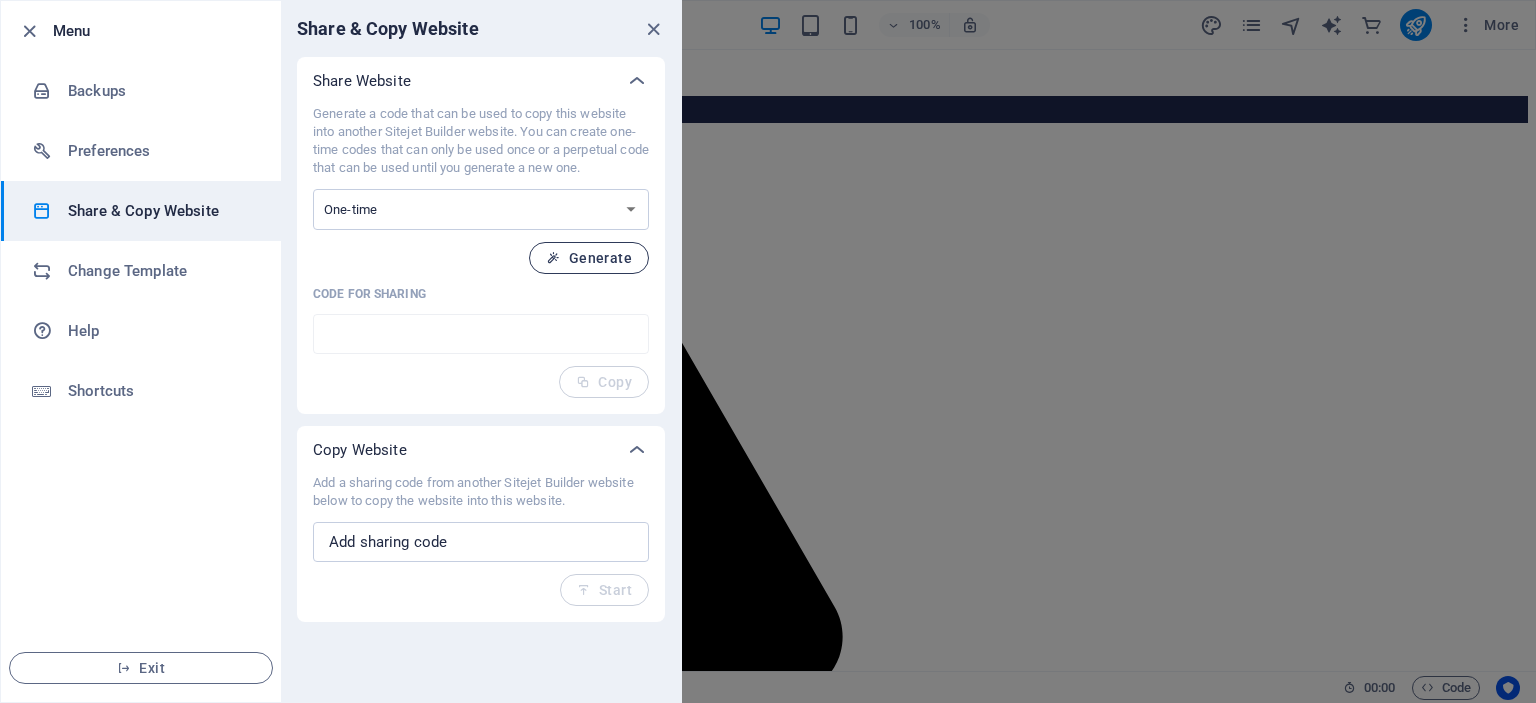click on "Generate" at bounding box center (589, 258) 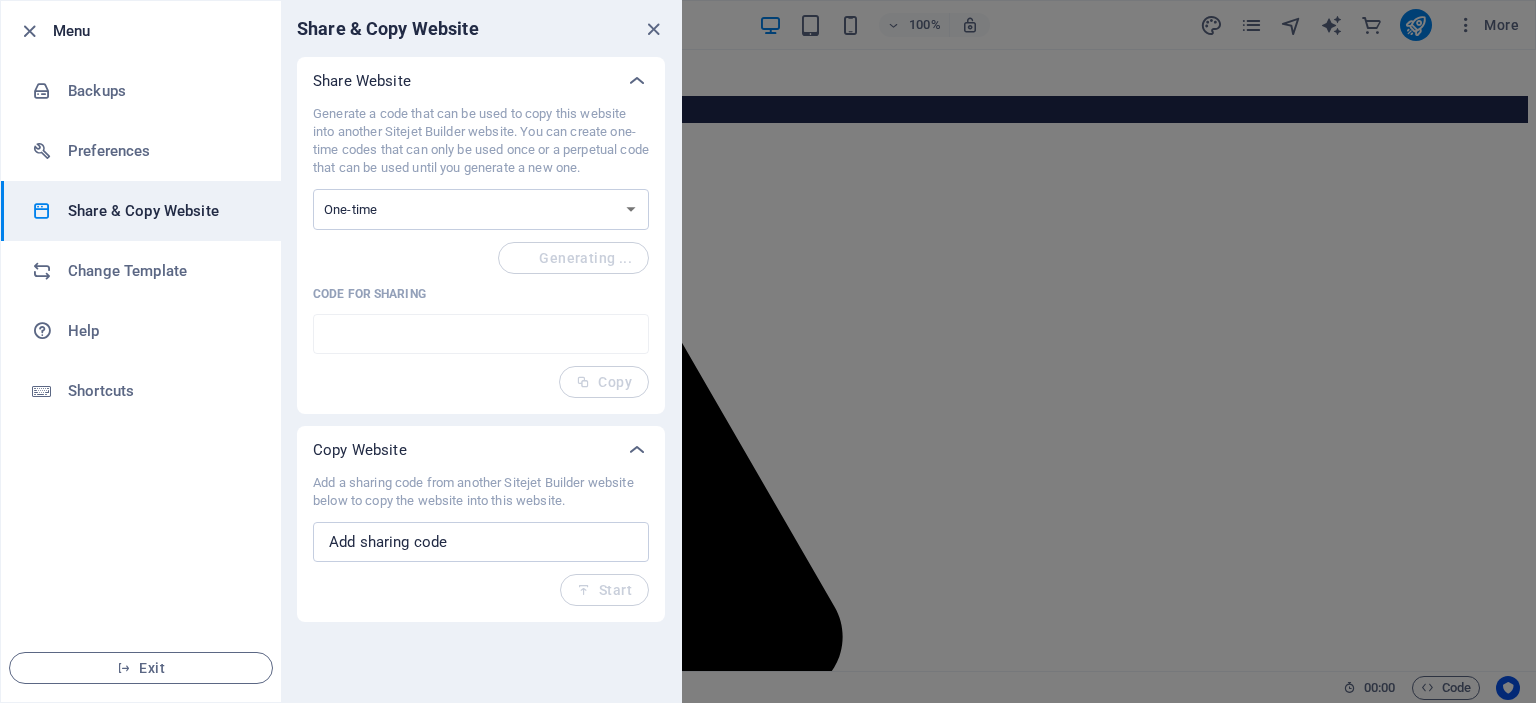 type on "e09560d4-1990590" 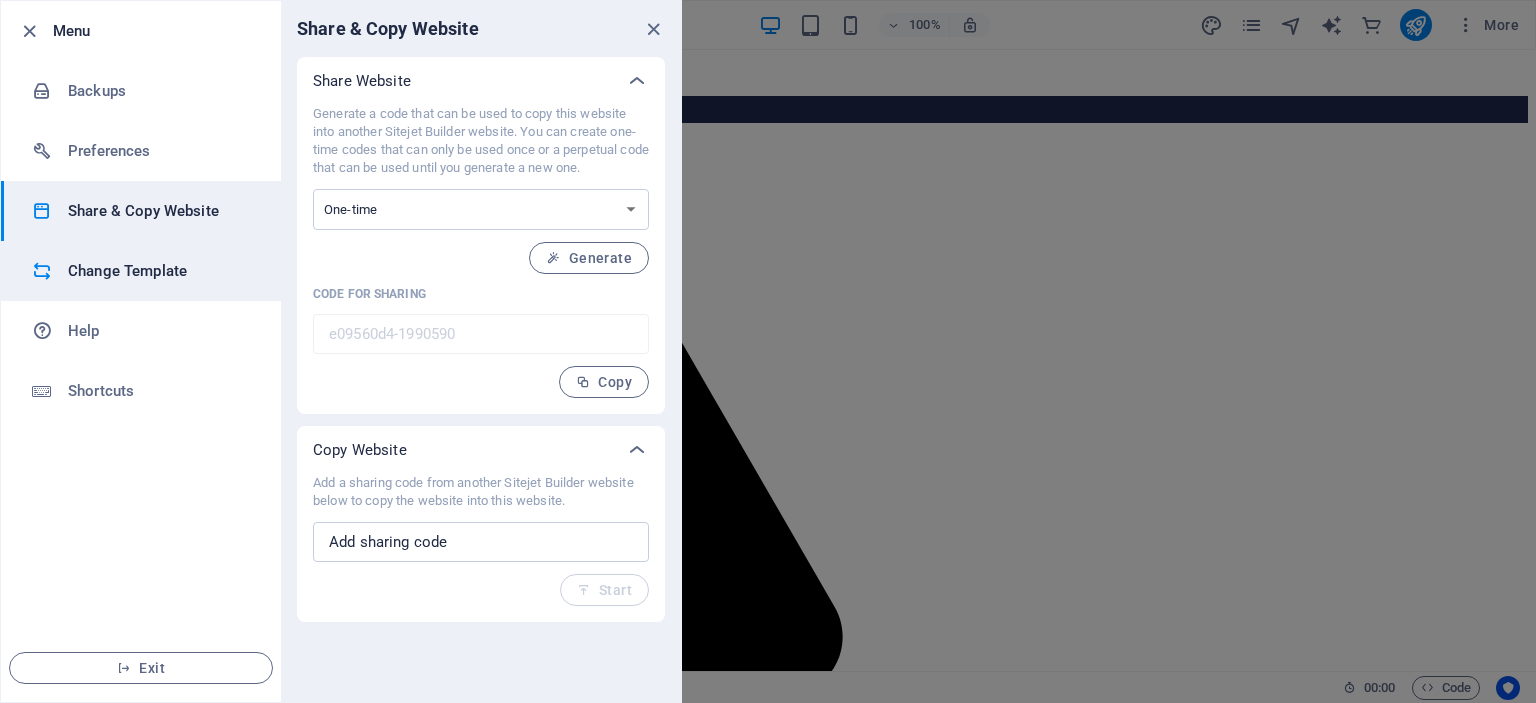 click on "Change Template" at bounding box center [160, 271] 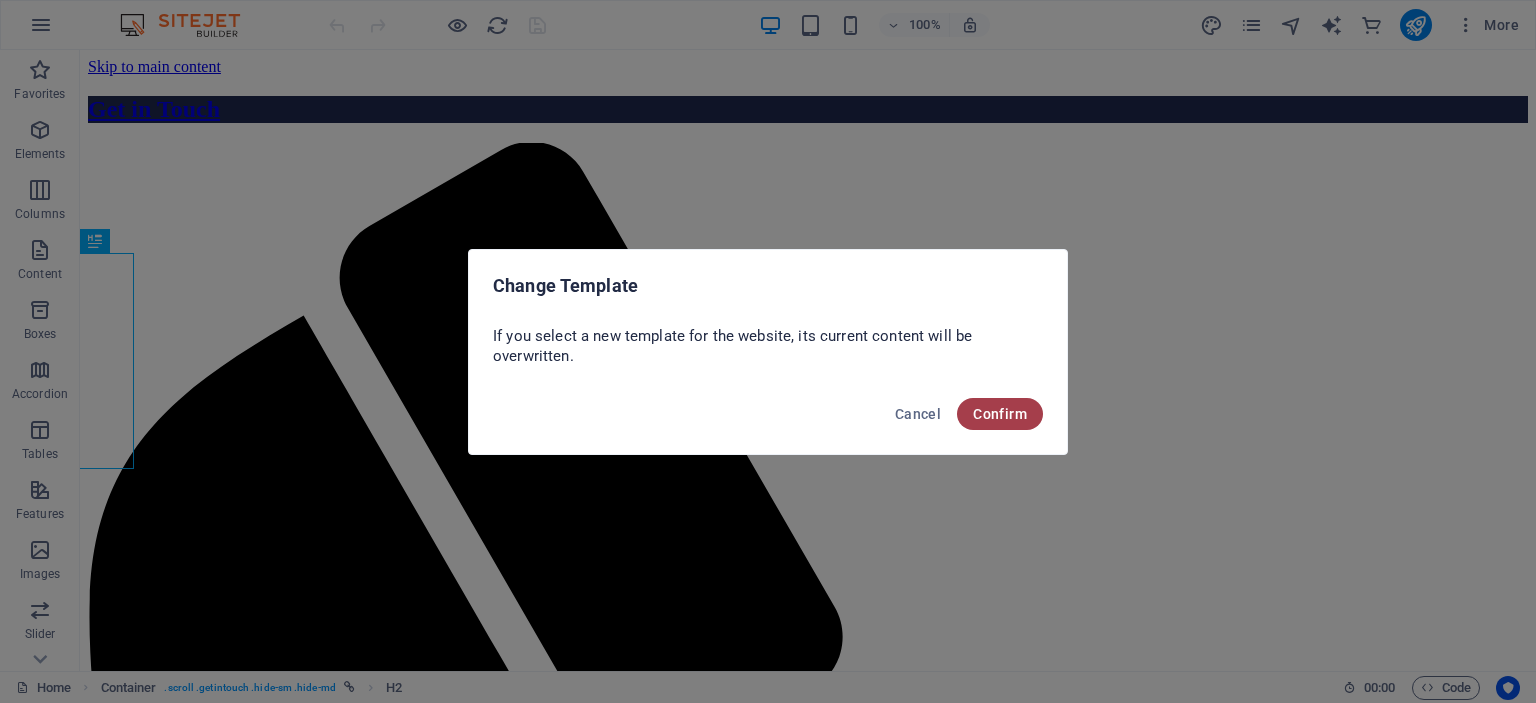 click on "Confirm" at bounding box center (1000, 414) 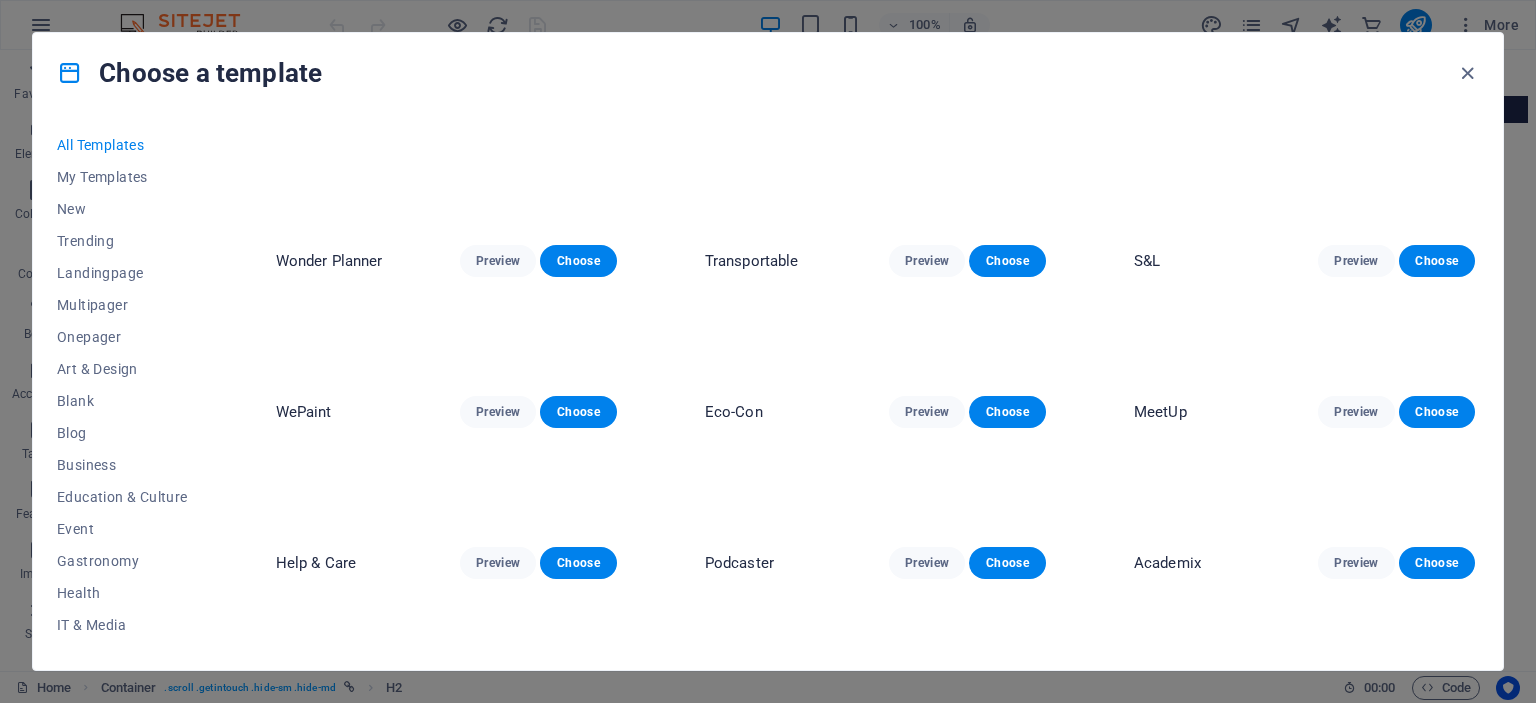 scroll, scrollTop: 380, scrollLeft: 0, axis: vertical 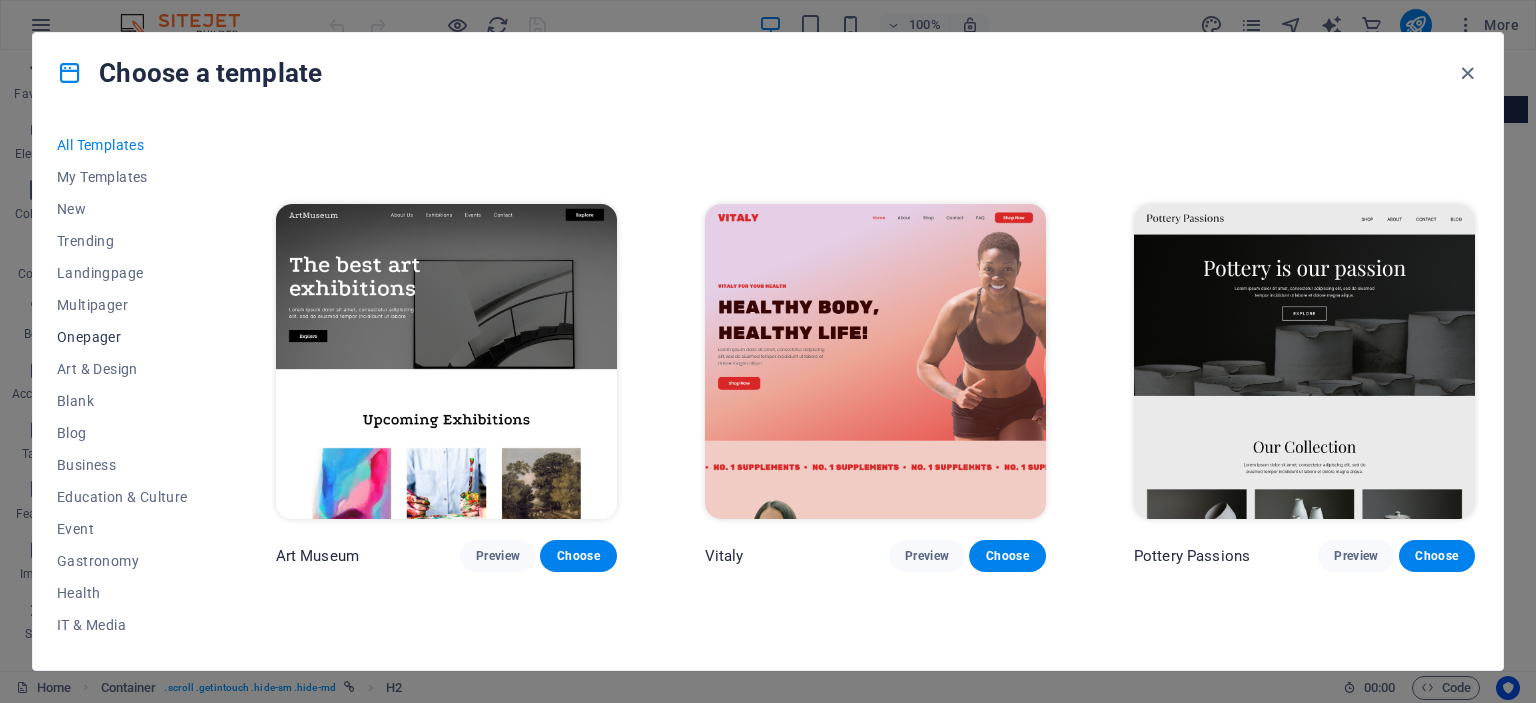 click on "Onepager" at bounding box center (122, 337) 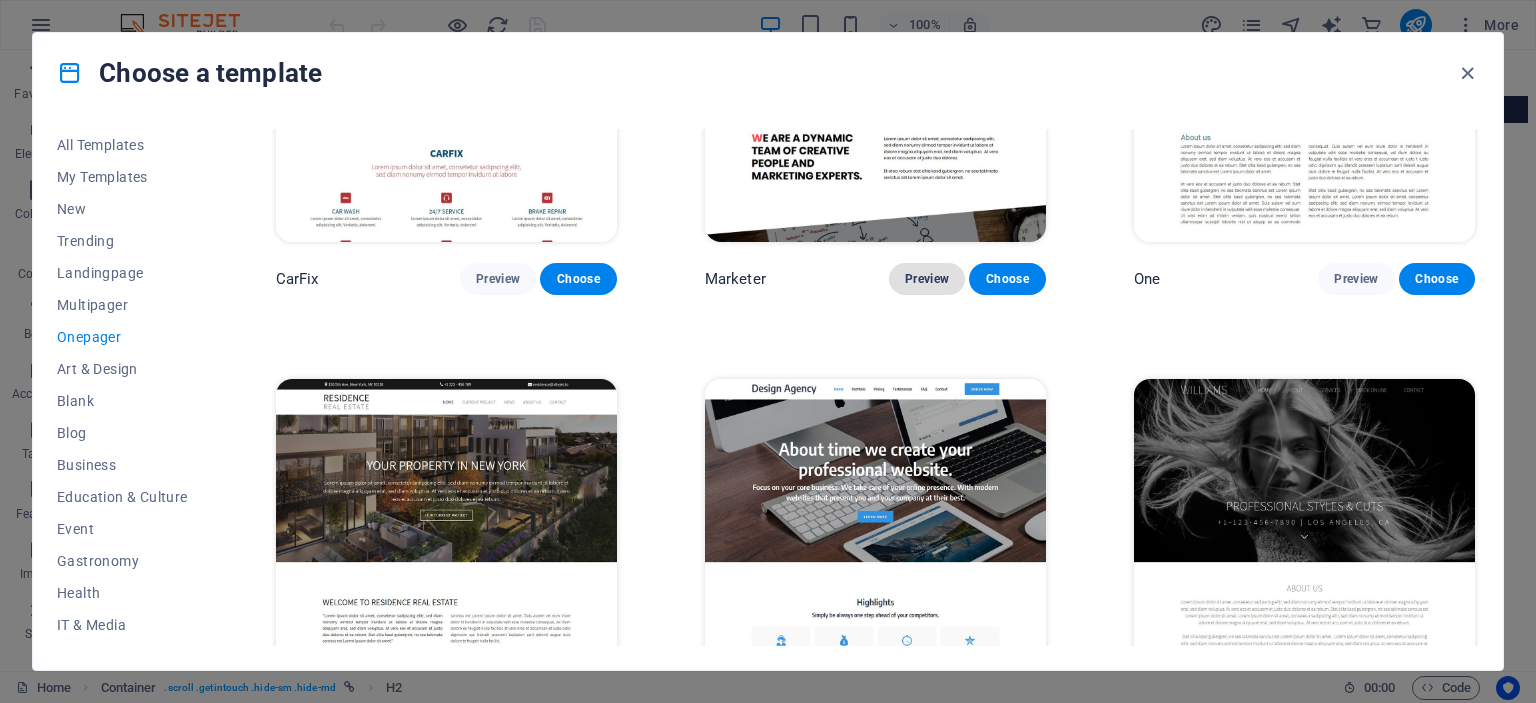 scroll, scrollTop: 10135, scrollLeft: 0, axis: vertical 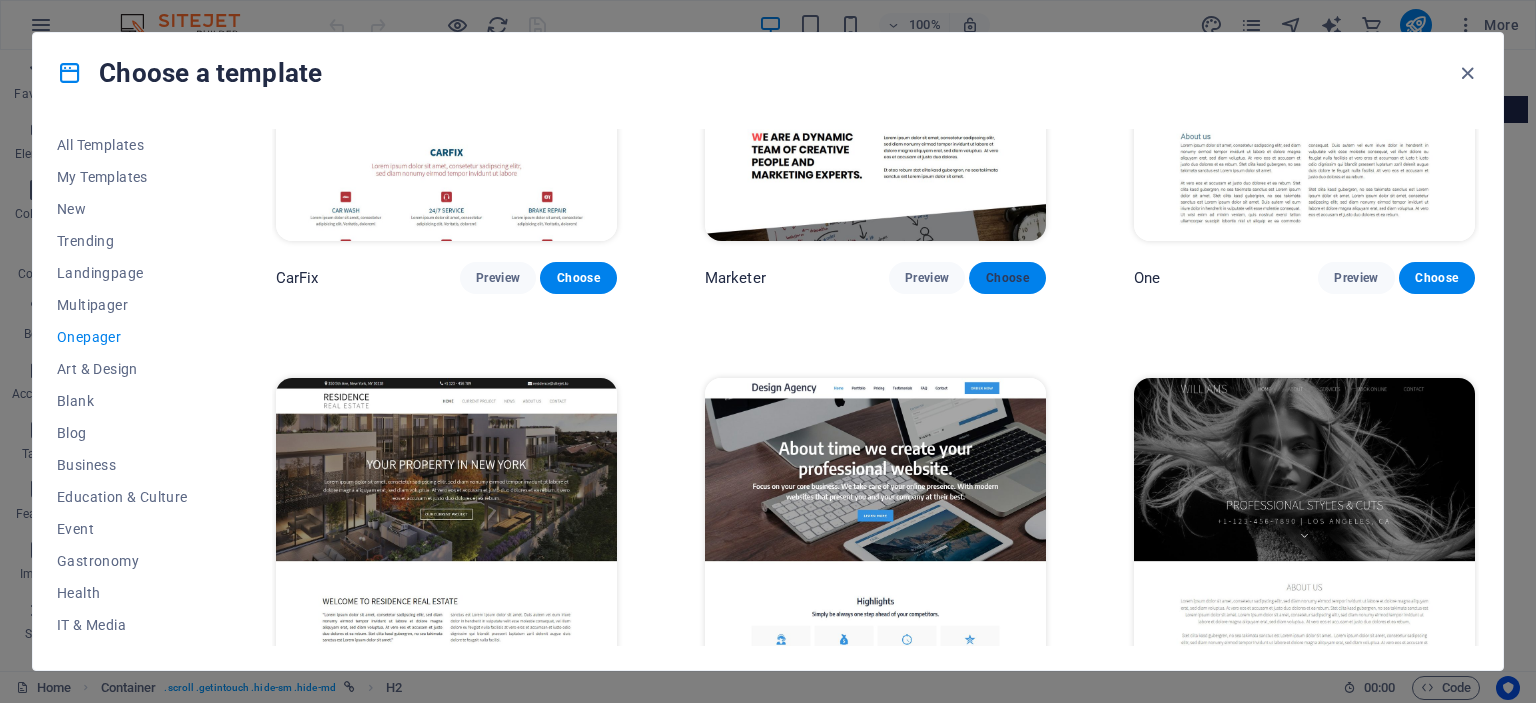 click on "Choose" at bounding box center (1007, 278) 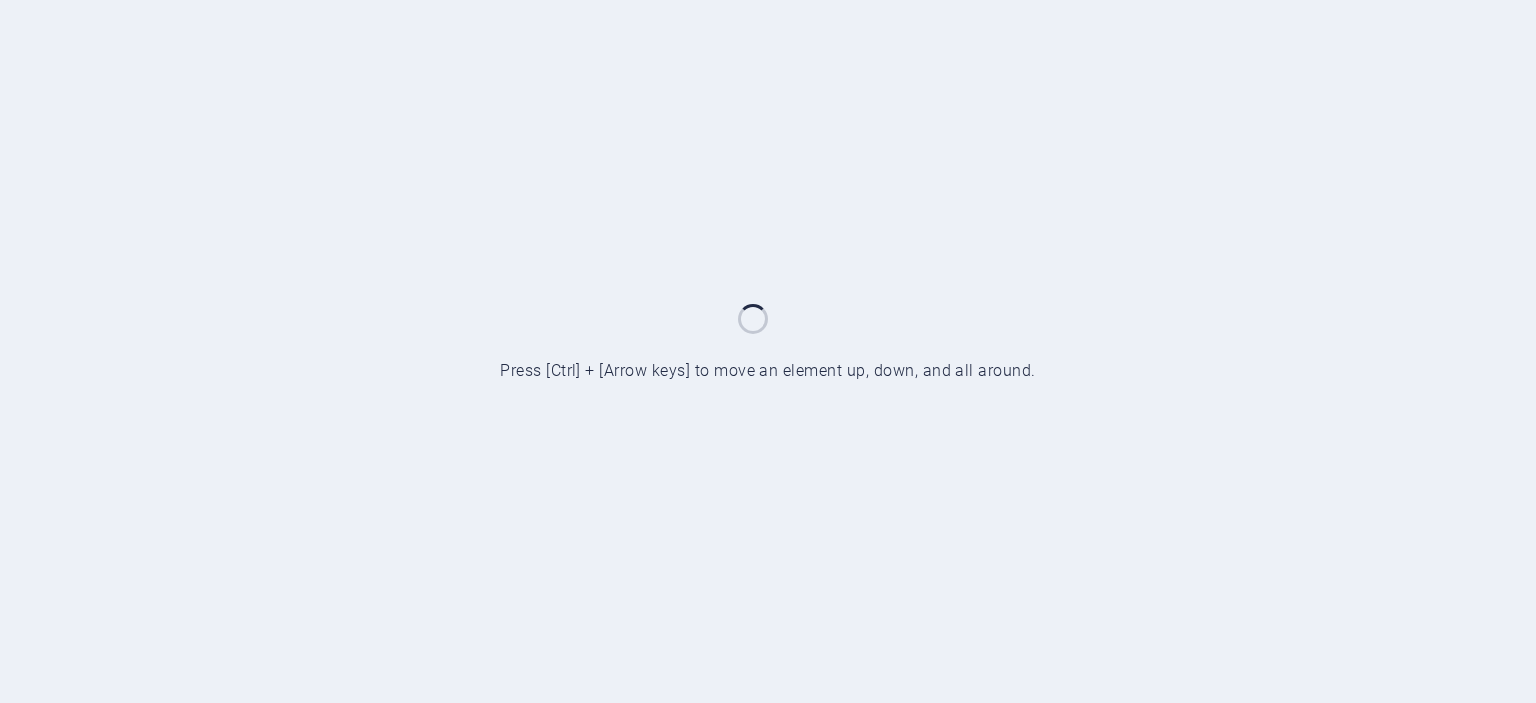 scroll, scrollTop: 0, scrollLeft: 0, axis: both 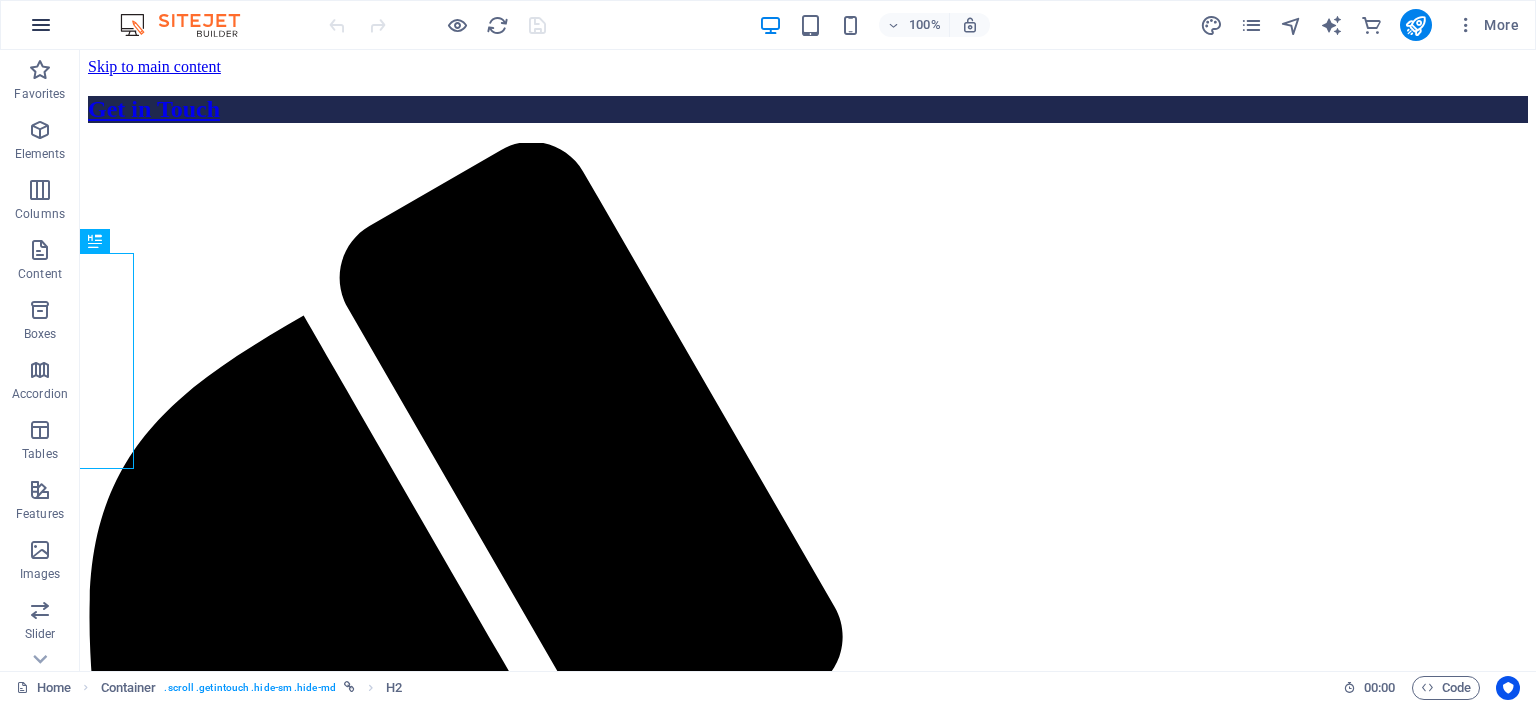 click at bounding box center (41, 25) 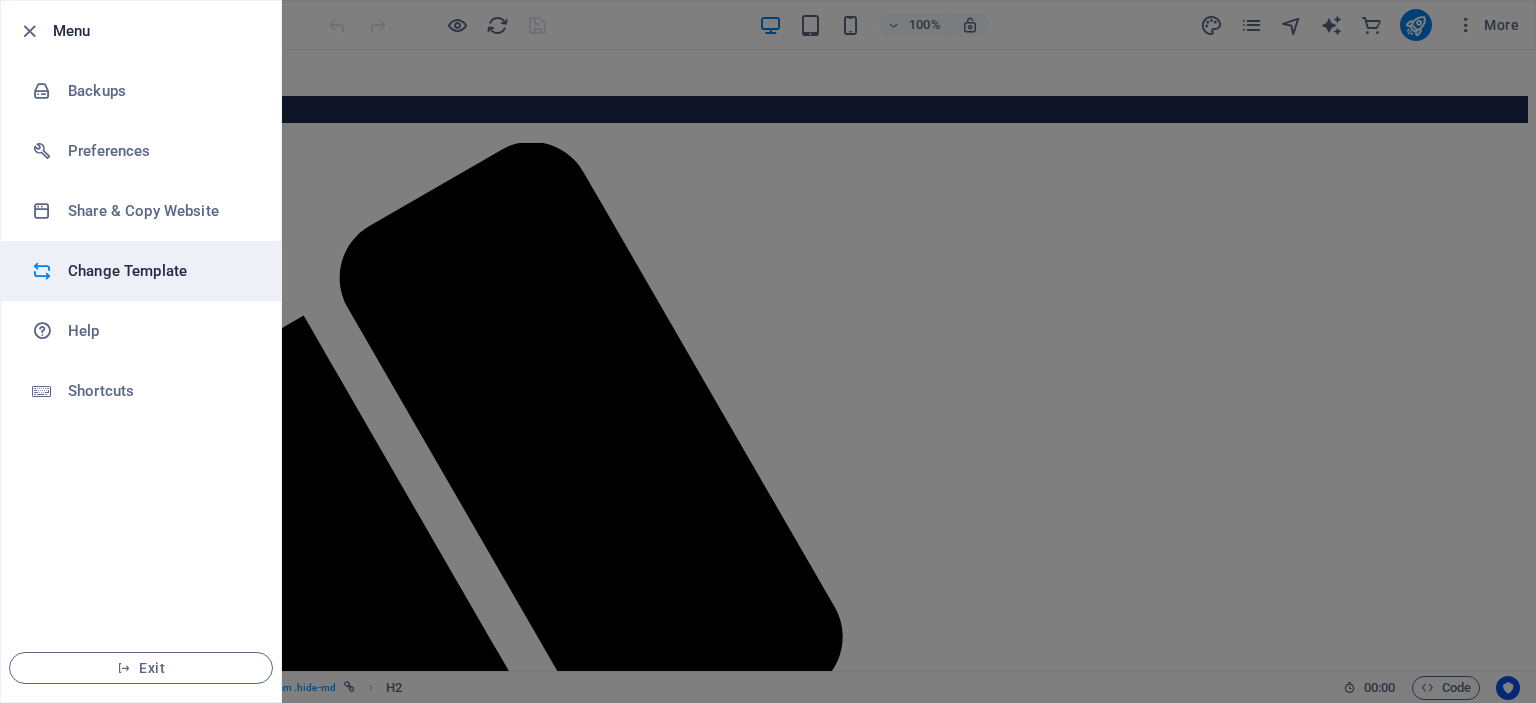 click on "Change Template" at bounding box center (160, 271) 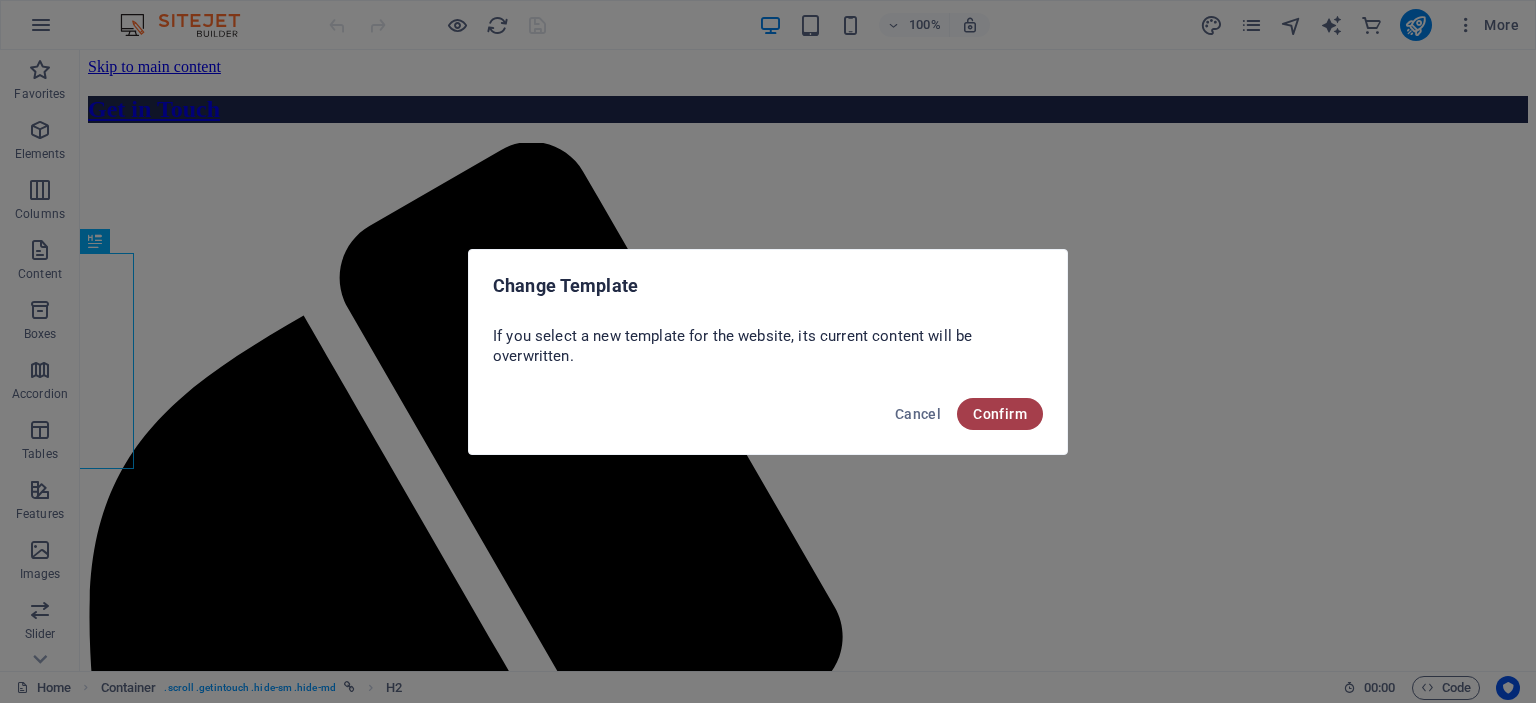 click on "Confirm" at bounding box center (1000, 414) 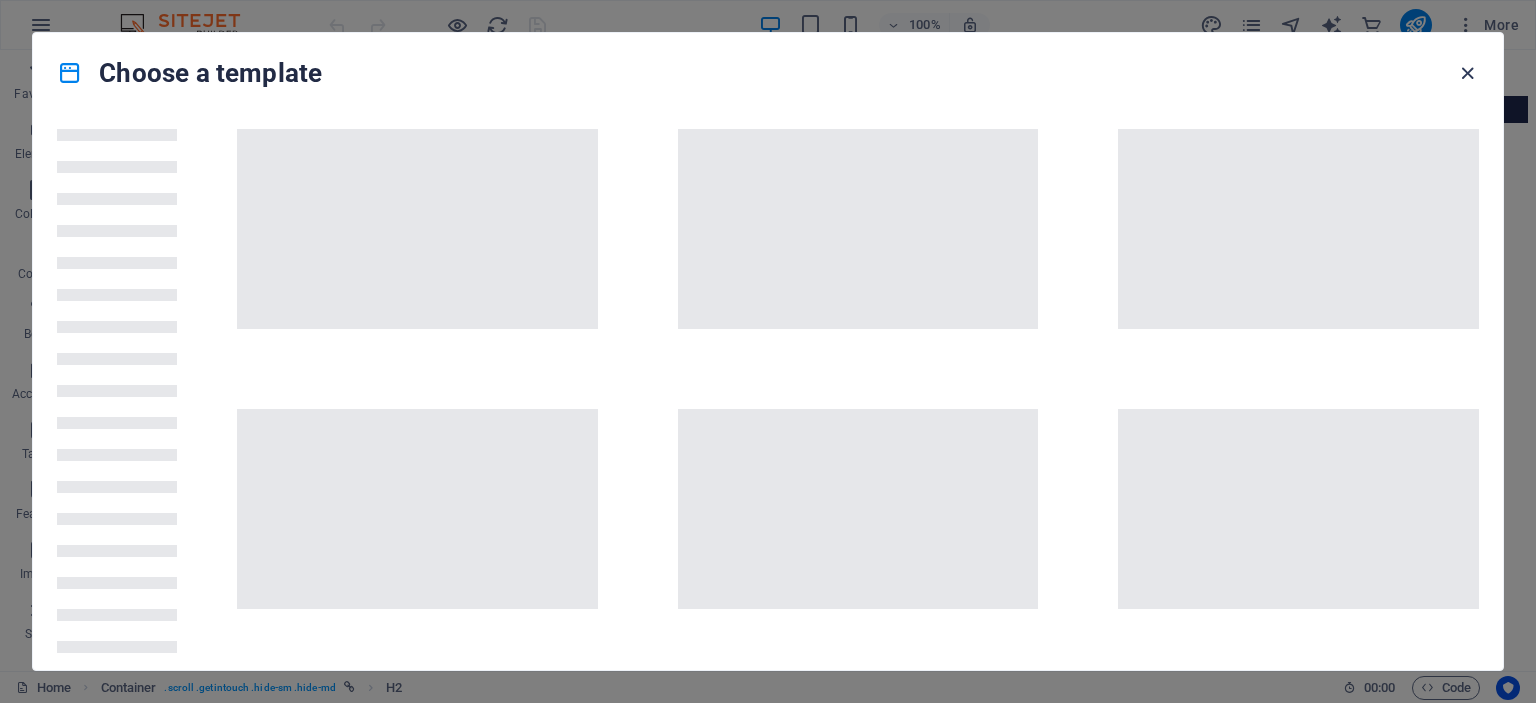 click at bounding box center (1467, 73) 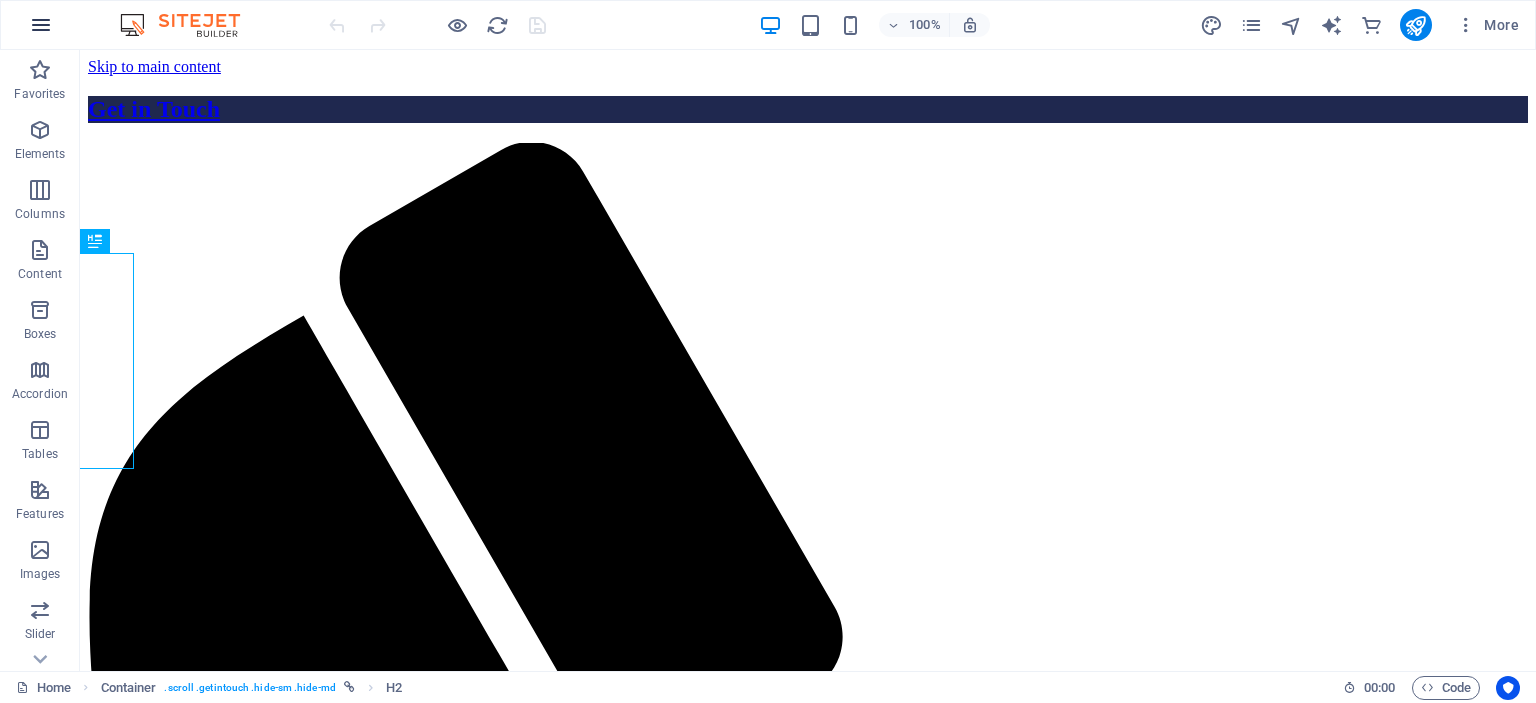 click at bounding box center (41, 25) 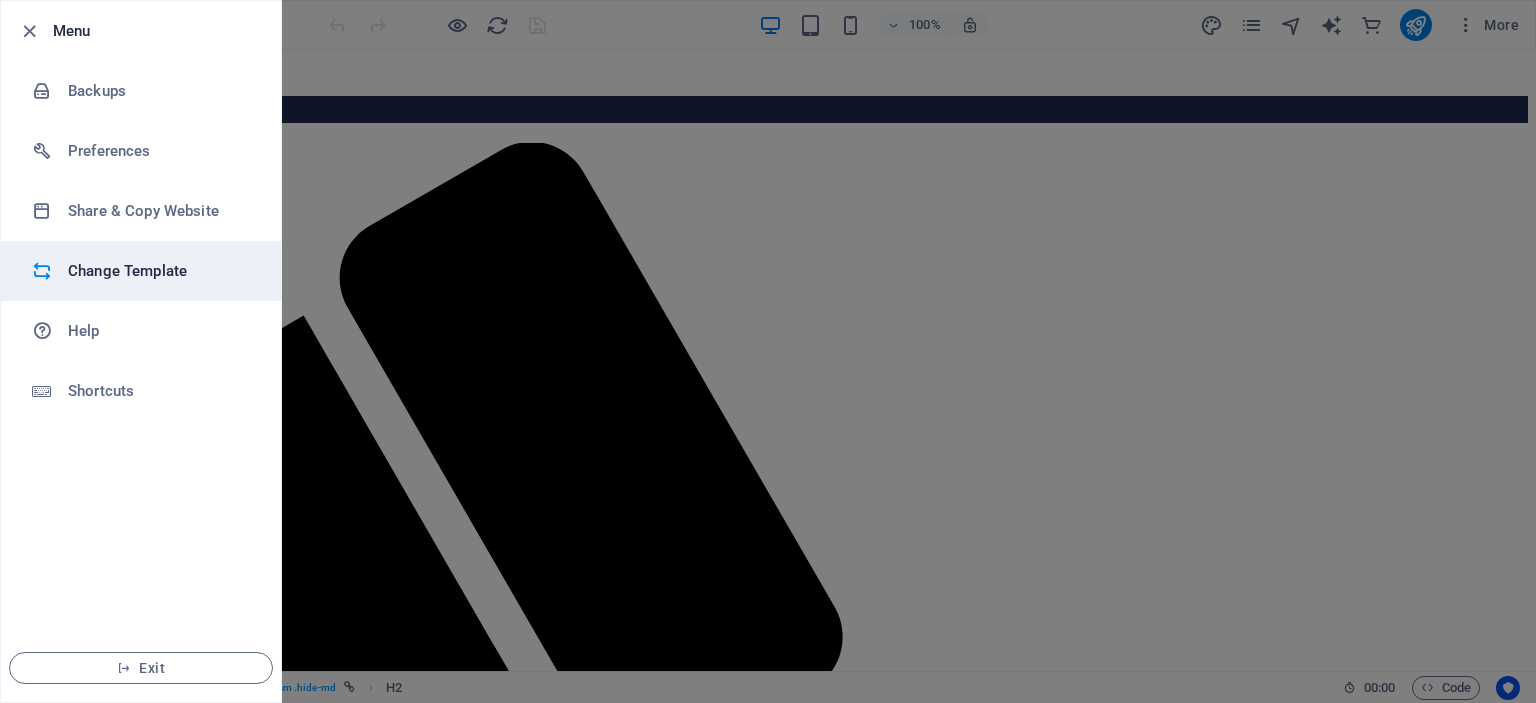 click on "Change Template" at bounding box center [141, 271] 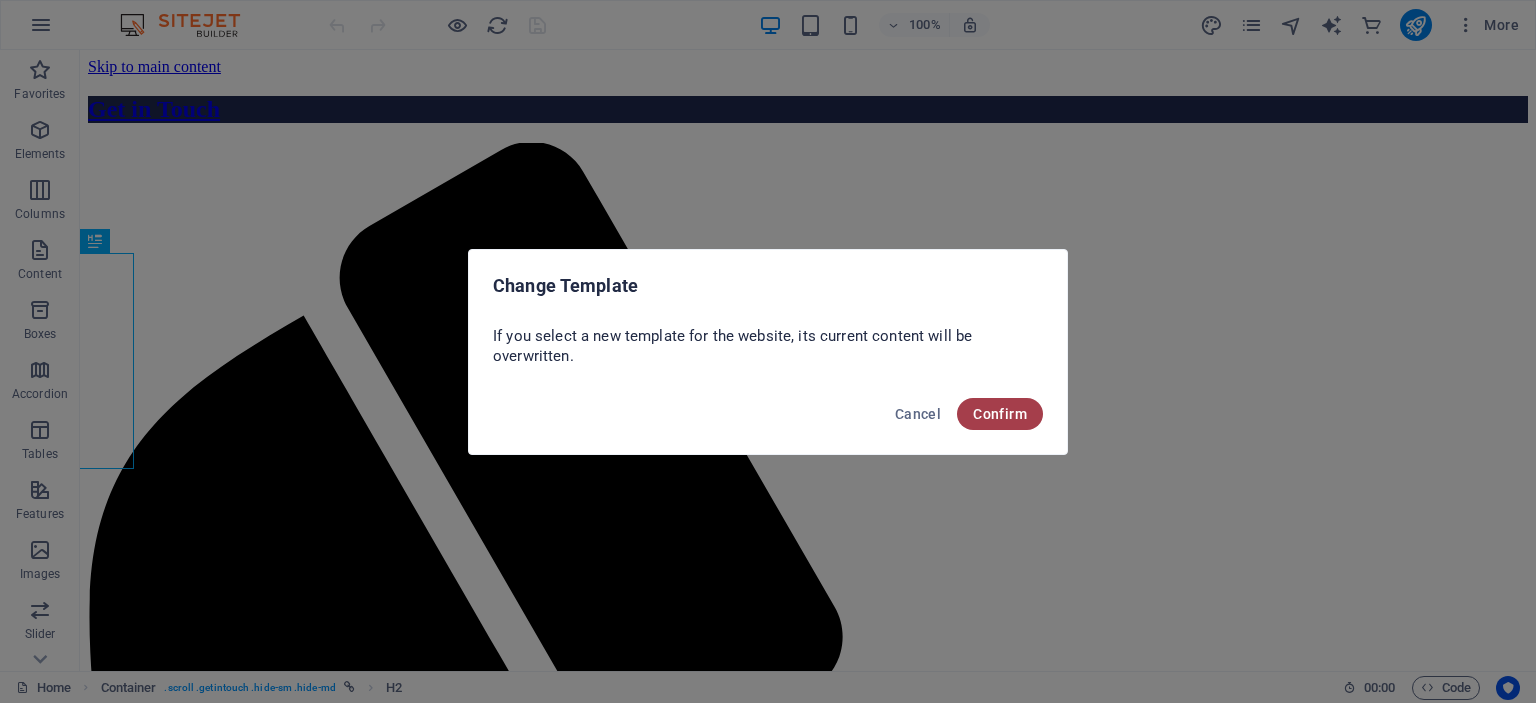click on "Confirm" at bounding box center (1000, 414) 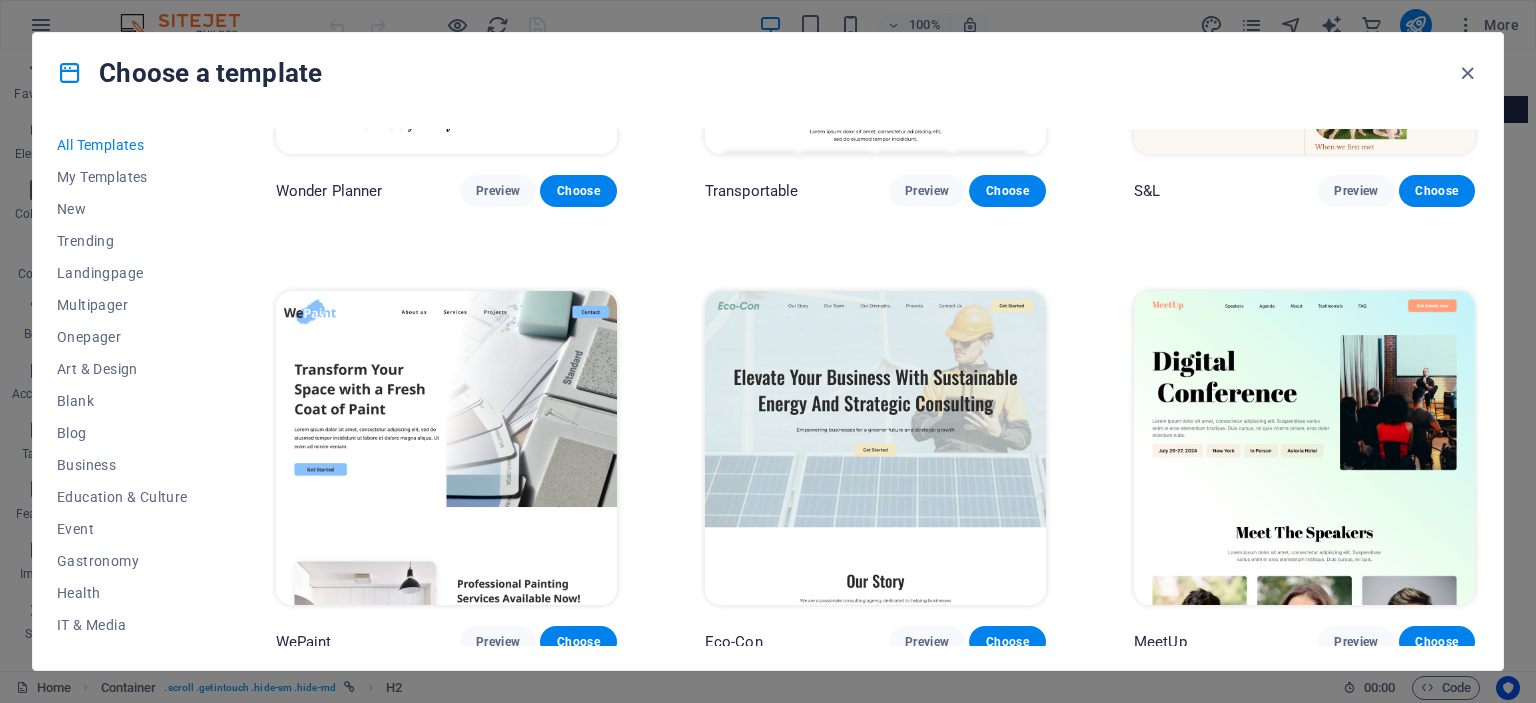scroll, scrollTop: 1348, scrollLeft: 0, axis: vertical 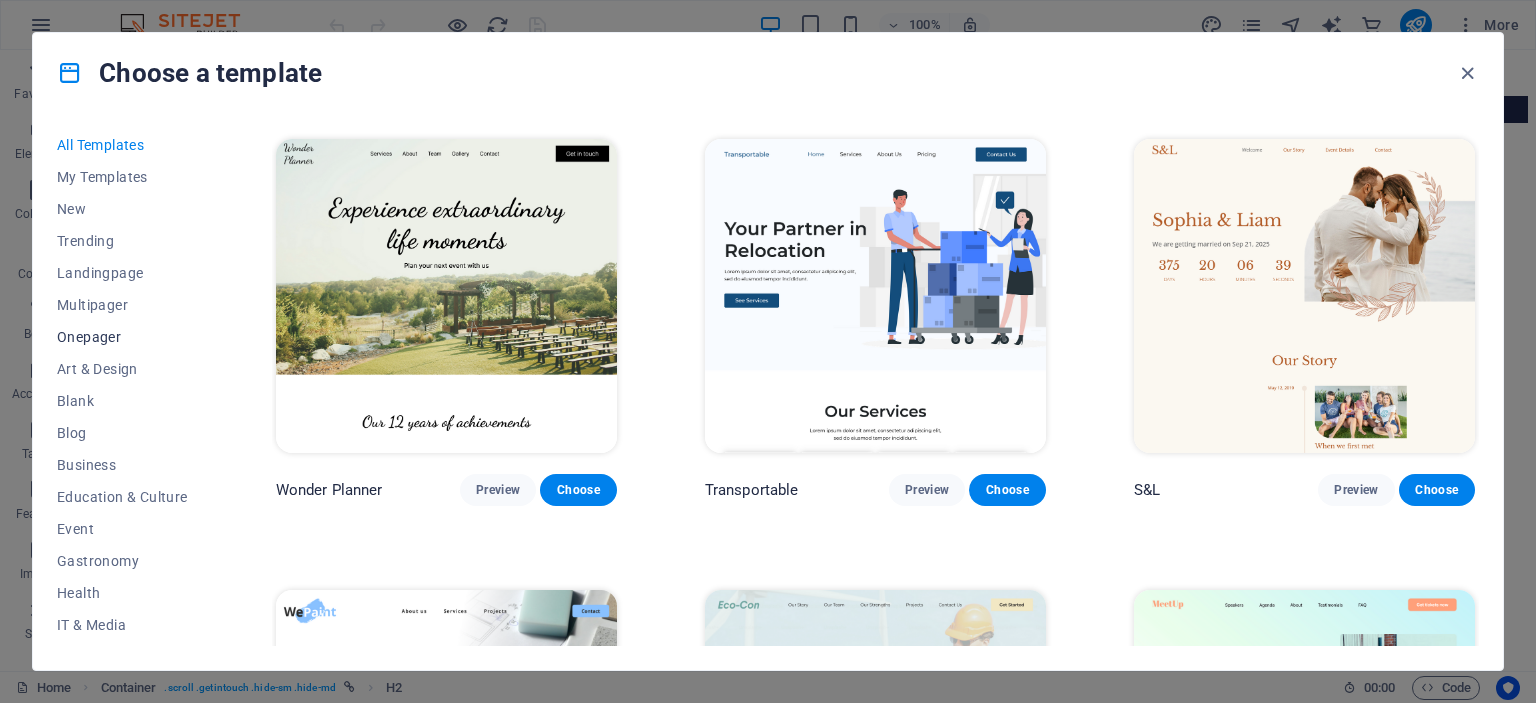 click on "Onepager" at bounding box center (122, 337) 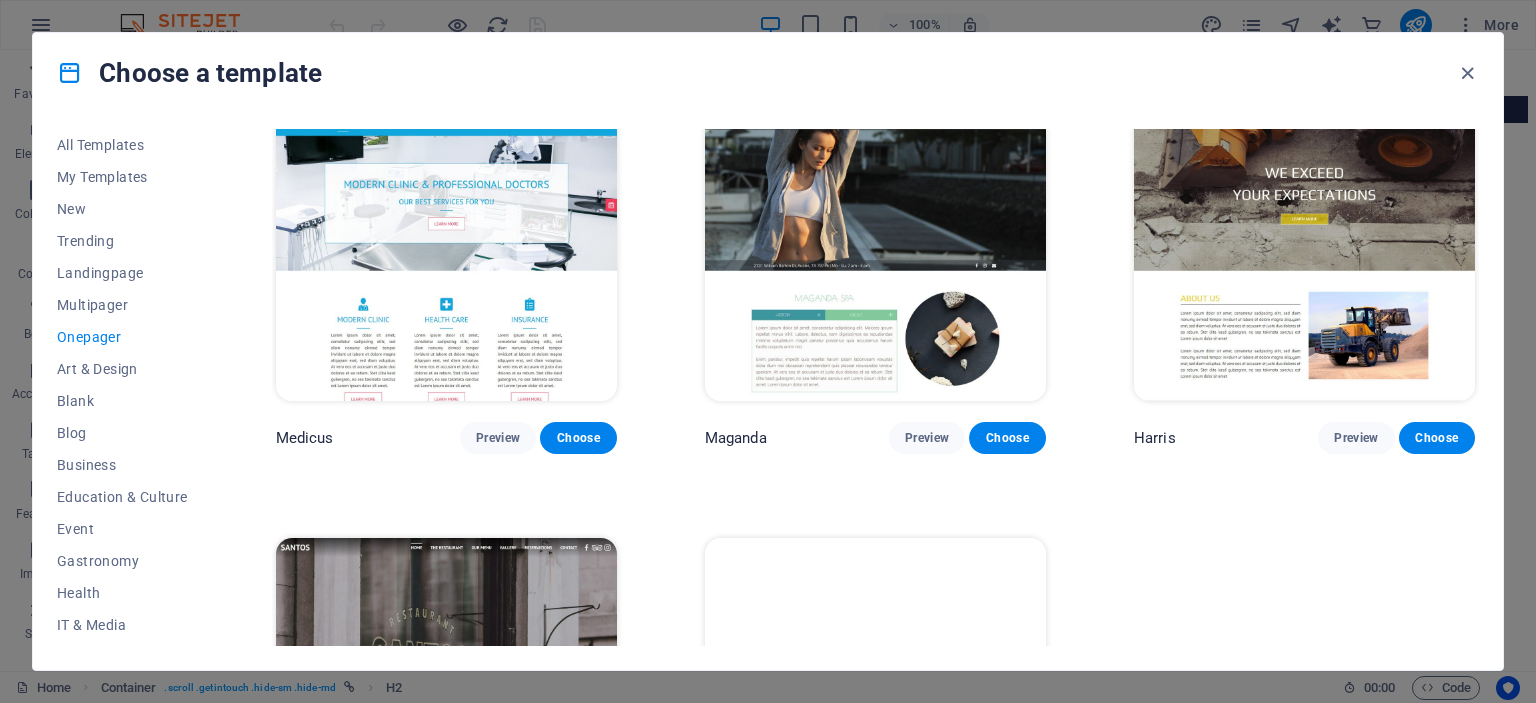scroll, scrollTop: 11086, scrollLeft: 0, axis: vertical 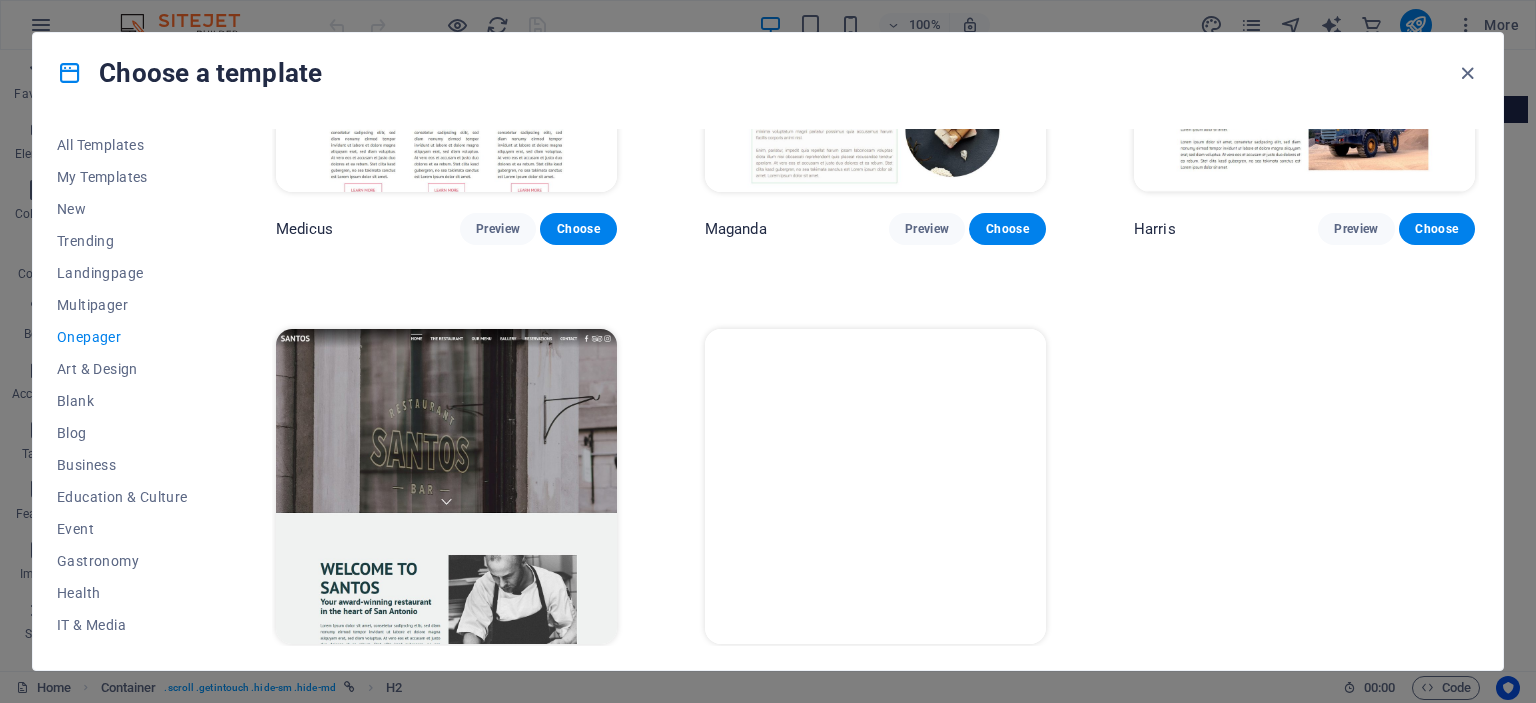 click on "Choose" at bounding box center (1007, 681) 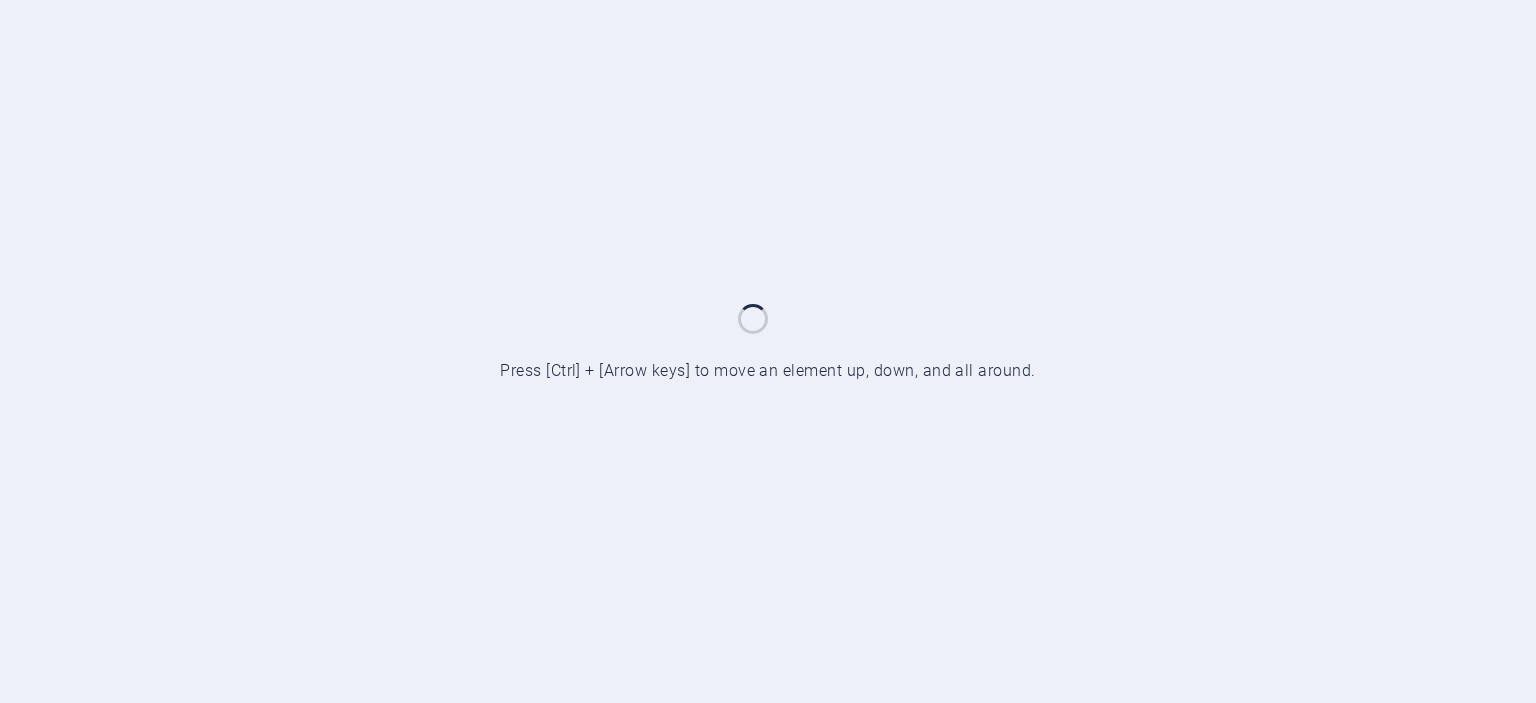 scroll, scrollTop: 0, scrollLeft: 0, axis: both 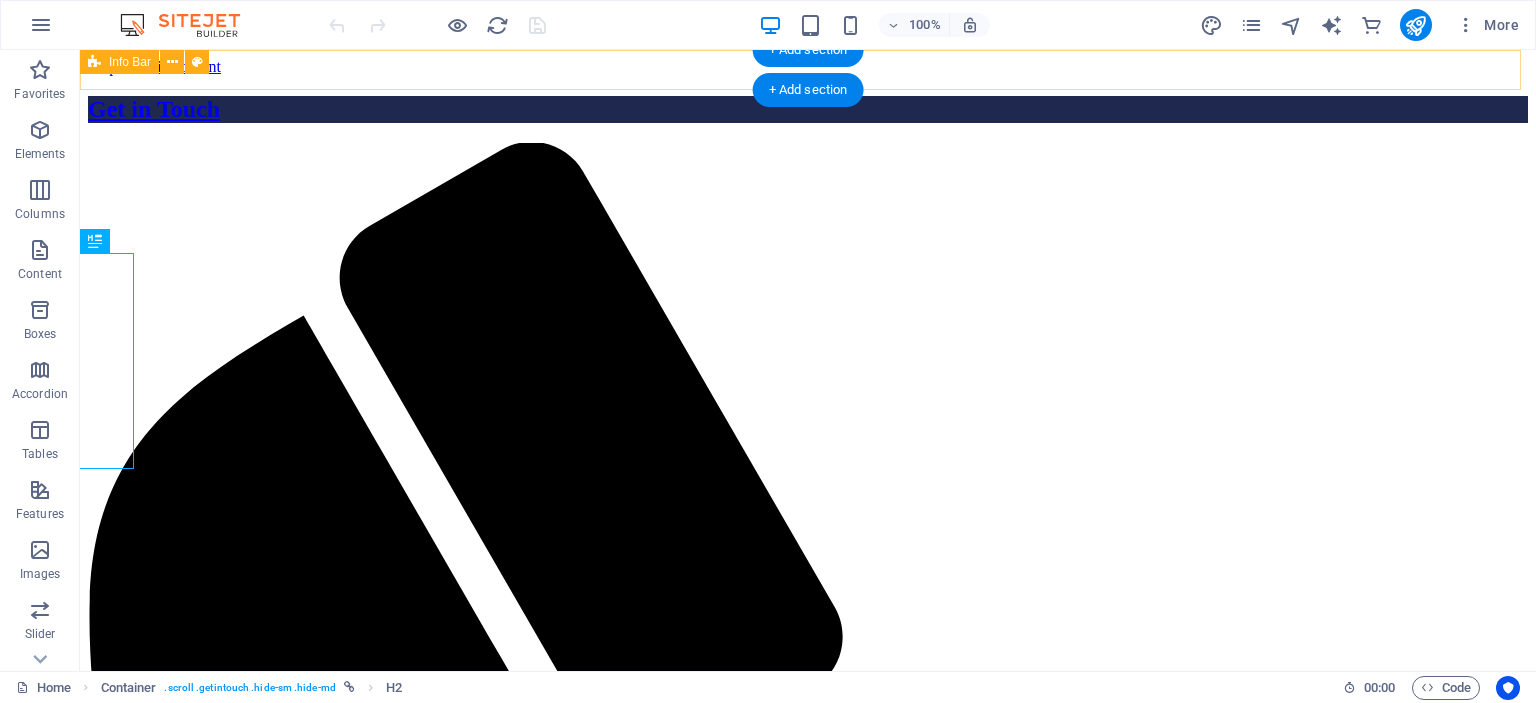 click on "+20 [PHONE] Street , [CITY] 12345 info@flyhigh.com.eg" at bounding box center [808, 2719] 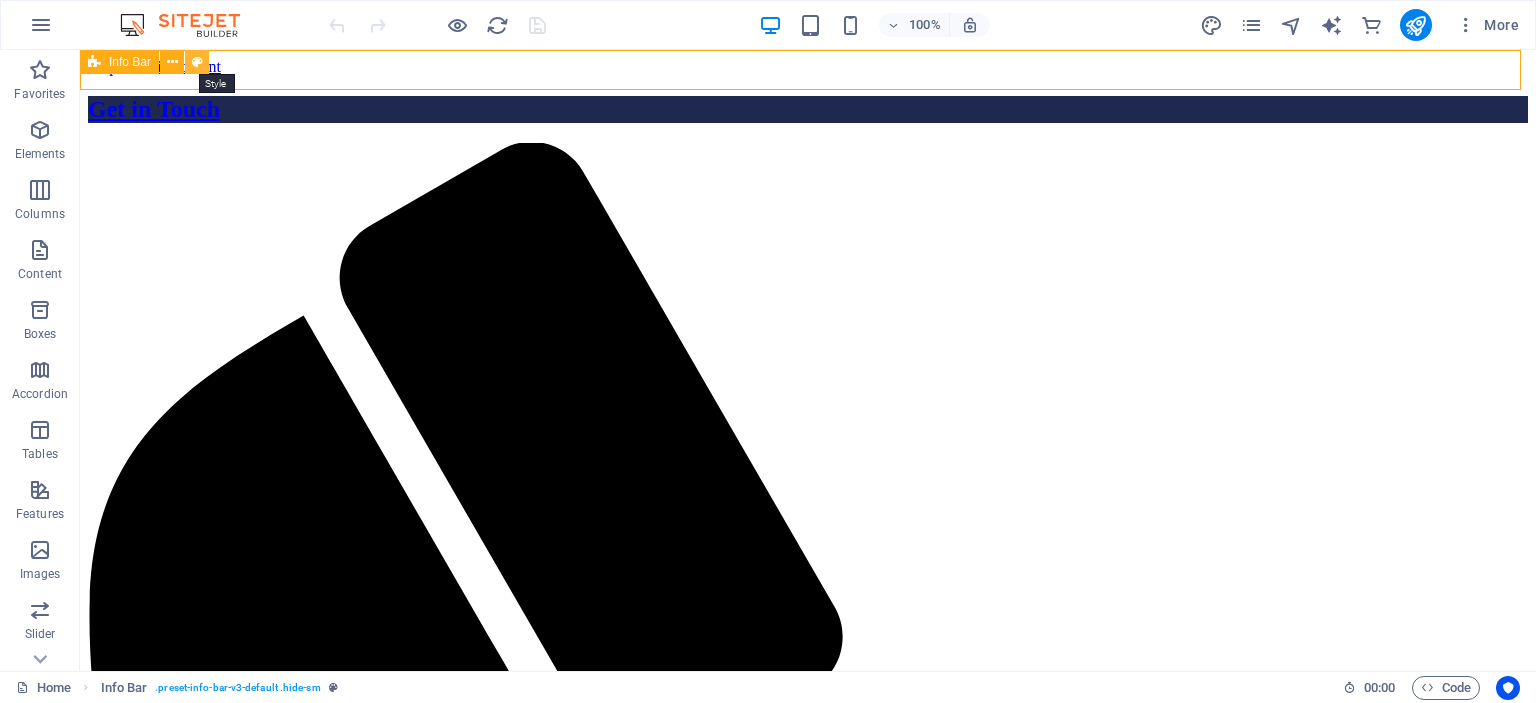click at bounding box center (197, 62) 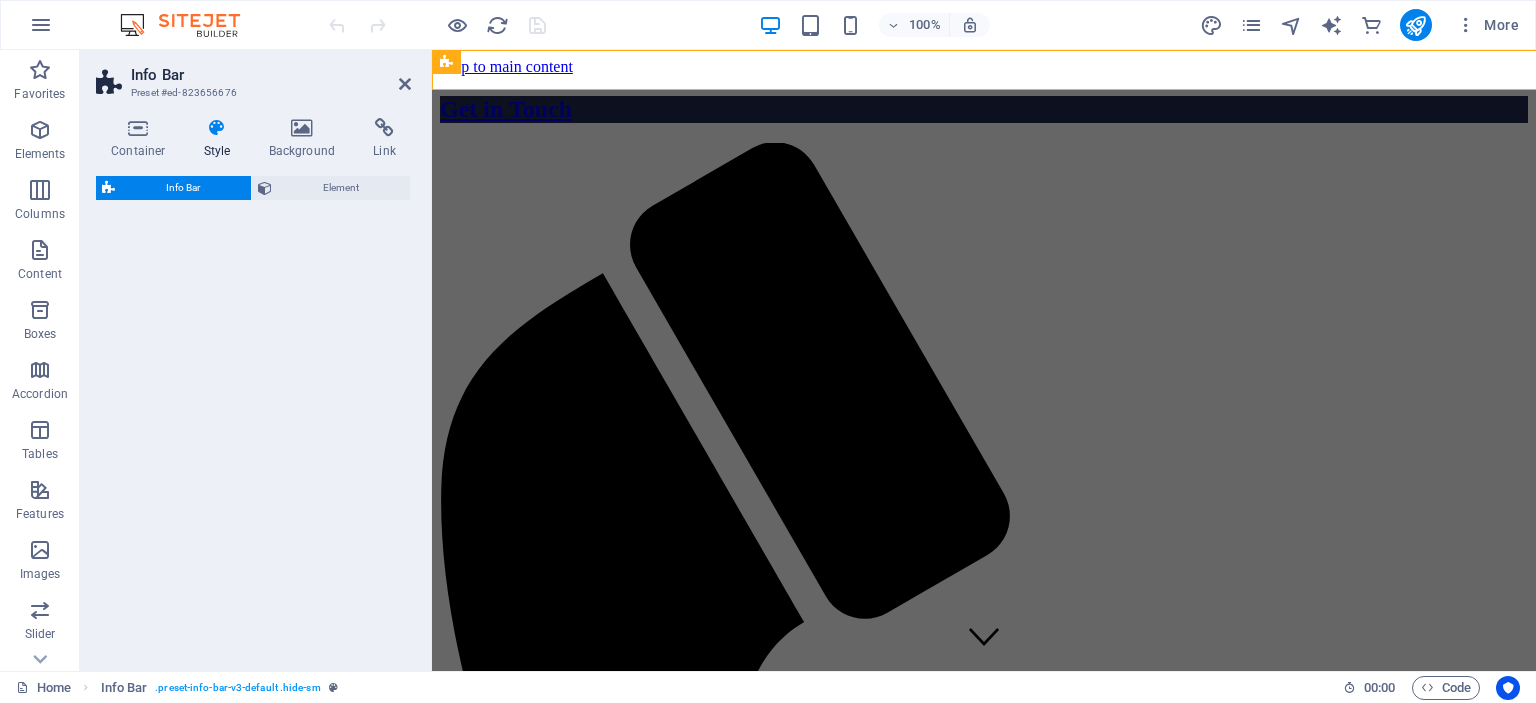 select on "rem" 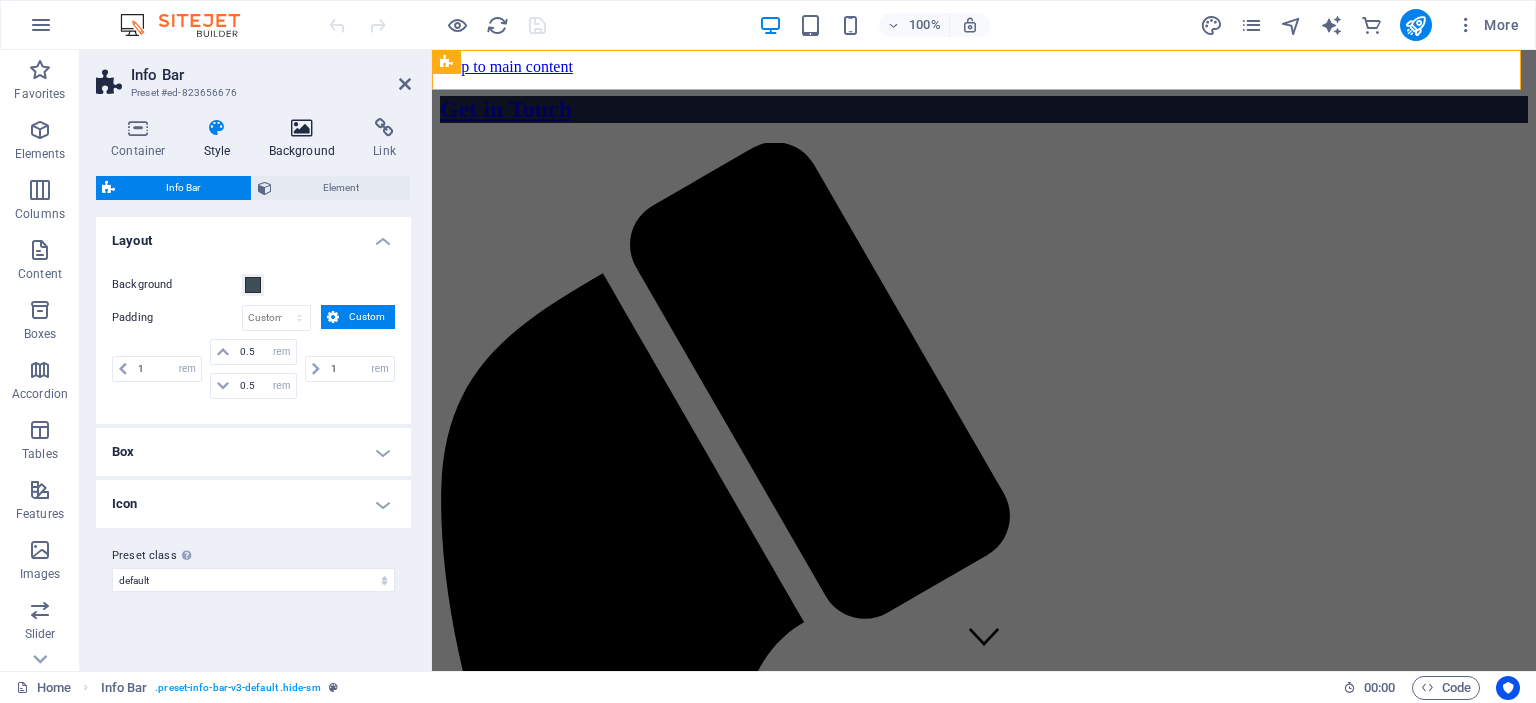 click at bounding box center (302, 128) 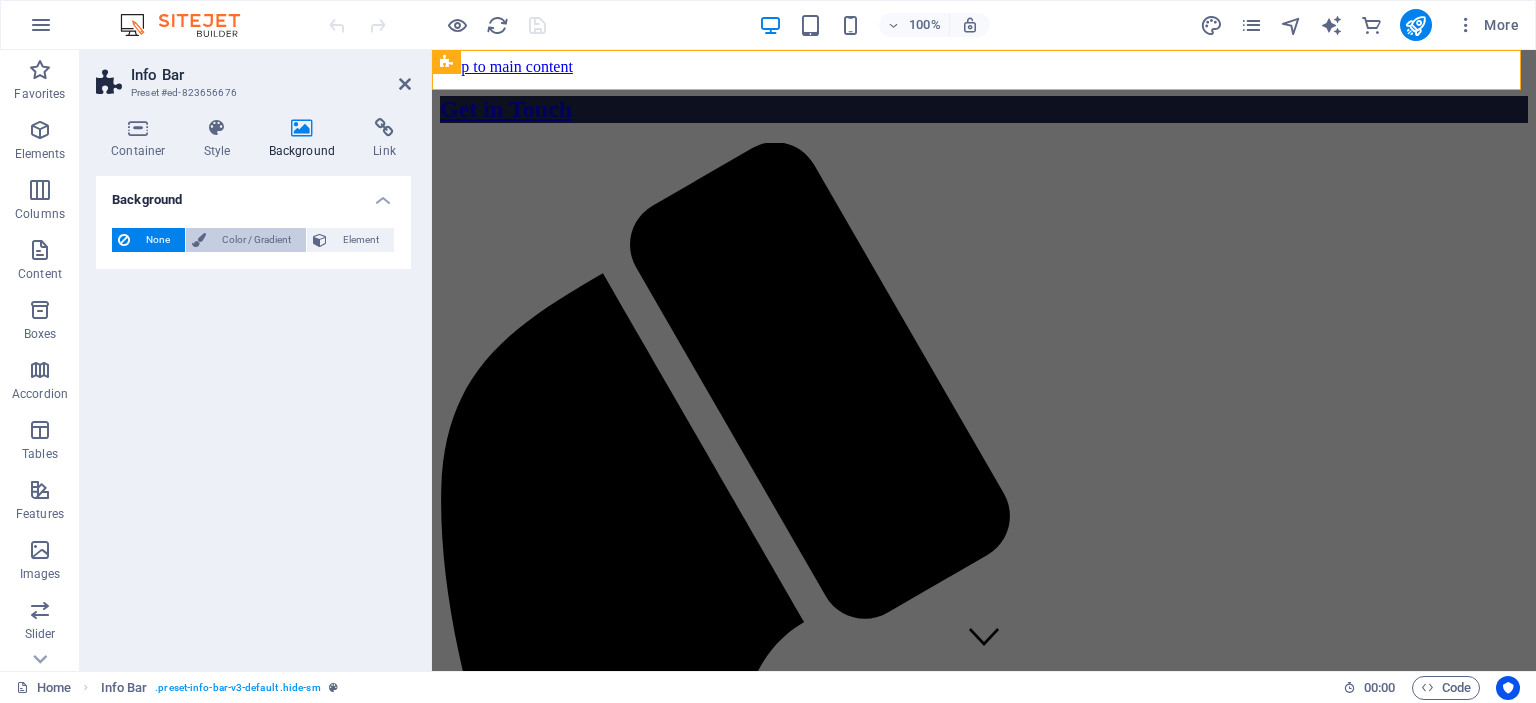 click on "Color / Gradient" at bounding box center (256, 240) 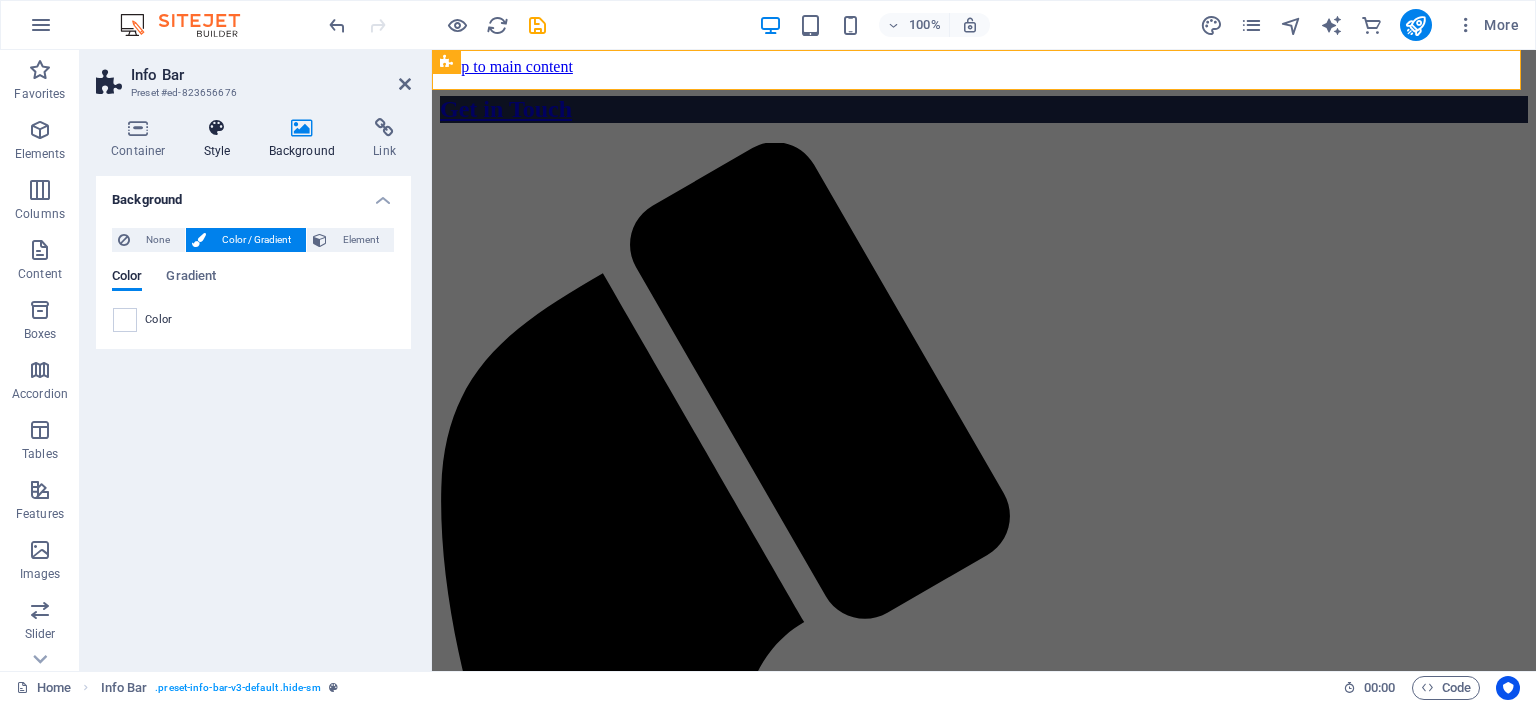 click on "Style" at bounding box center (221, 139) 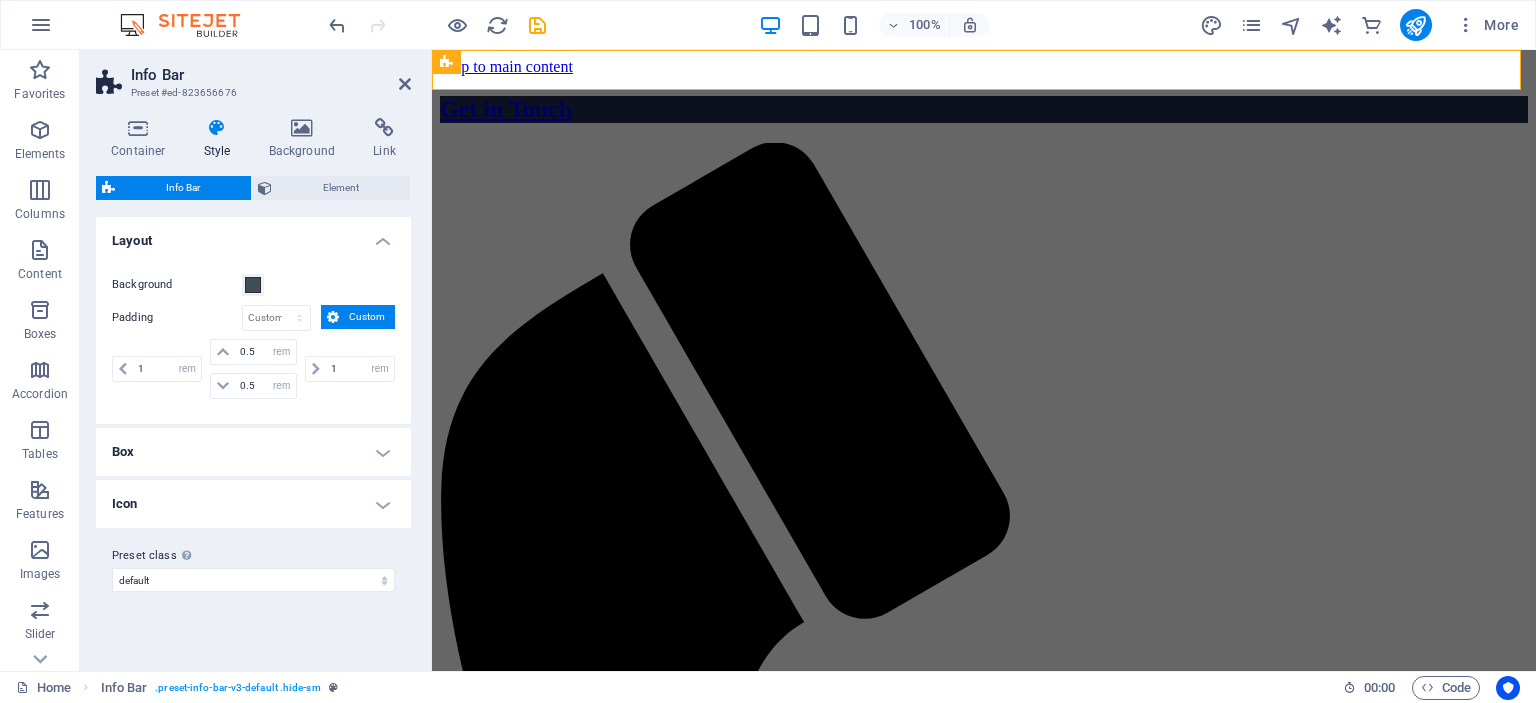 click on "Background" at bounding box center [253, 285] 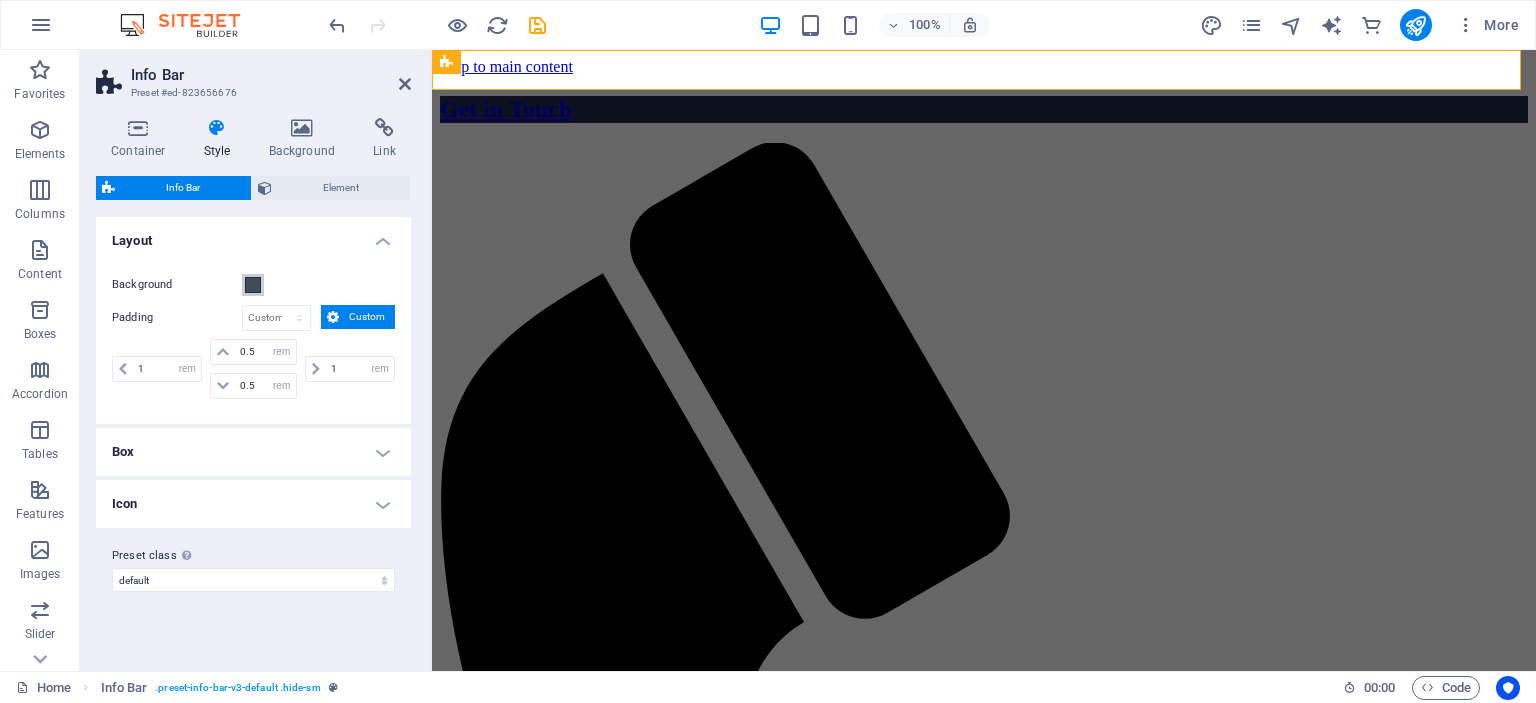 click at bounding box center [253, 285] 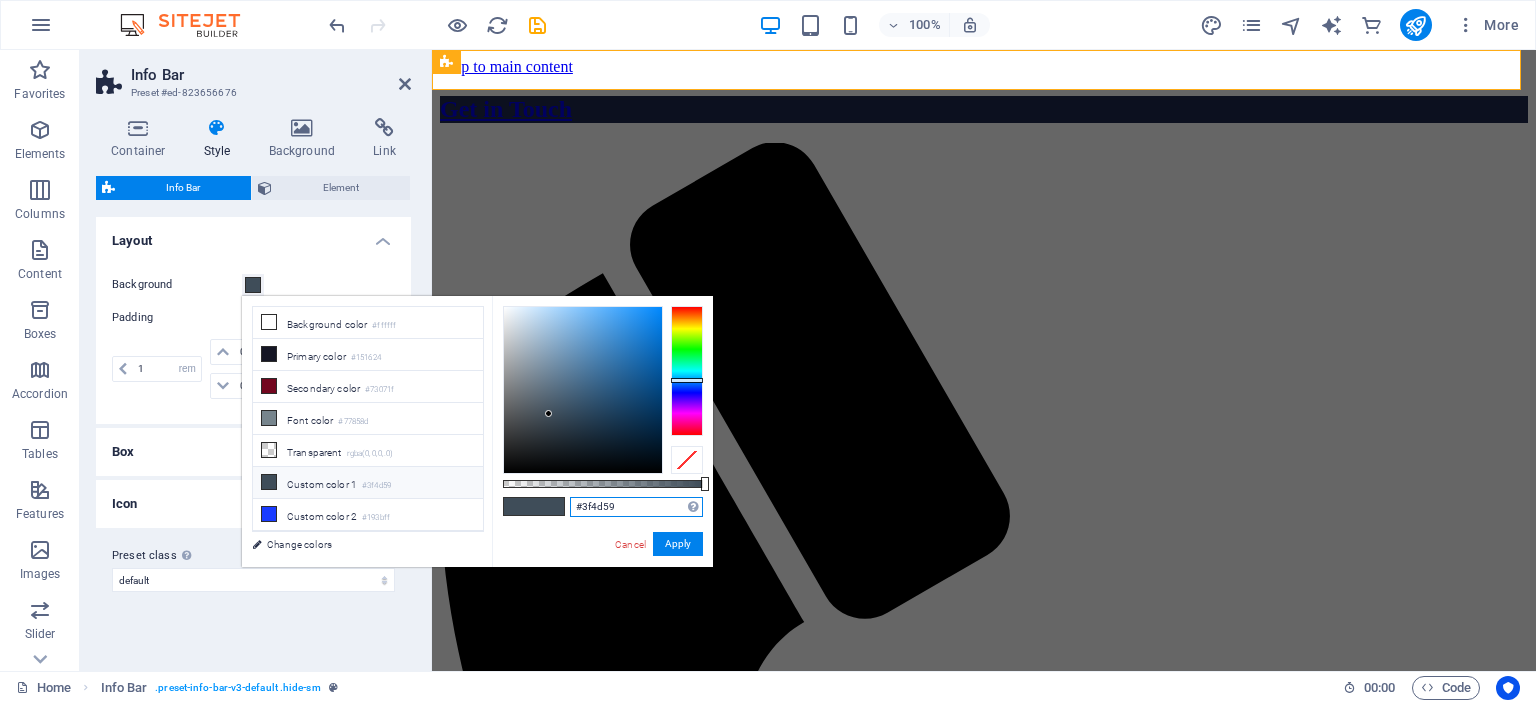 click on "#3f4d59" at bounding box center (636, 507) 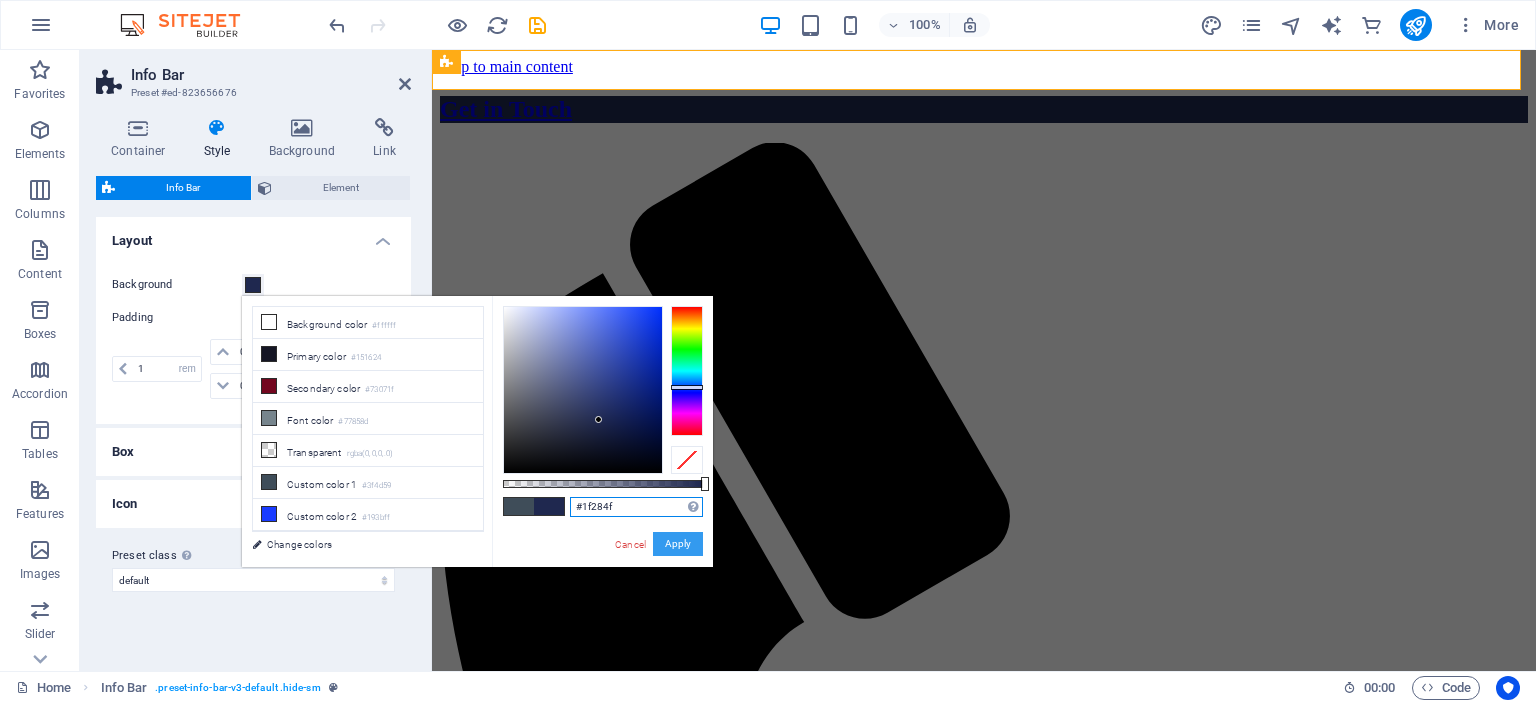 type on "#1f284f" 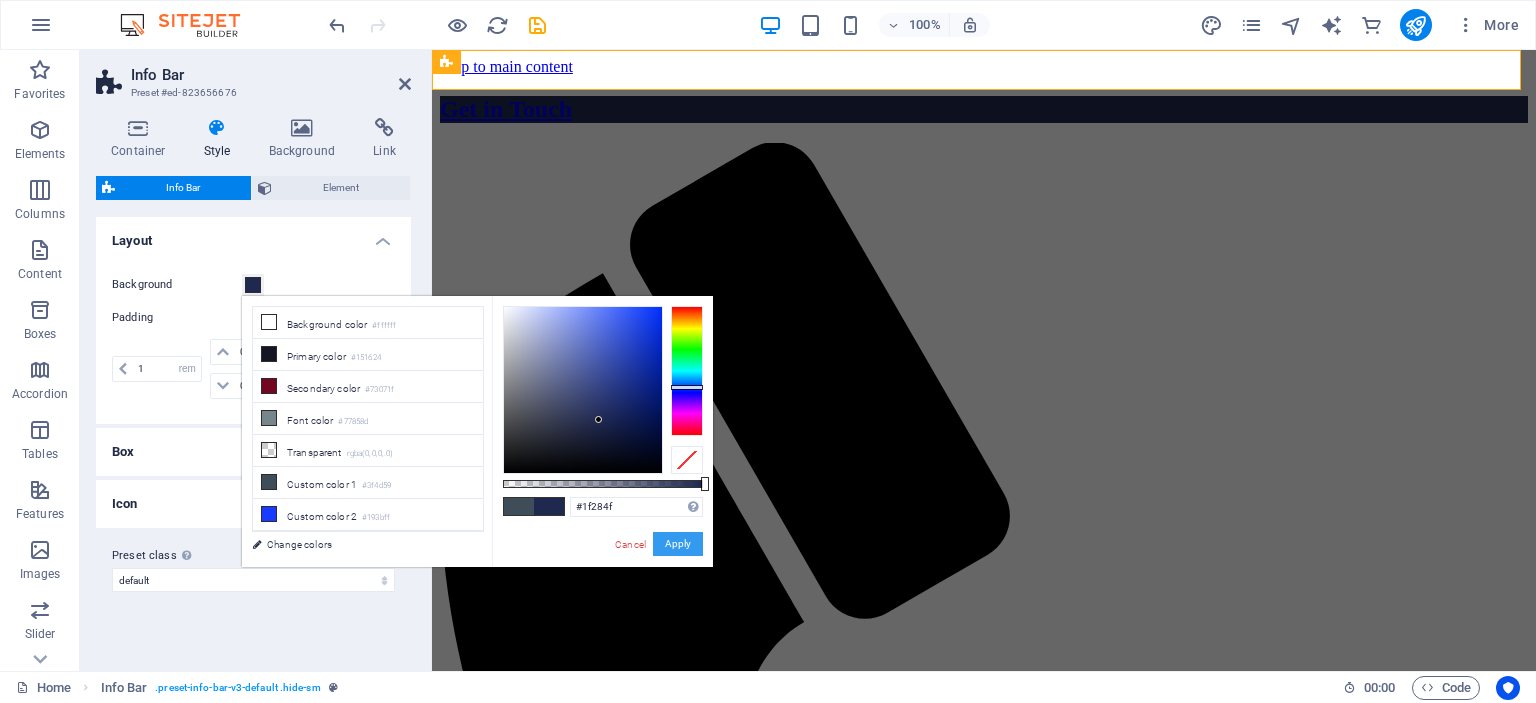 click on "Apply" at bounding box center [678, 544] 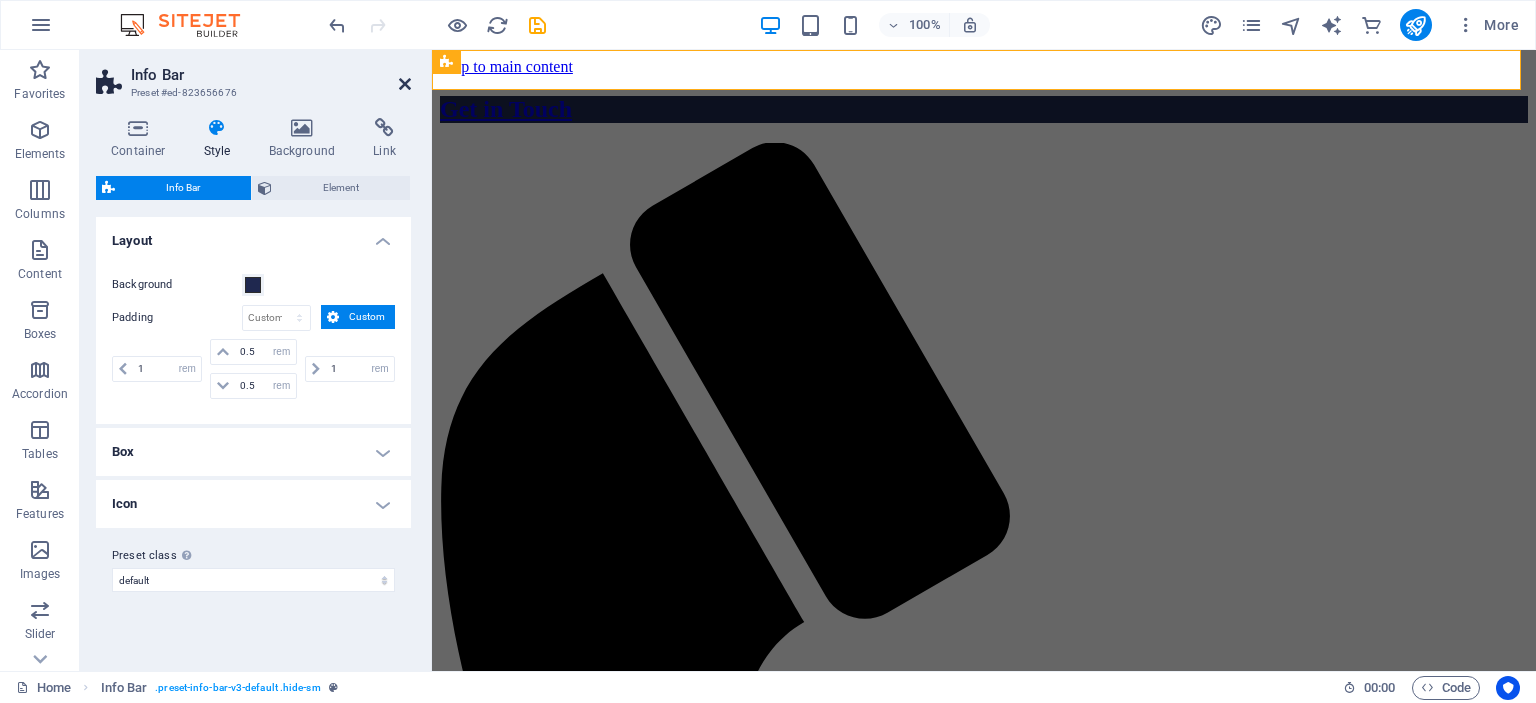 click at bounding box center (405, 84) 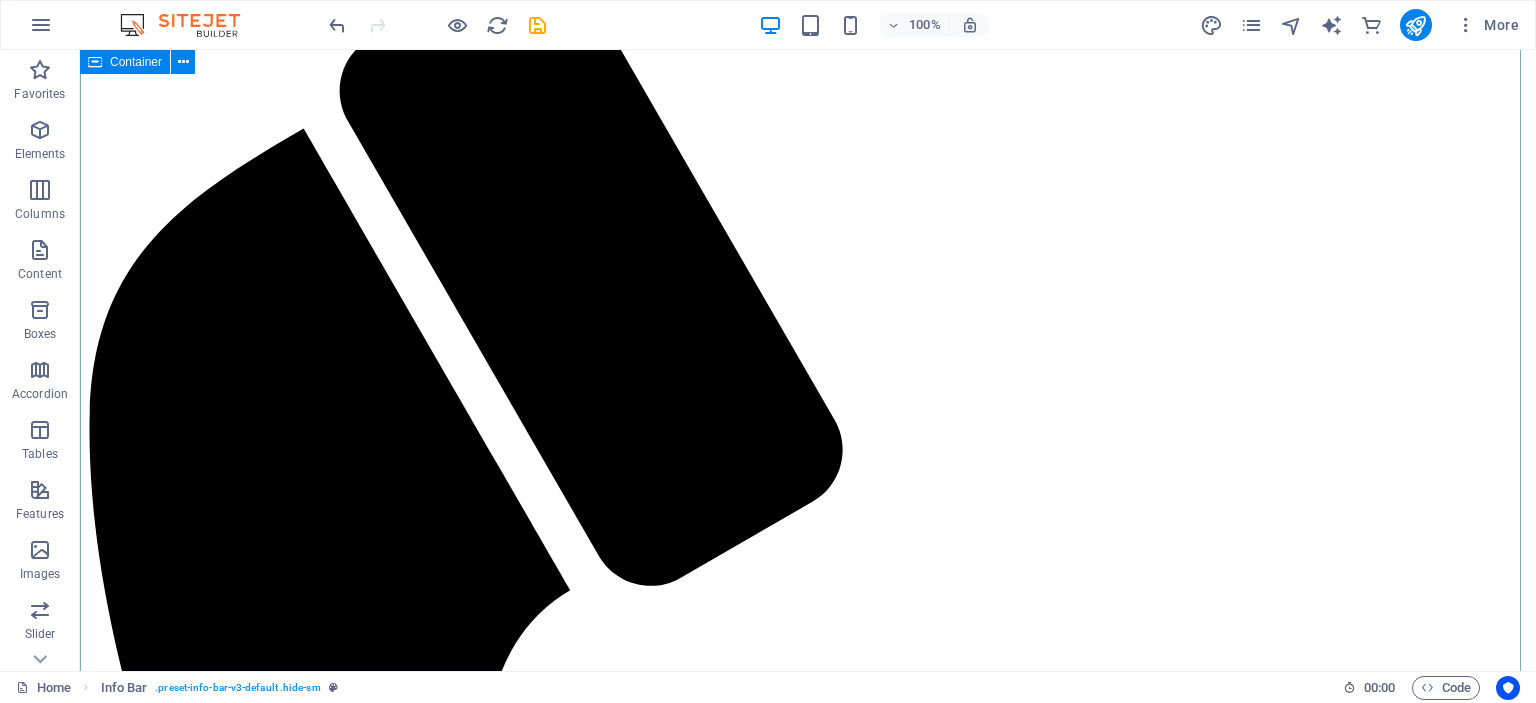 scroll, scrollTop: 0, scrollLeft: 0, axis: both 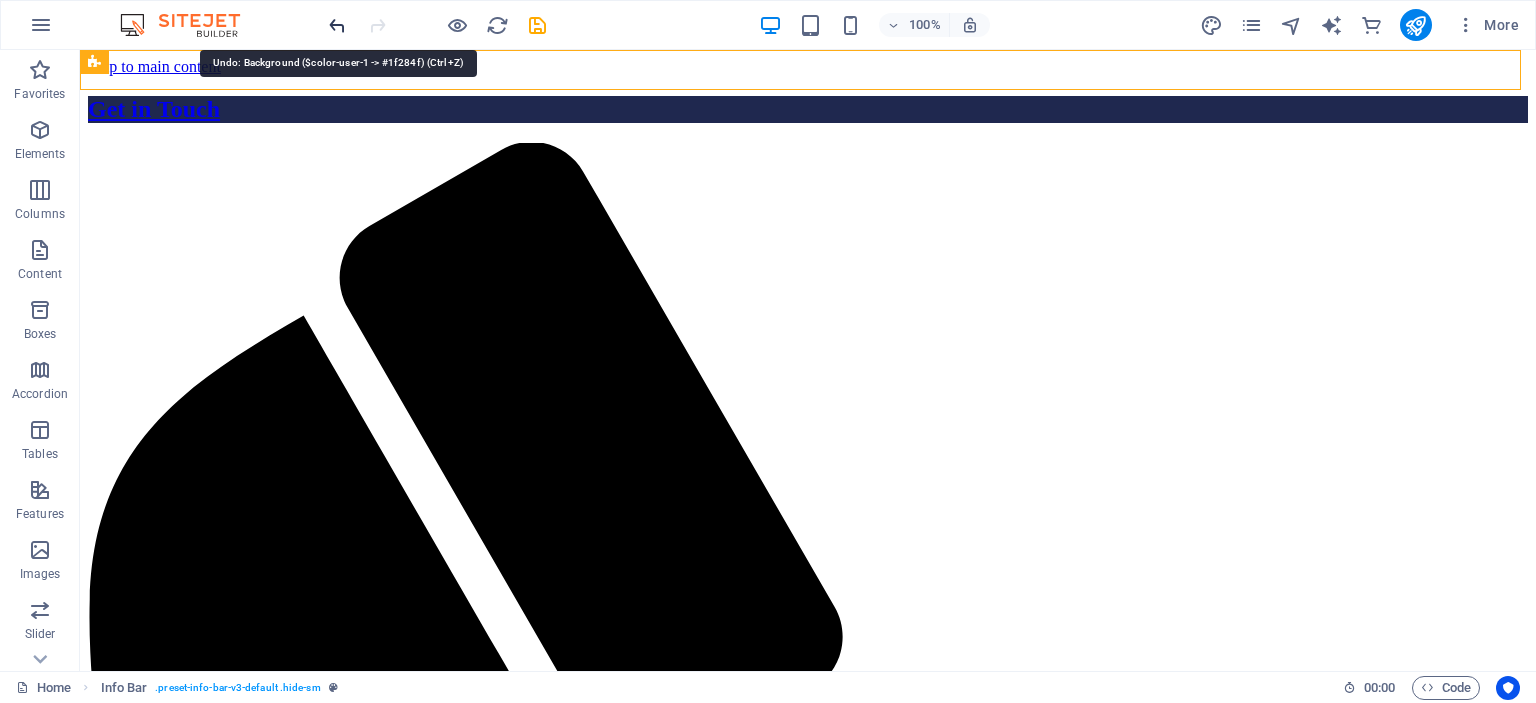 click at bounding box center (337, 25) 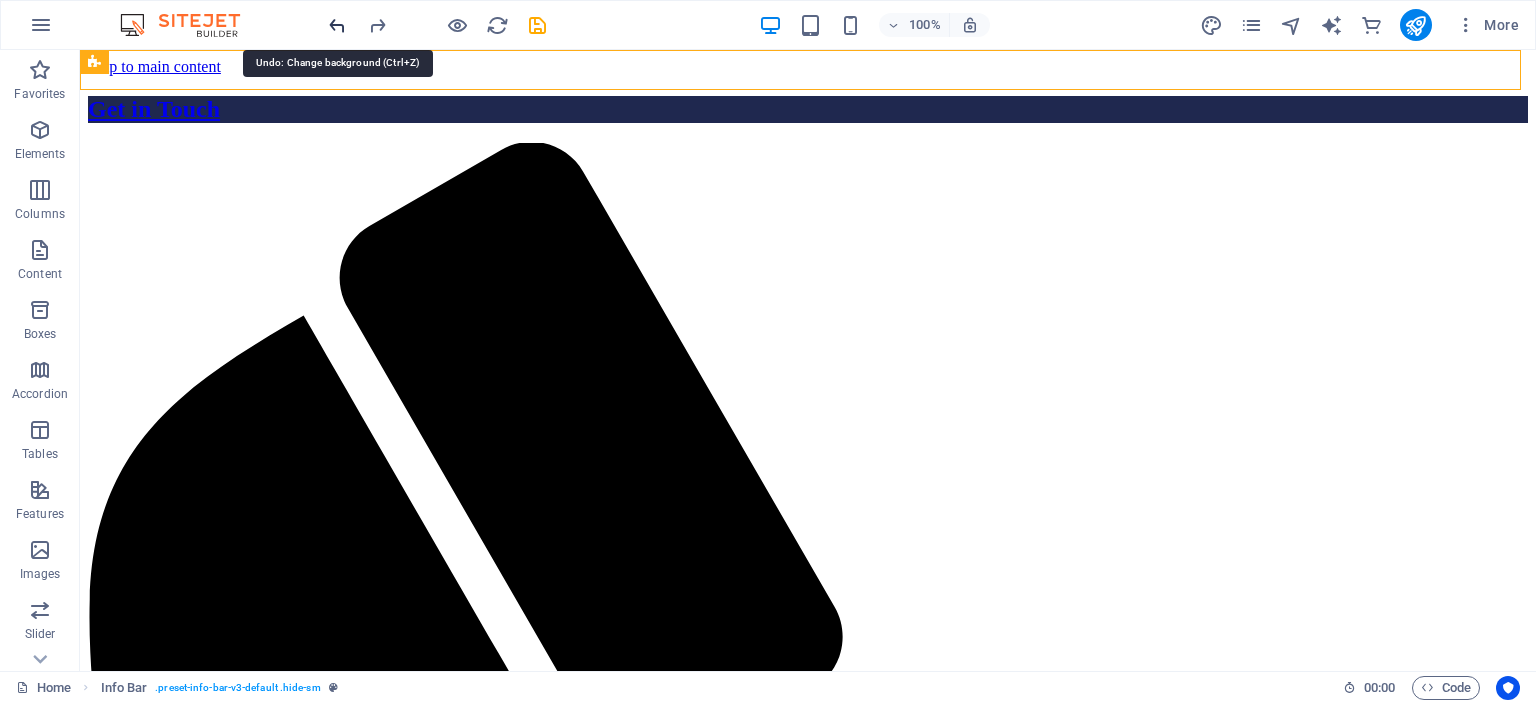 click at bounding box center [337, 25] 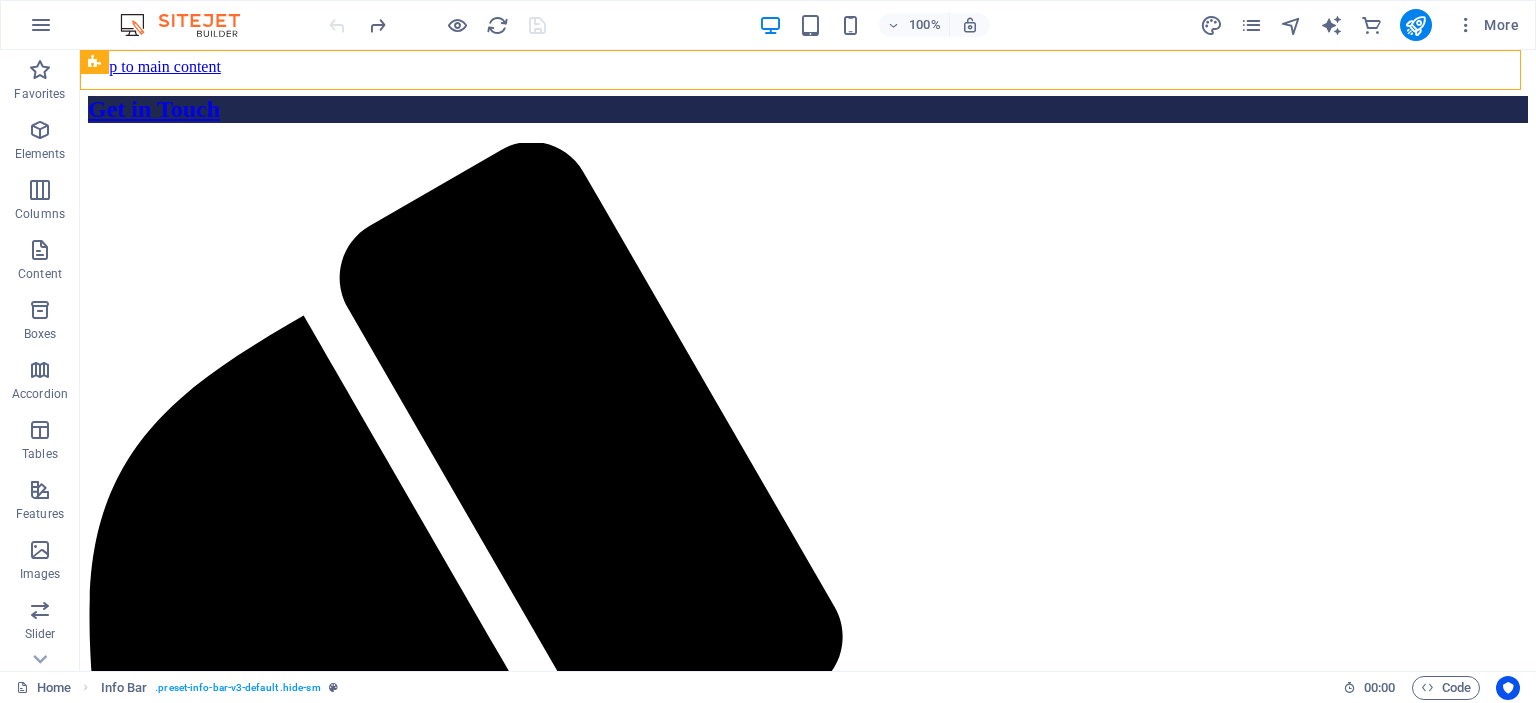 click at bounding box center (437, 25) 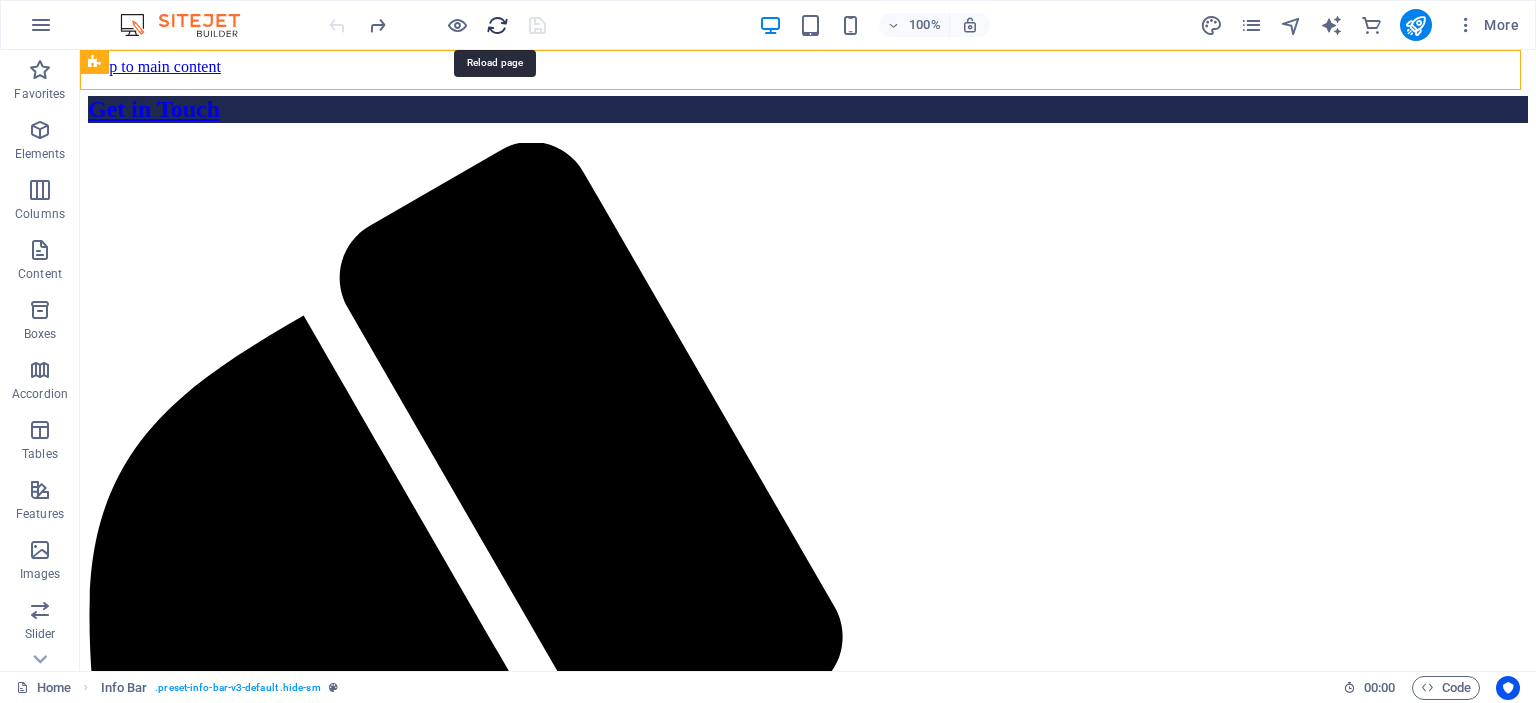 click at bounding box center (497, 25) 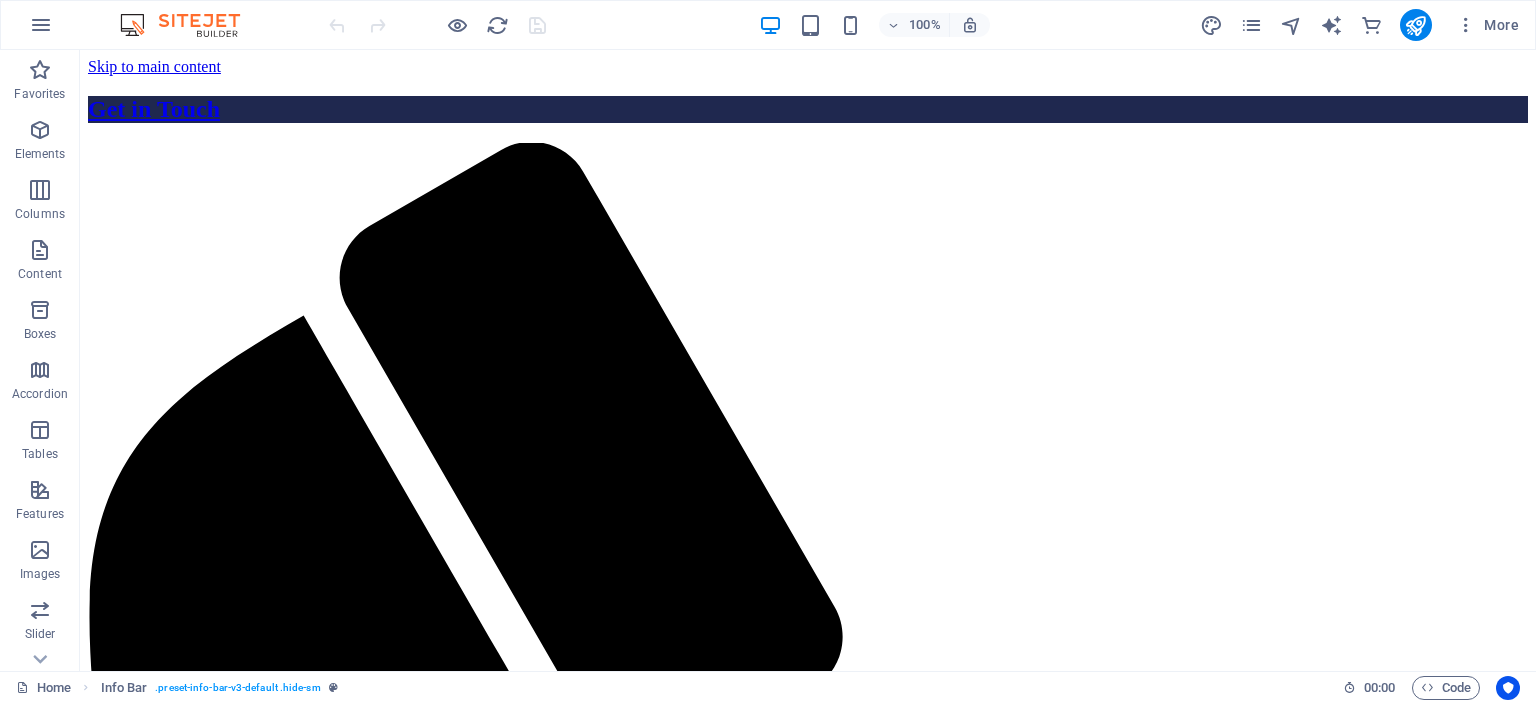 scroll, scrollTop: 0, scrollLeft: 0, axis: both 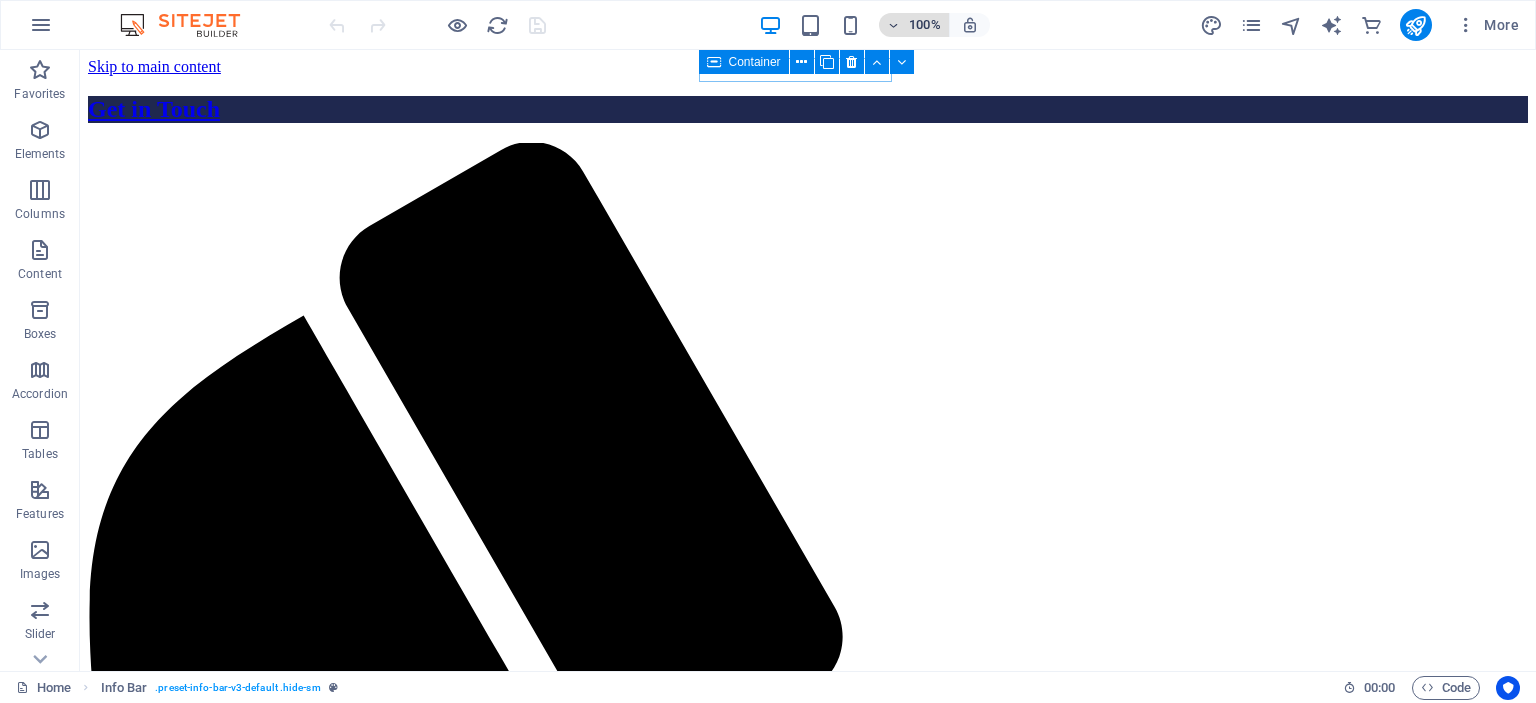 click on "100%" at bounding box center (914, 25) 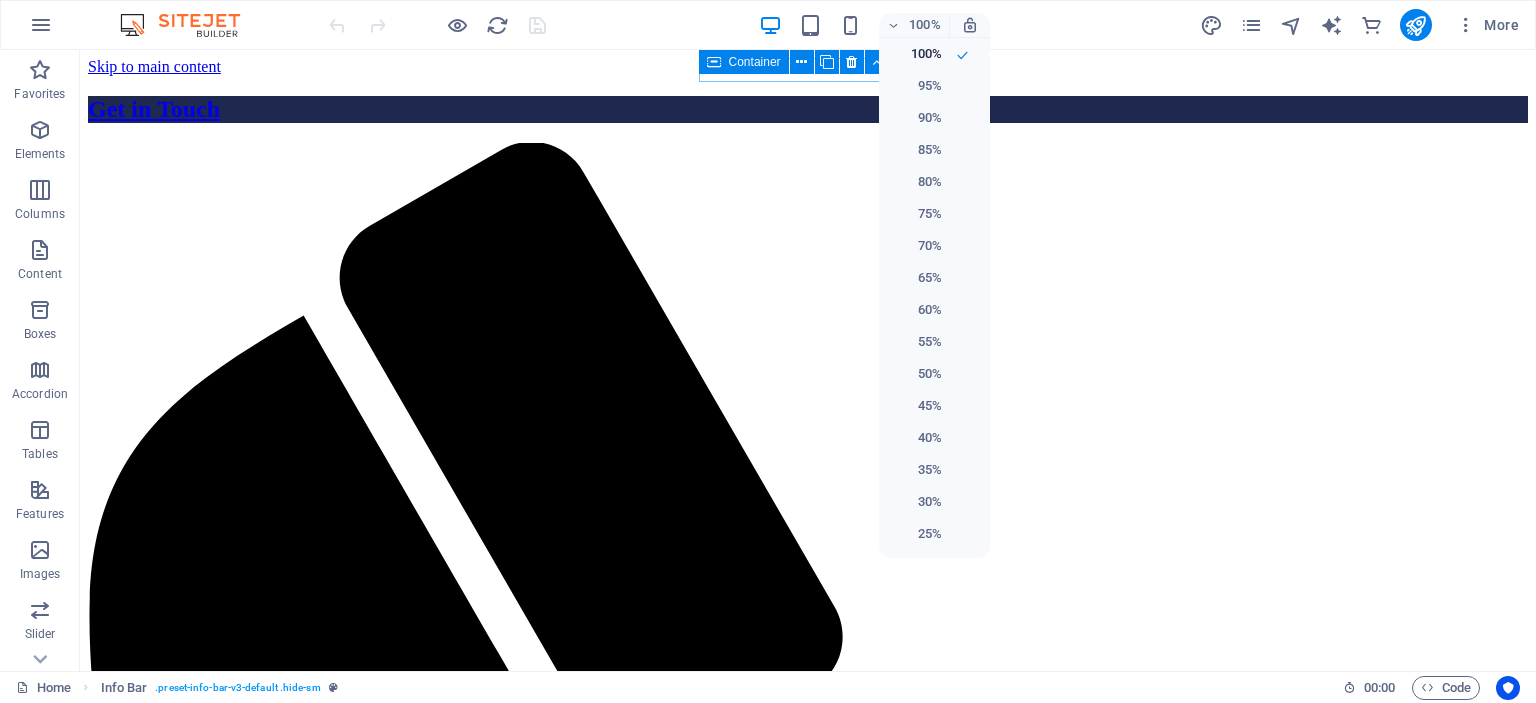 click at bounding box center [768, 351] 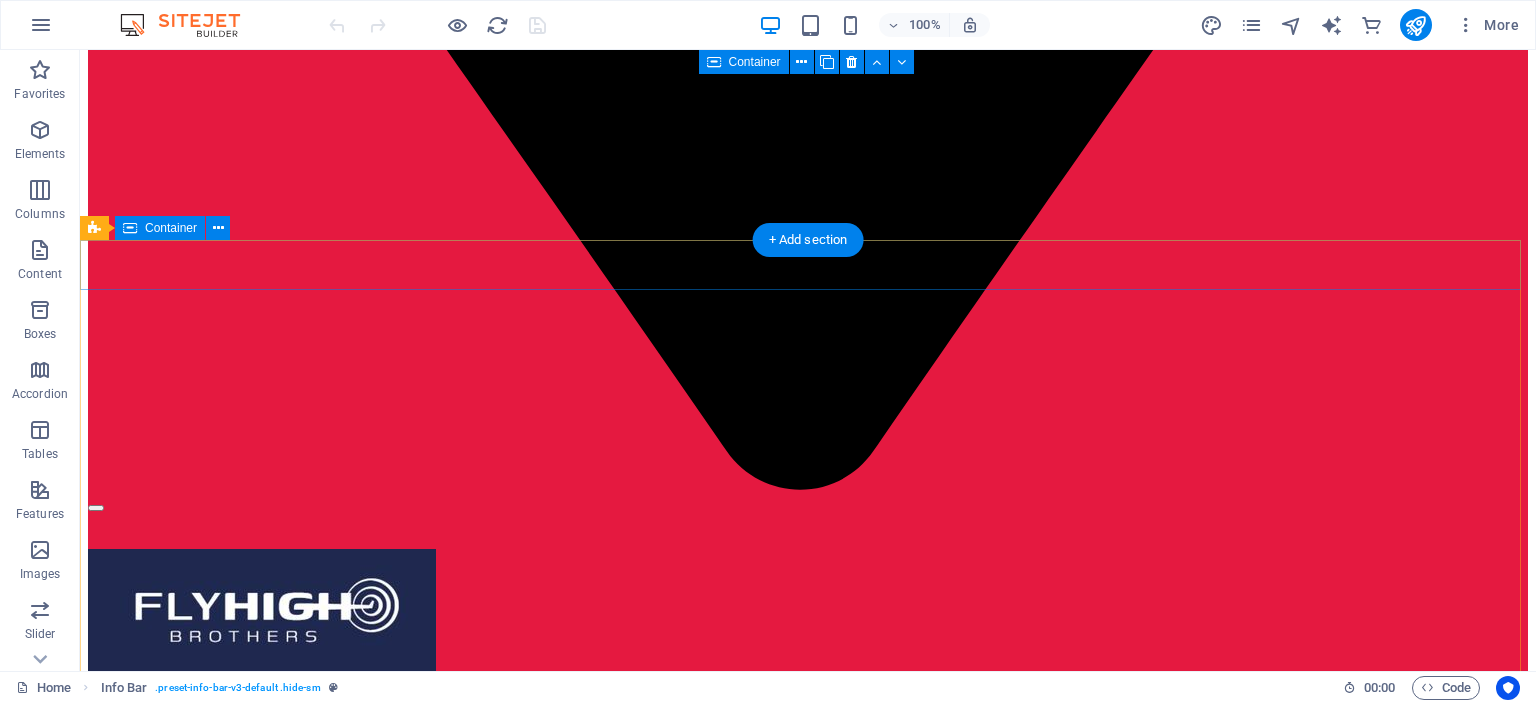 scroll, scrollTop: 8753, scrollLeft: 0, axis: vertical 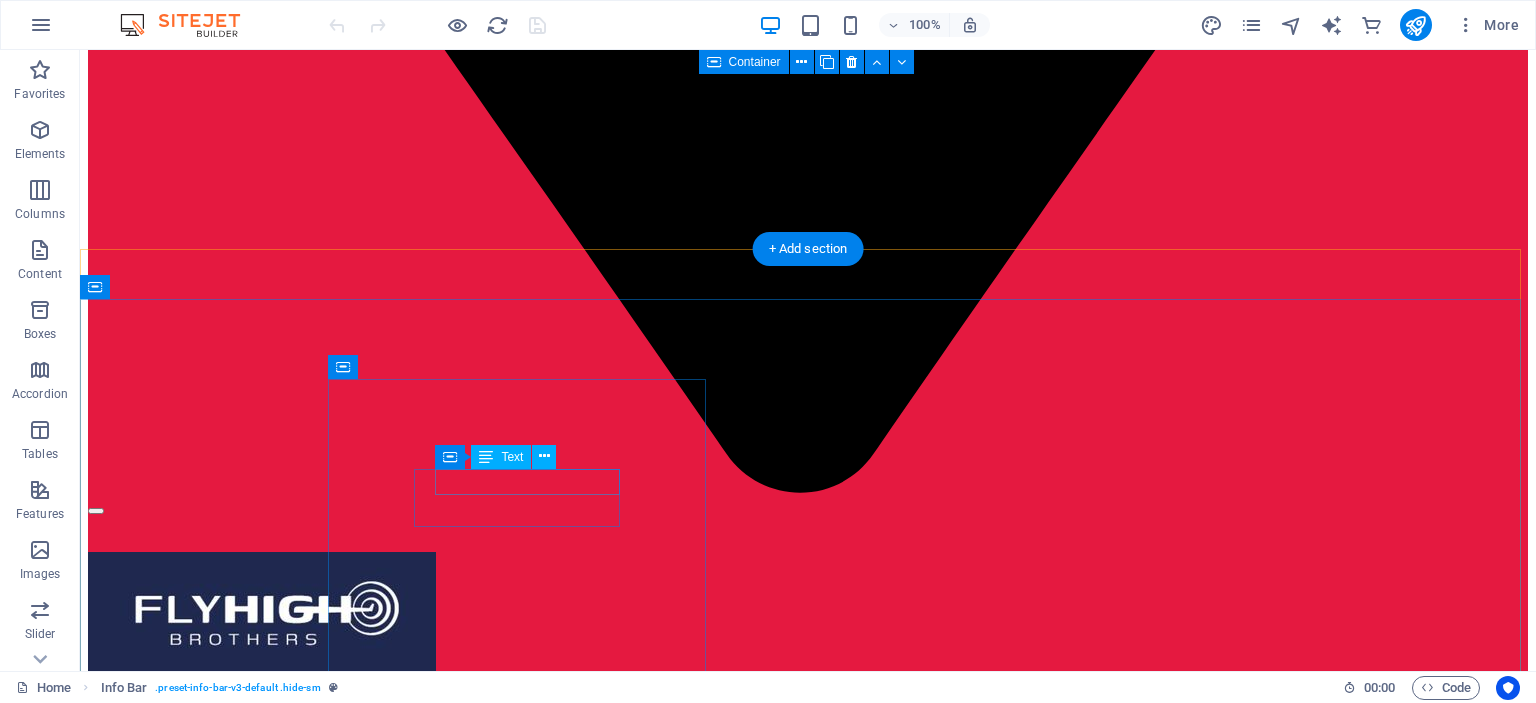 click on "Street ,  6th of October   12345" at bounding box center [808, 19572] 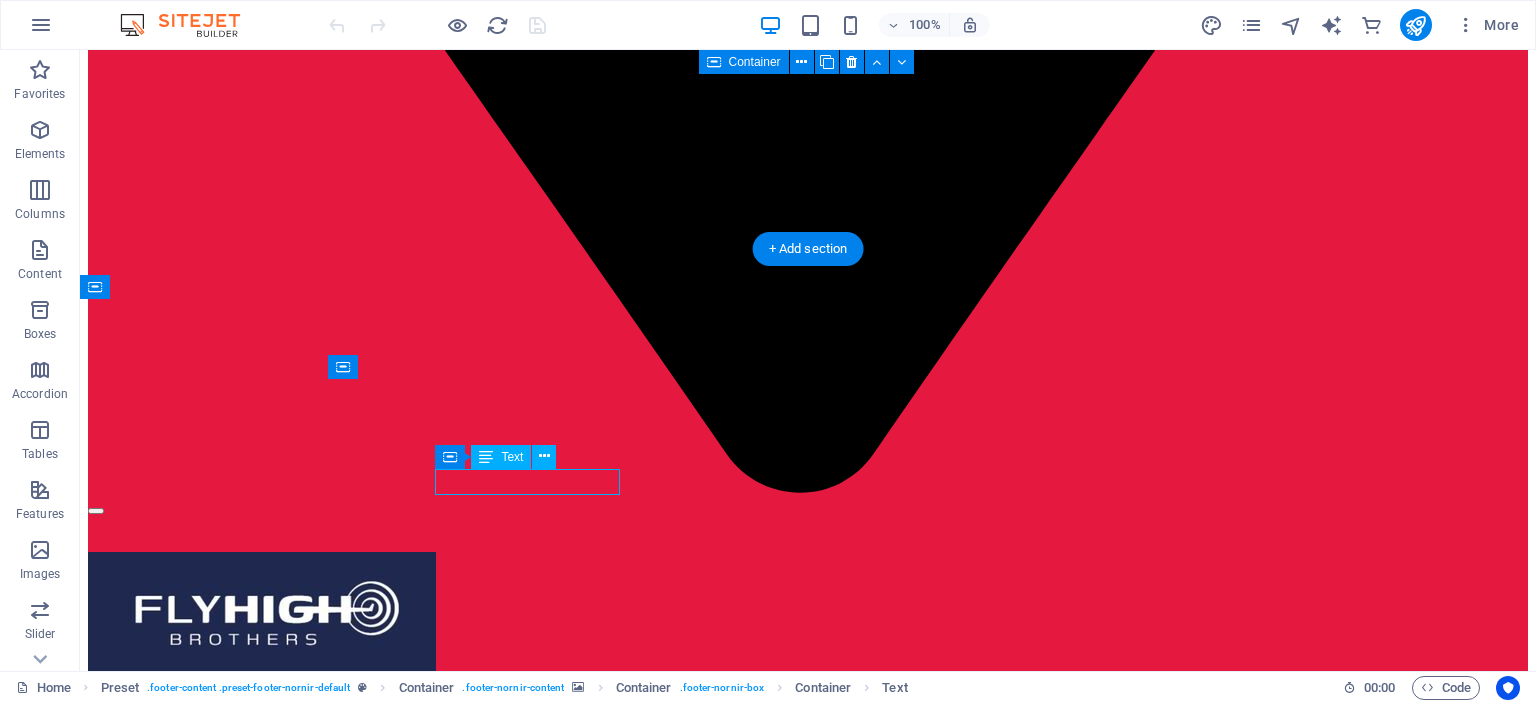 click on "Street ,  6th of October   12345" at bounding box center [808, 19572] 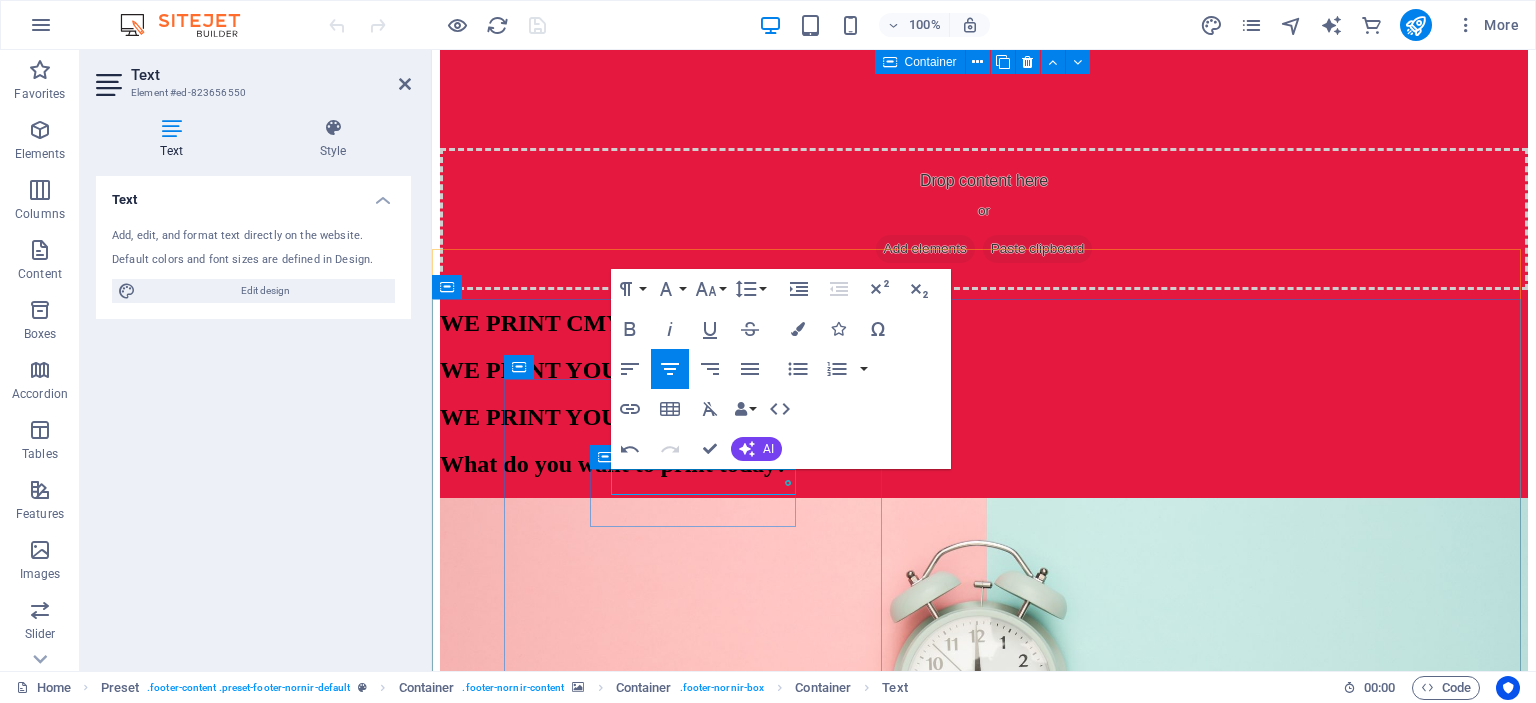 click on "[DATE]" at bounding box center (505, 14927) 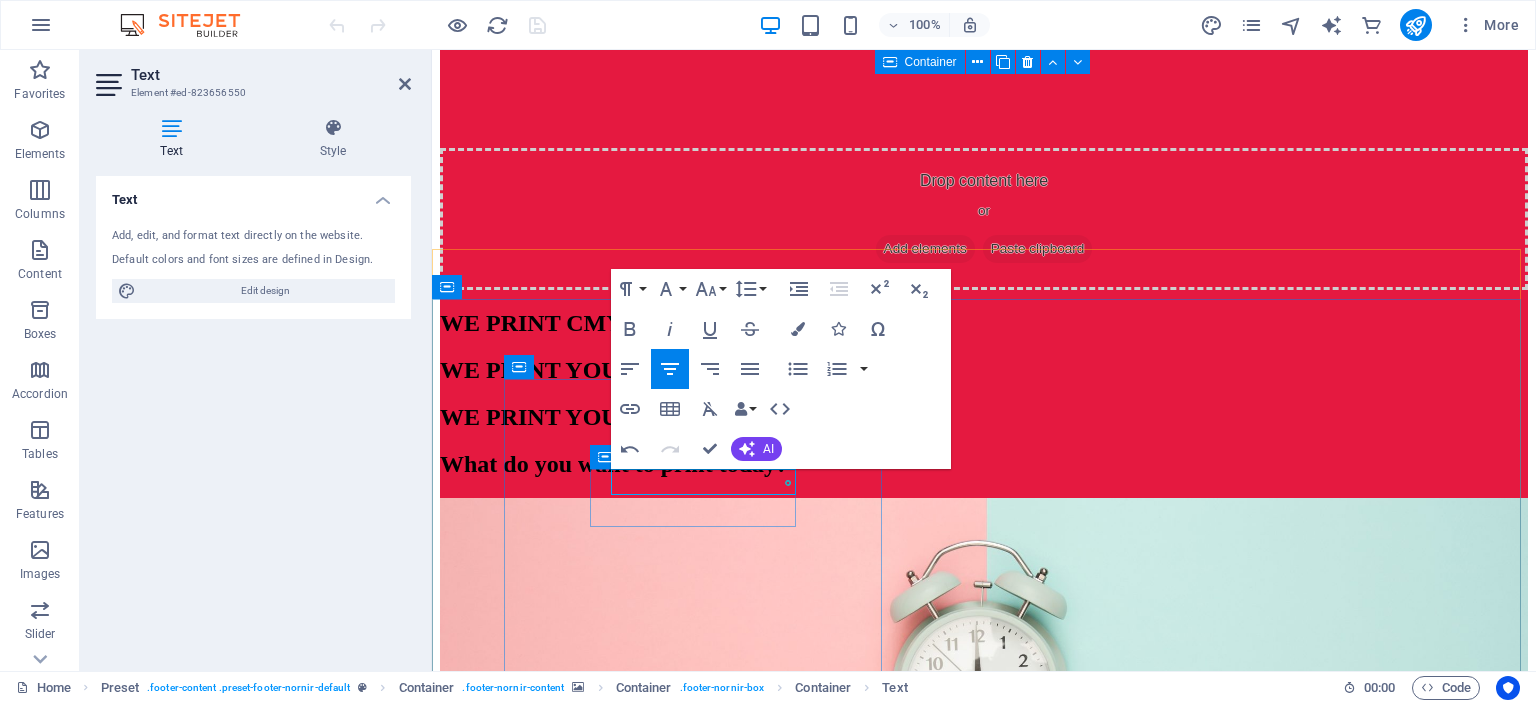 drag, startPoint x: 669, startPoint y: 481, endPoint x: 827, endPoint y: 768, distance: 327.61716 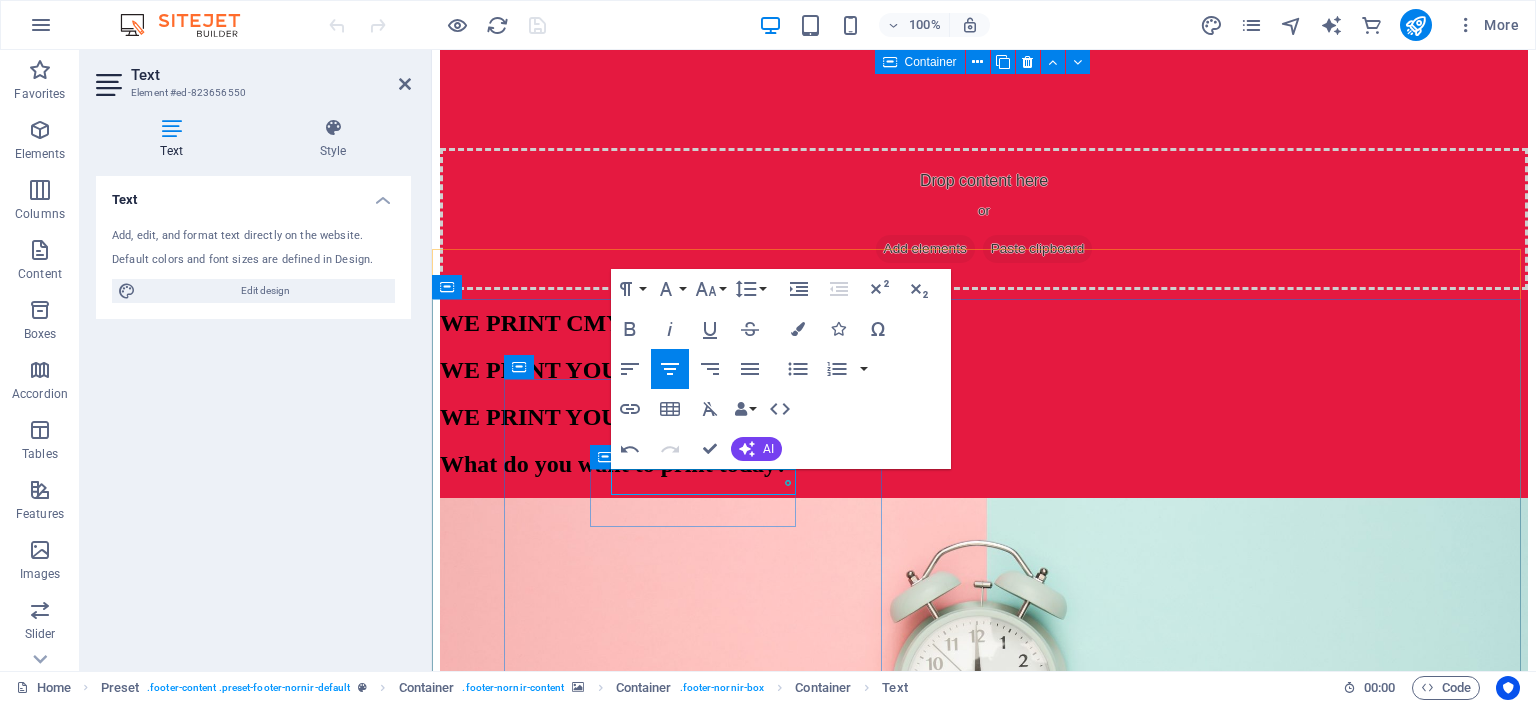 click on "Contact Street ,  6th of October   12345 Contact Us! +20 15 50 43 56 15 info@flyhigh.com.eg Legal Notice  |  Privacy" at bounding box center (984, 15064) 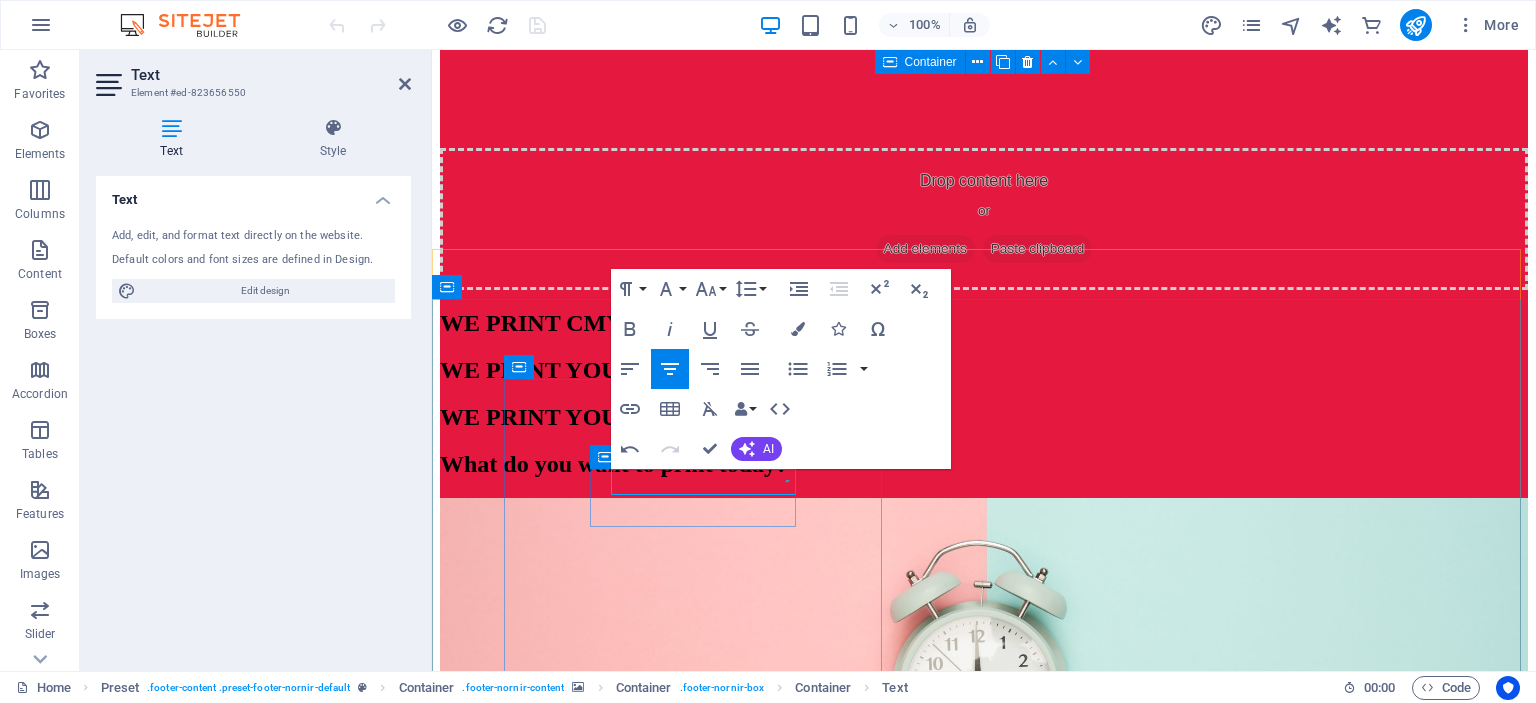 click on "Contact Street ,  6th of October   12345 Contact Us! +20 15 50 43 56 15 info@flyhigh.com.eg Legal Notice  |  Privacy" at bounding box center [984, 15064] 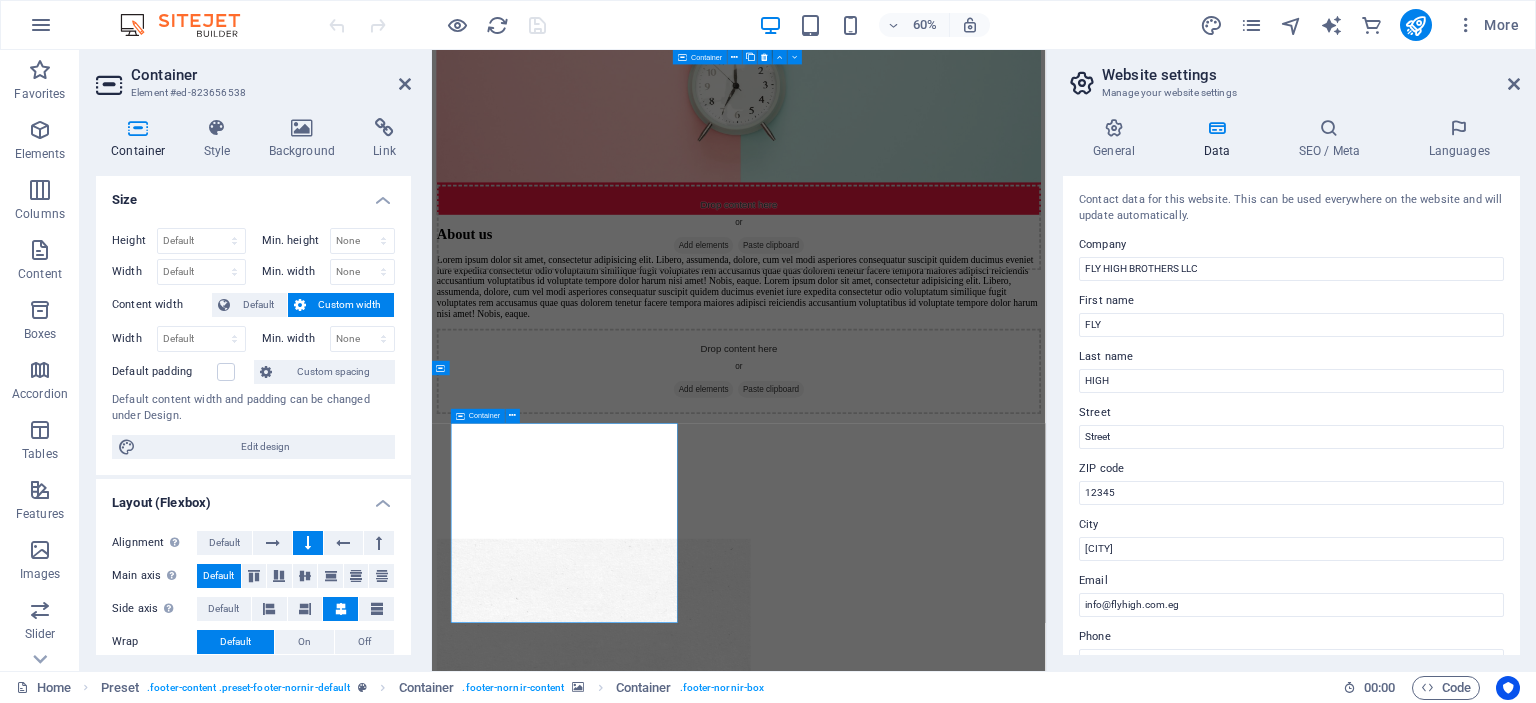 scroll, scrollTop: 8460, scrollLeft: 0, axis: vertical 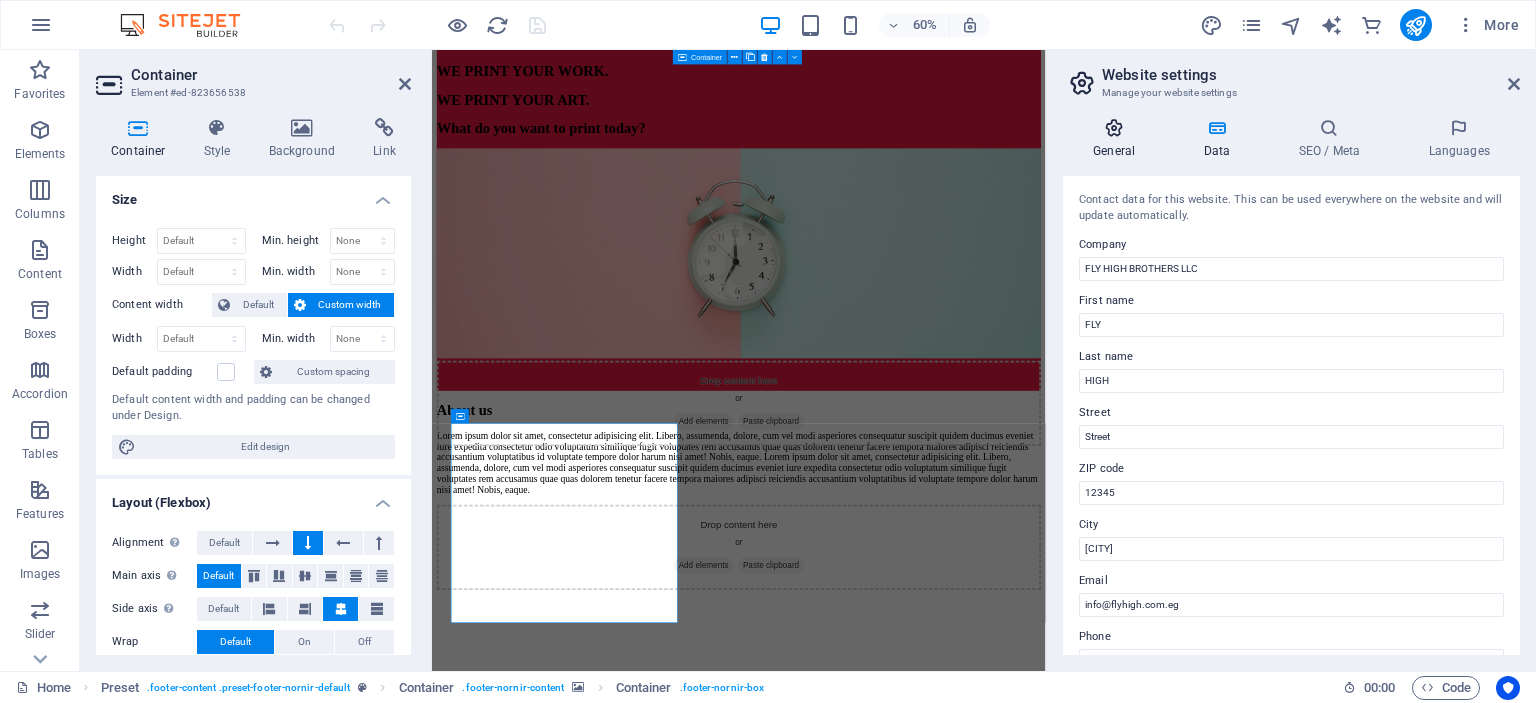 click on "General" at bounding box center [1118, 139] 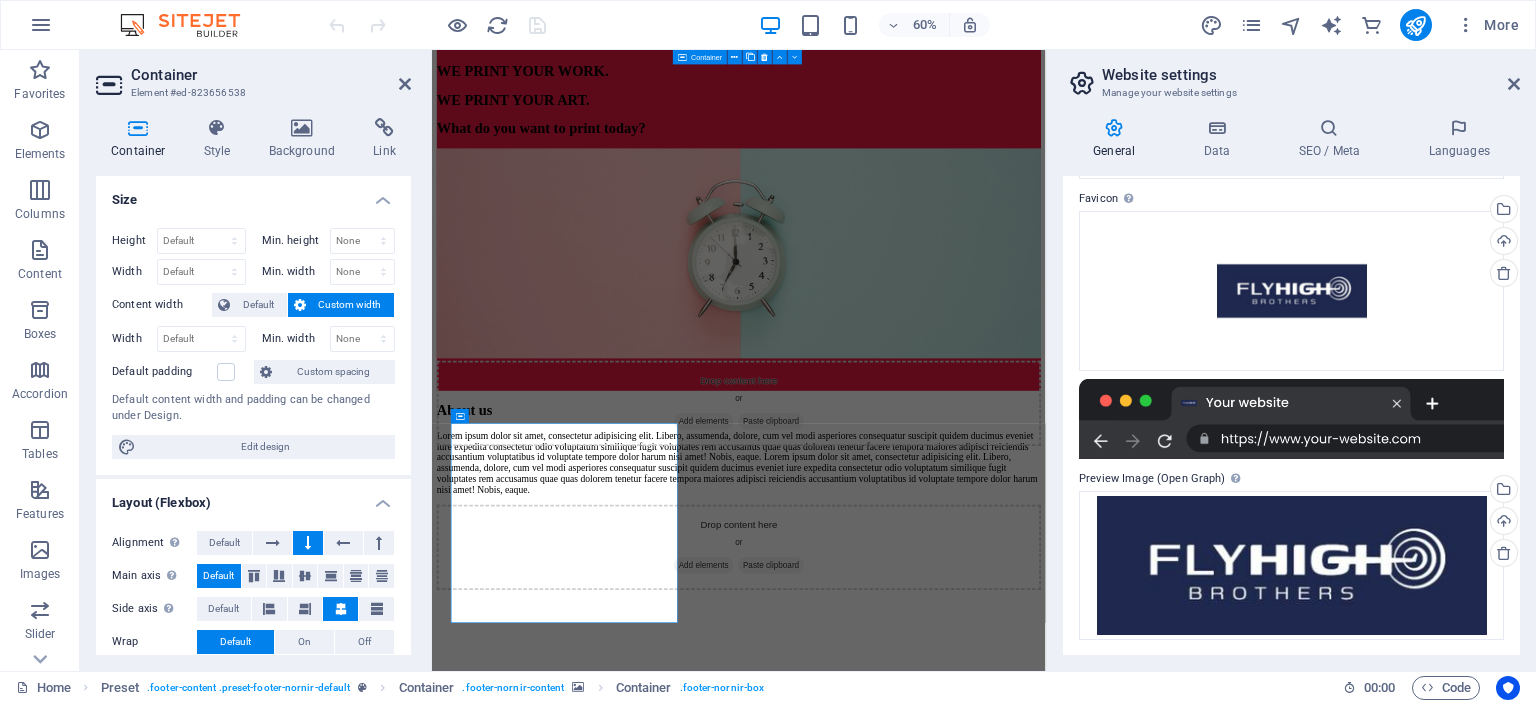 scroll, scrollTop: 0, scrollLeft: 0, axis: both 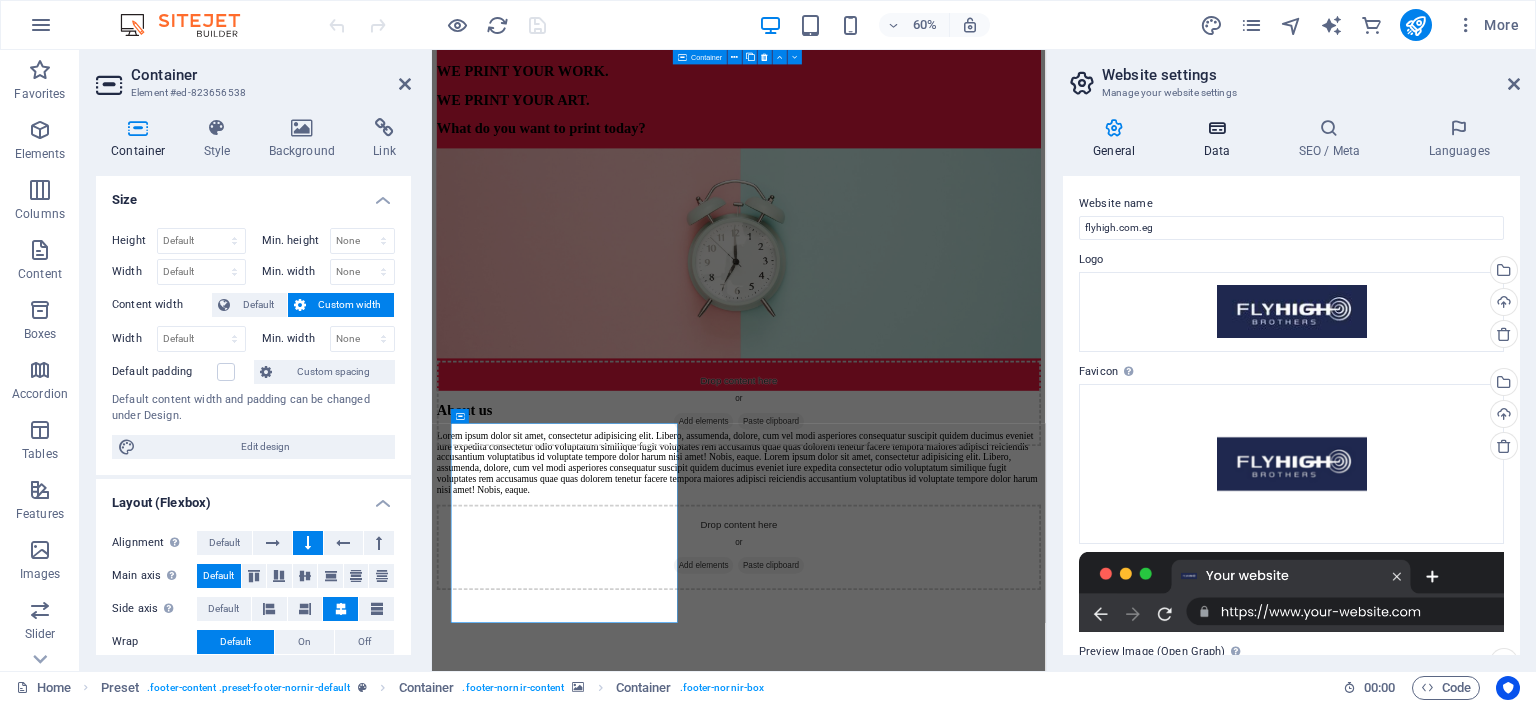 click at bounding box center (1216, 128) 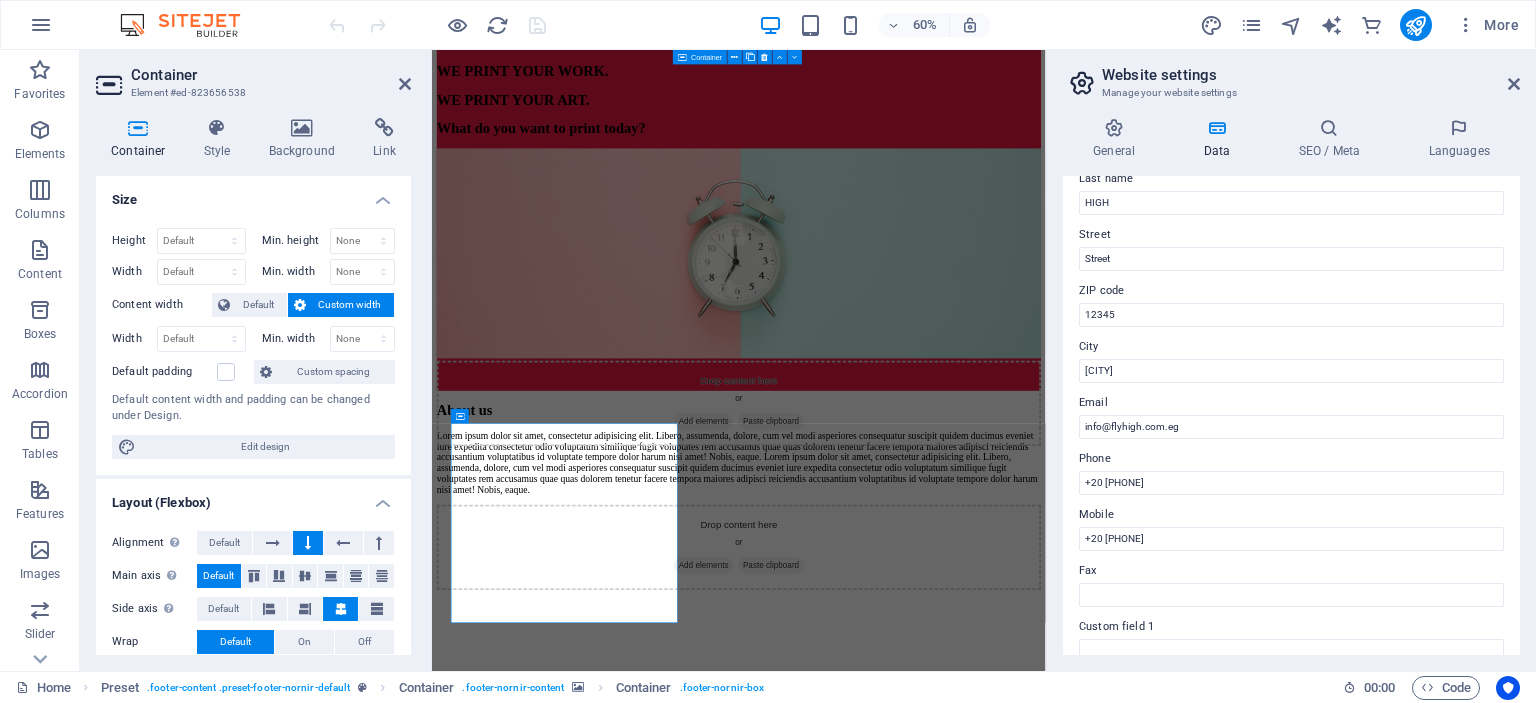 scroll, scrollTop: 175, scrollLeft: 0, axis: vertical 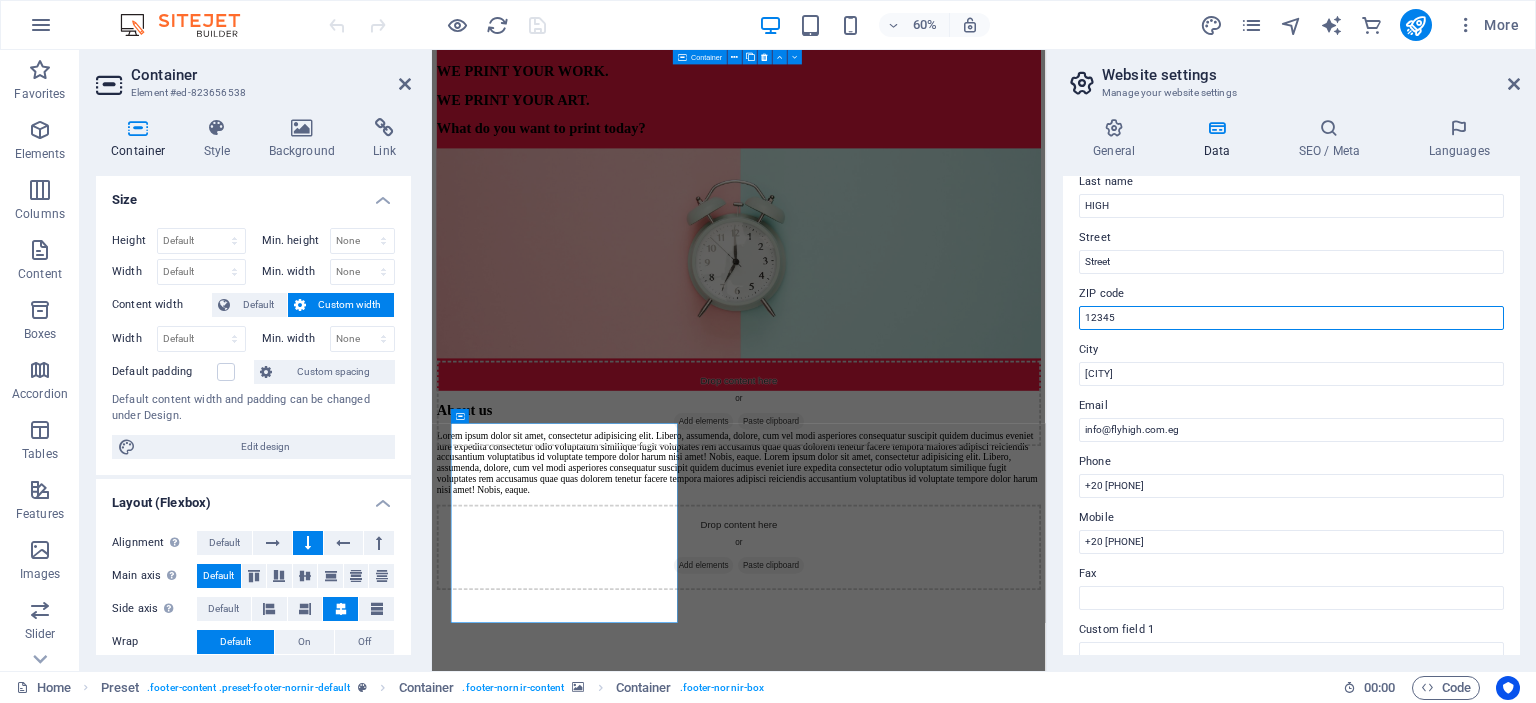 click on "12345" at bounding box center (1291, 318) 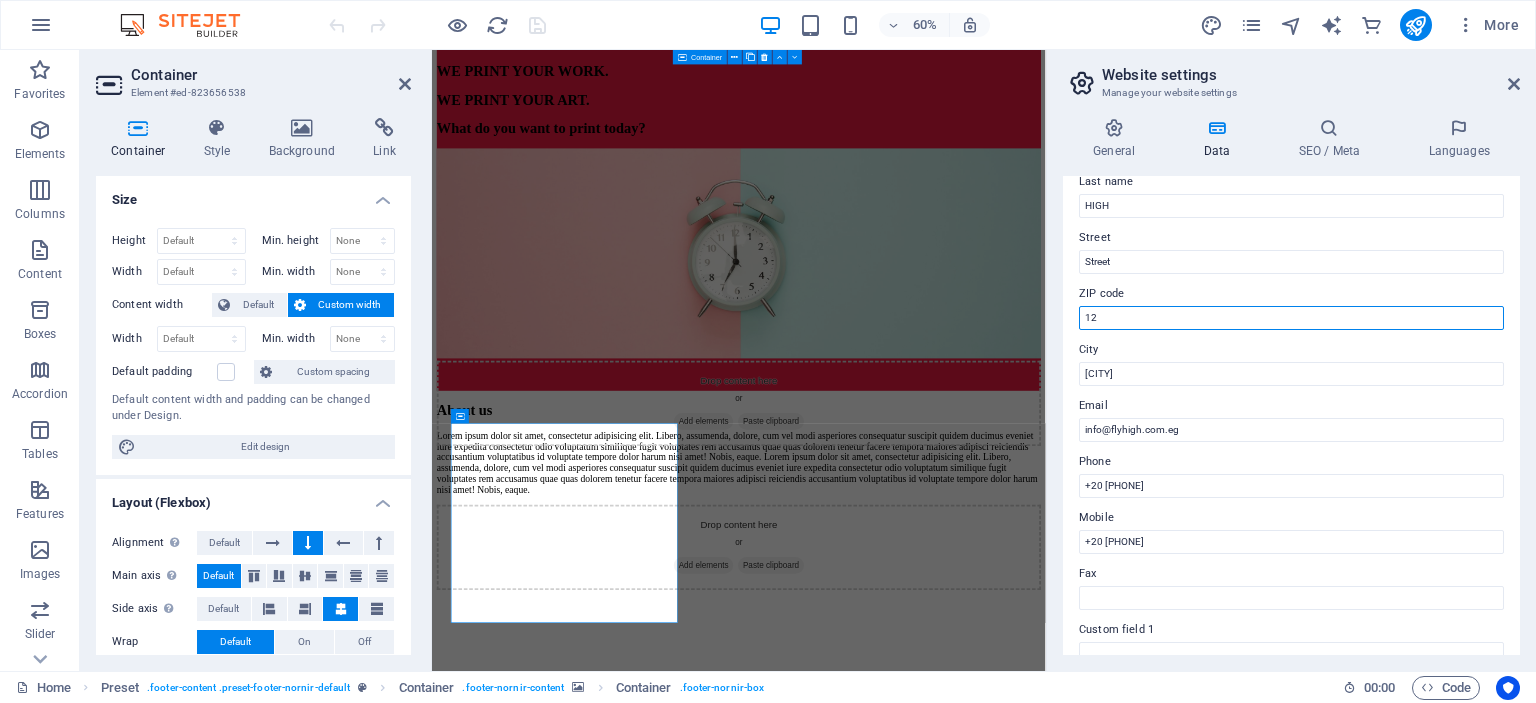 type on "1" 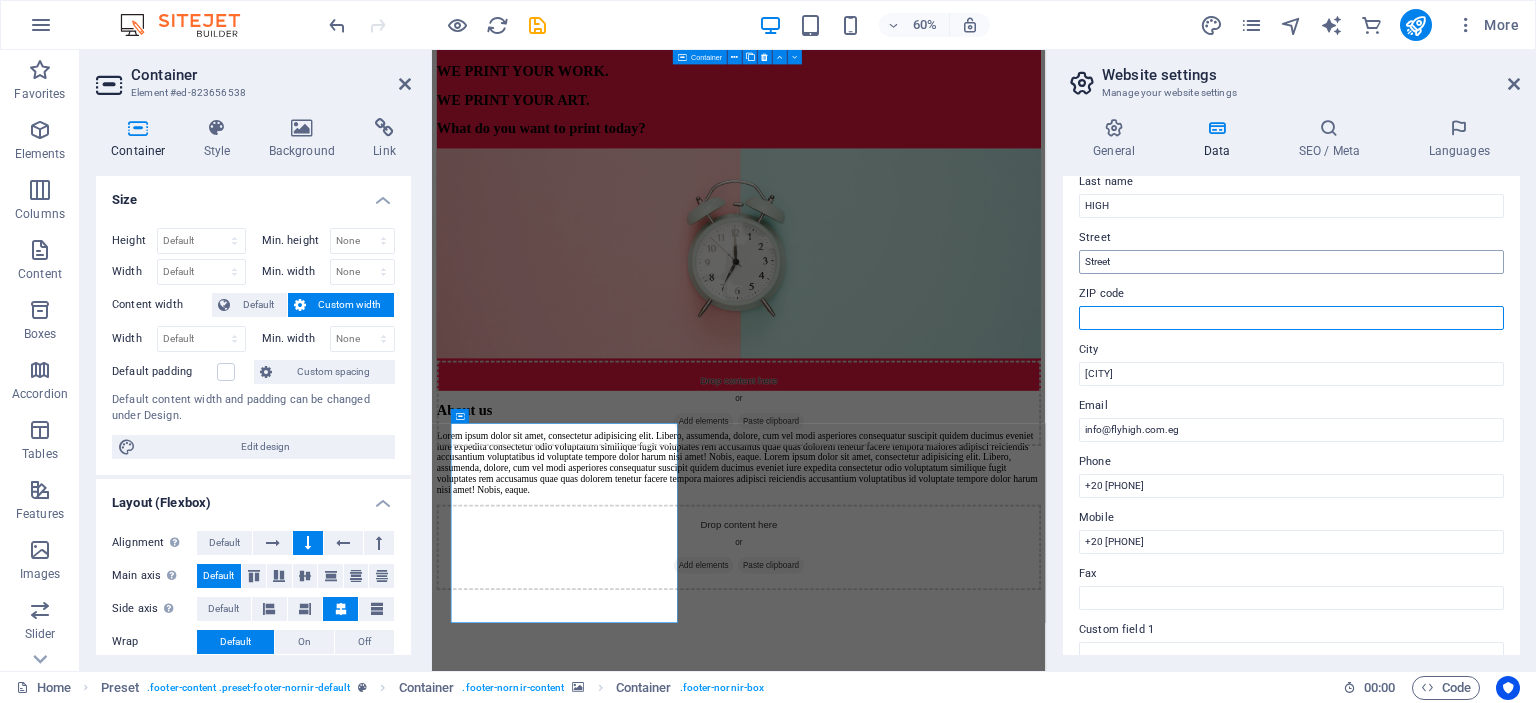 type 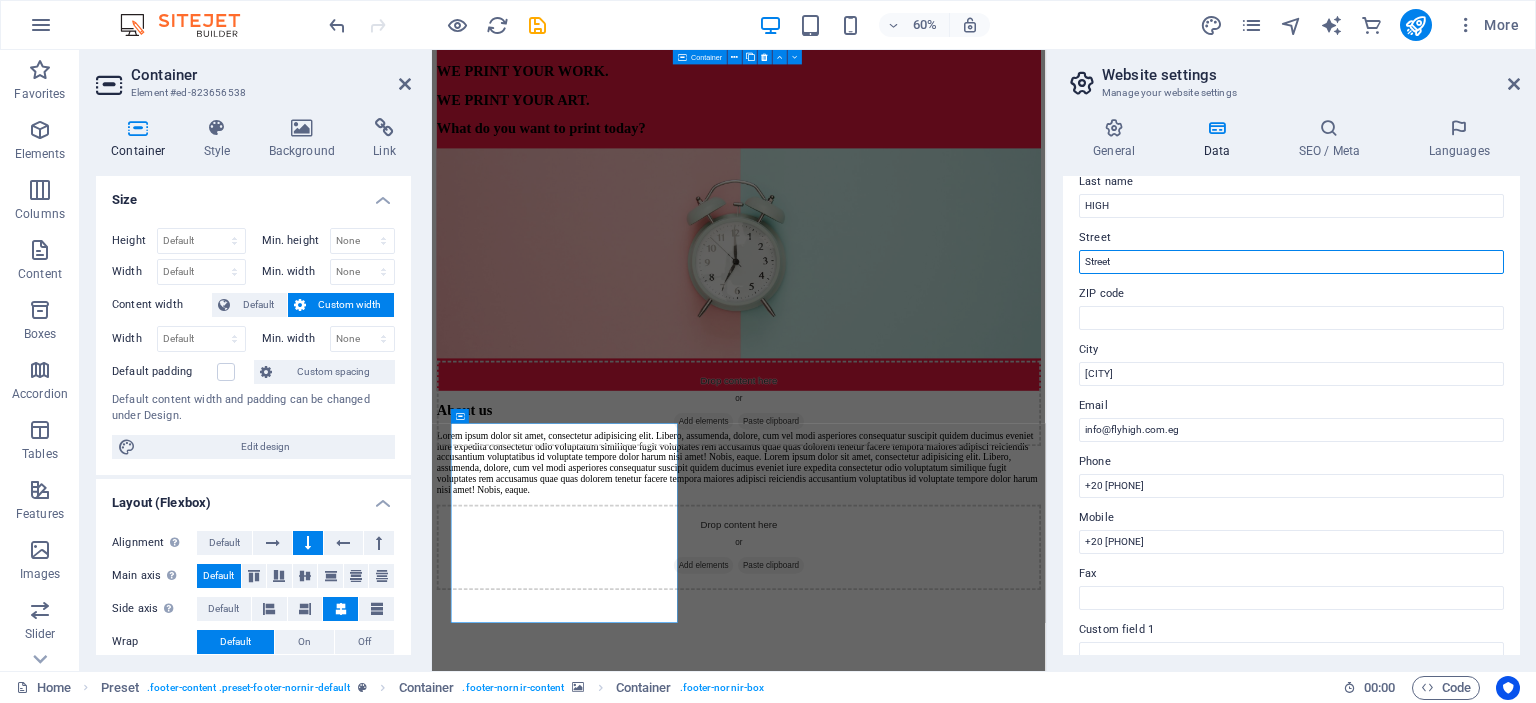 click on "Street" at bounding box center (1291, 262) 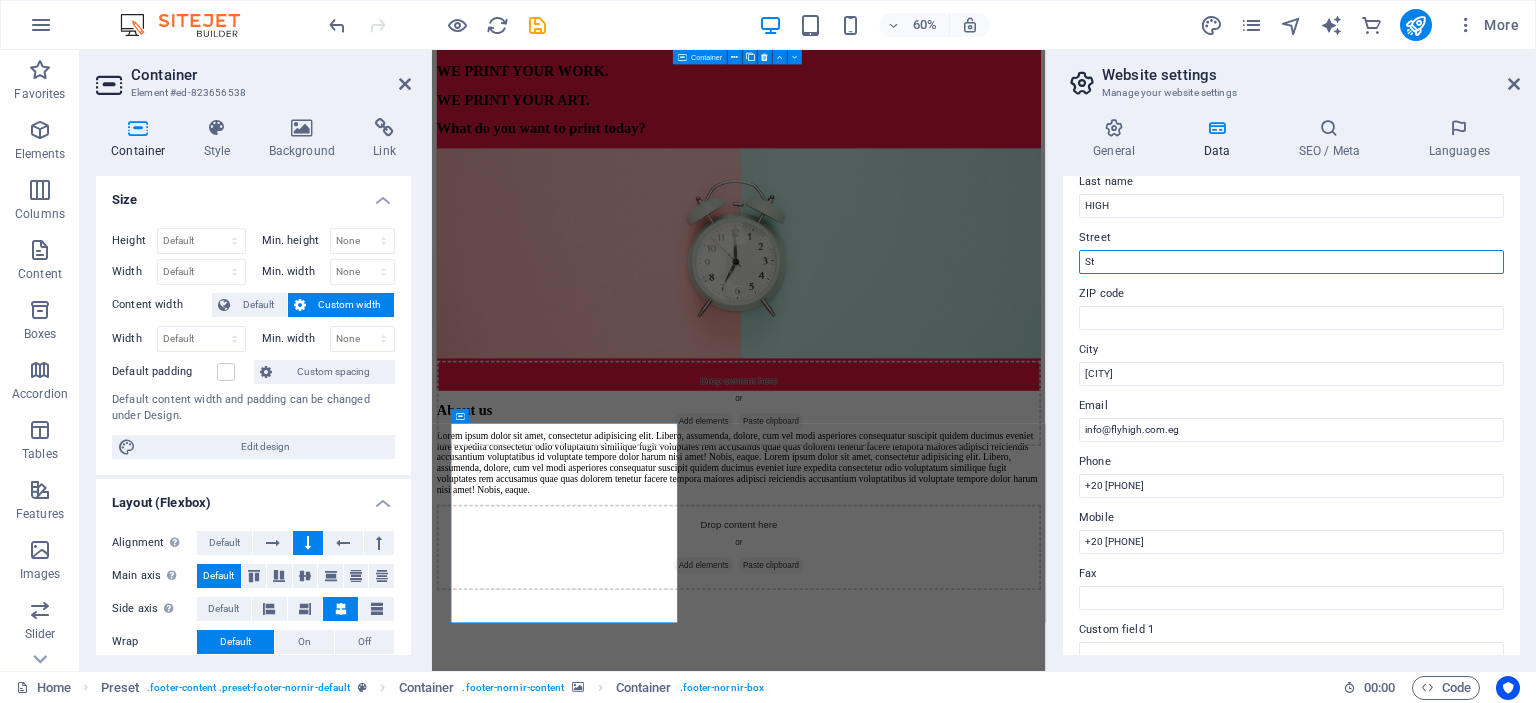 type on "S" 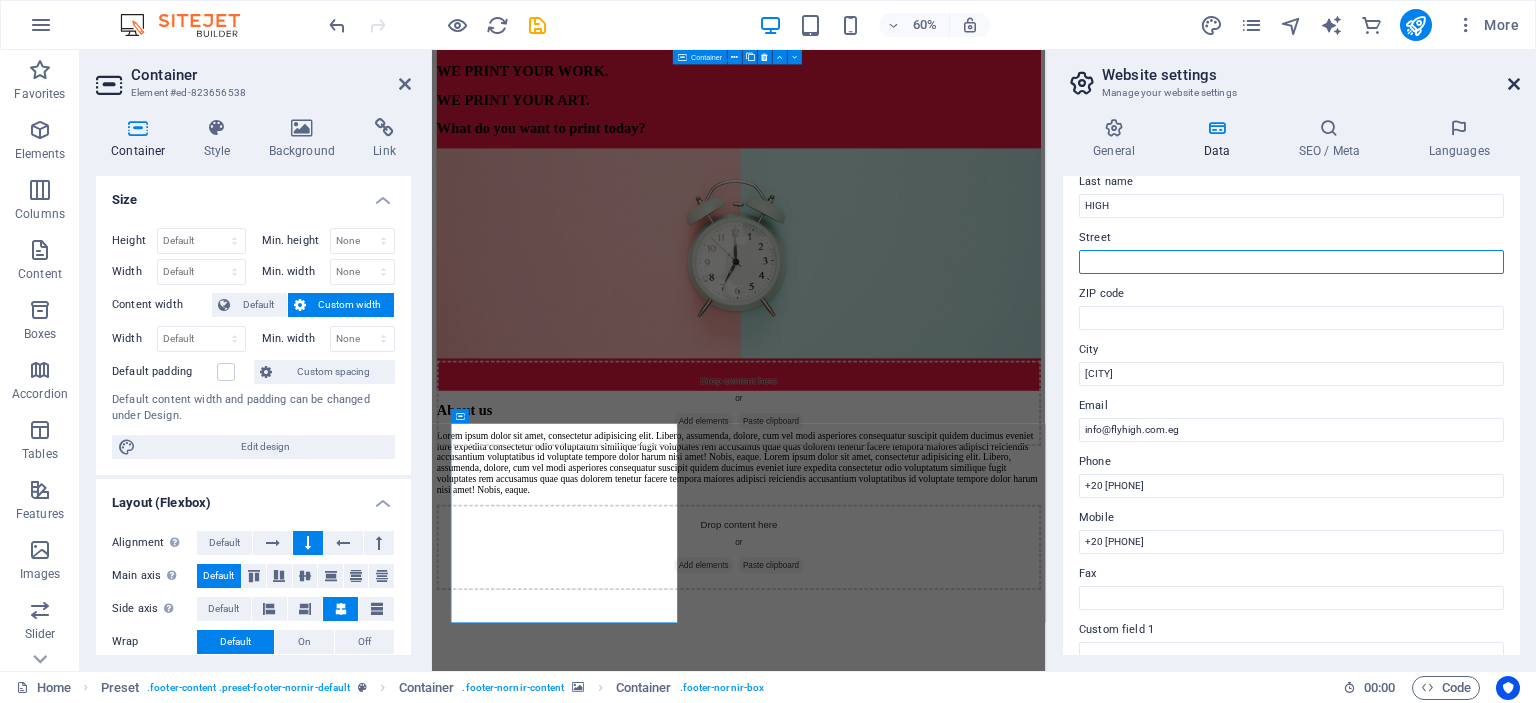 type 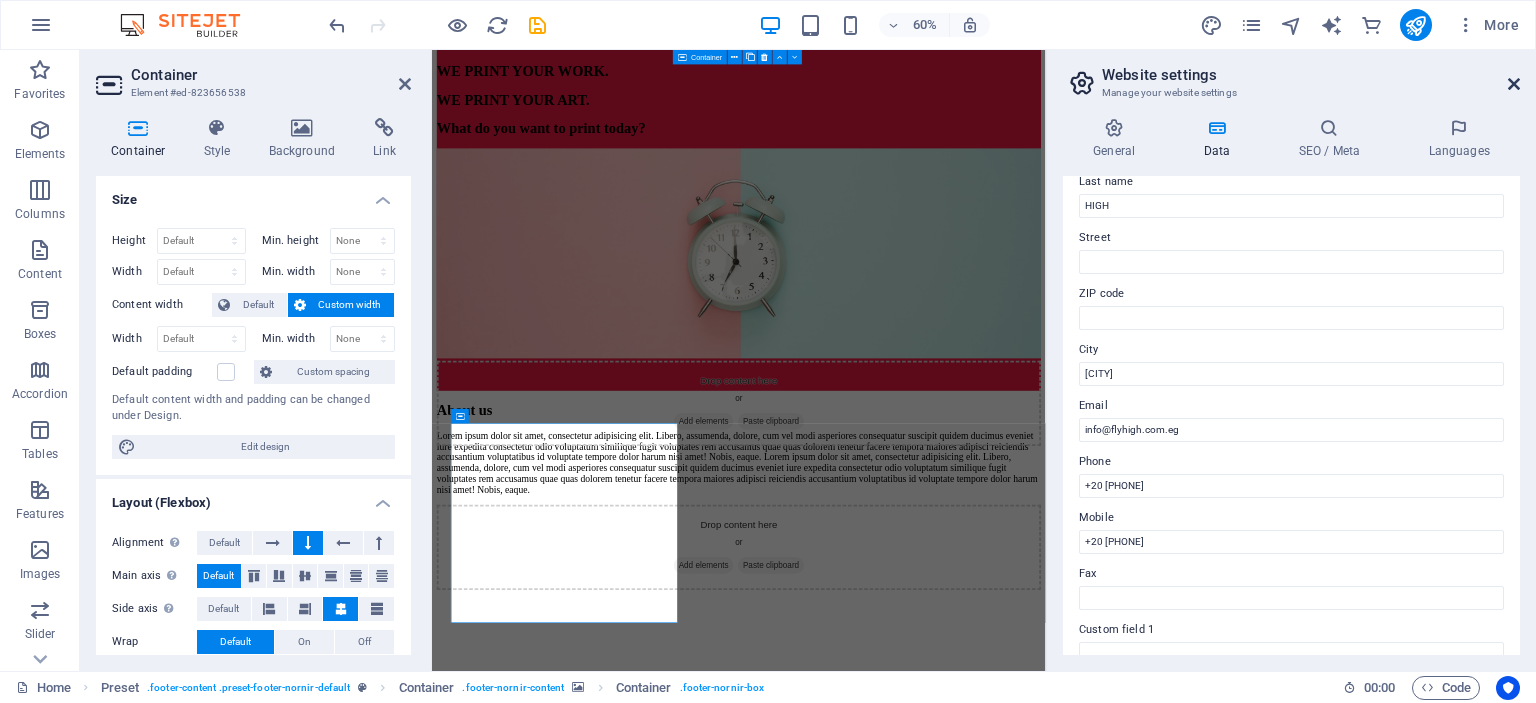 click at bounding box center [1514, 84] 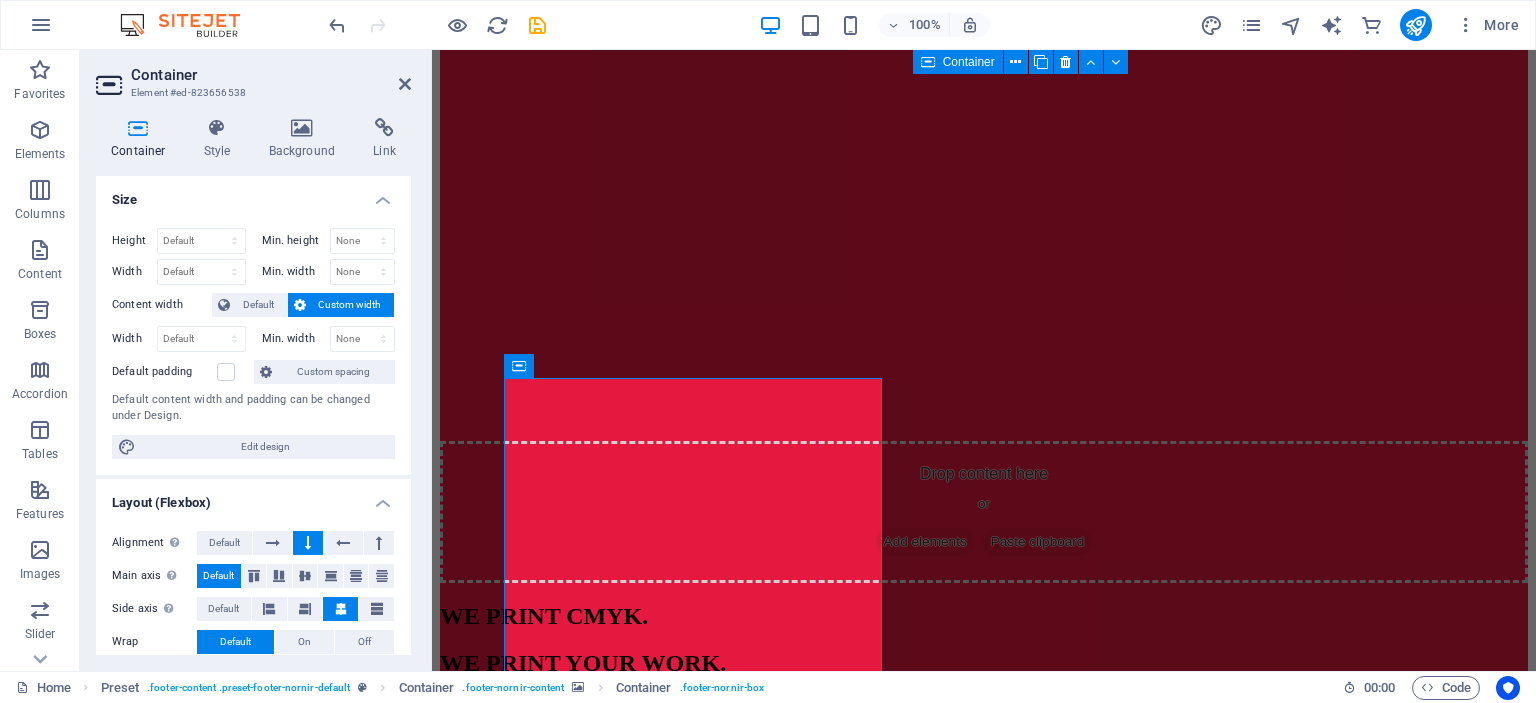 scroll, scrollTop: 8754, scrollLeft: 0, axis: vertical 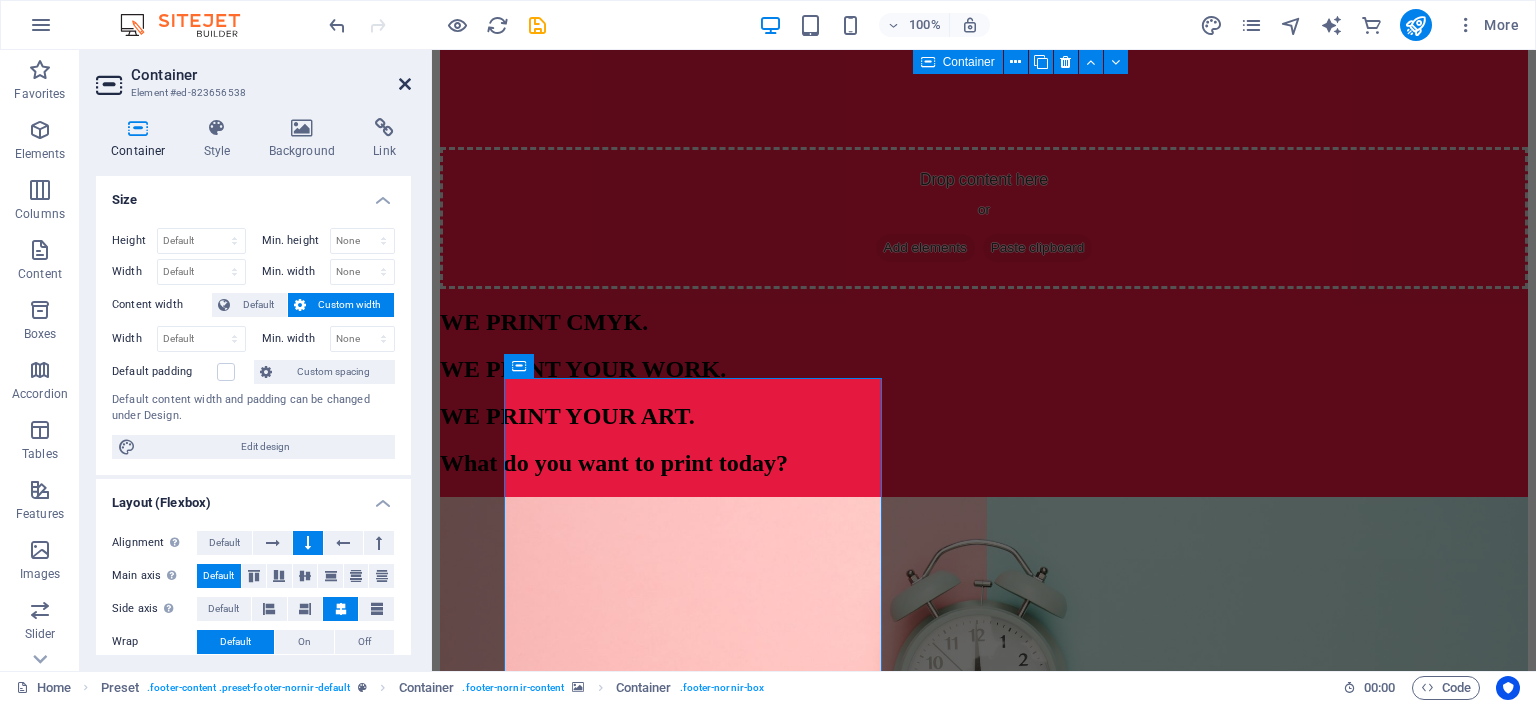 click at bounding box center (405, 84) 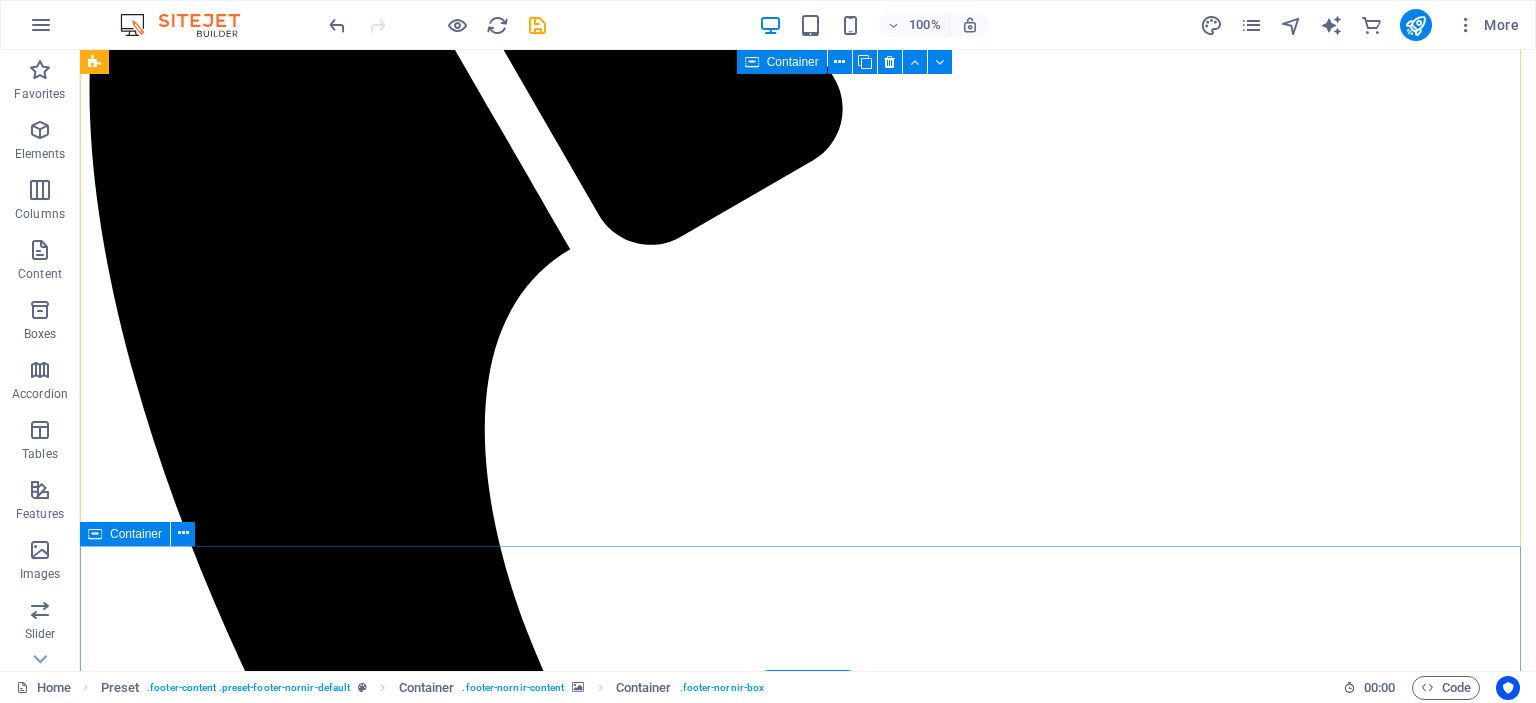 scroll, scrollTop: 0, scrollLeft: 0, axis: both 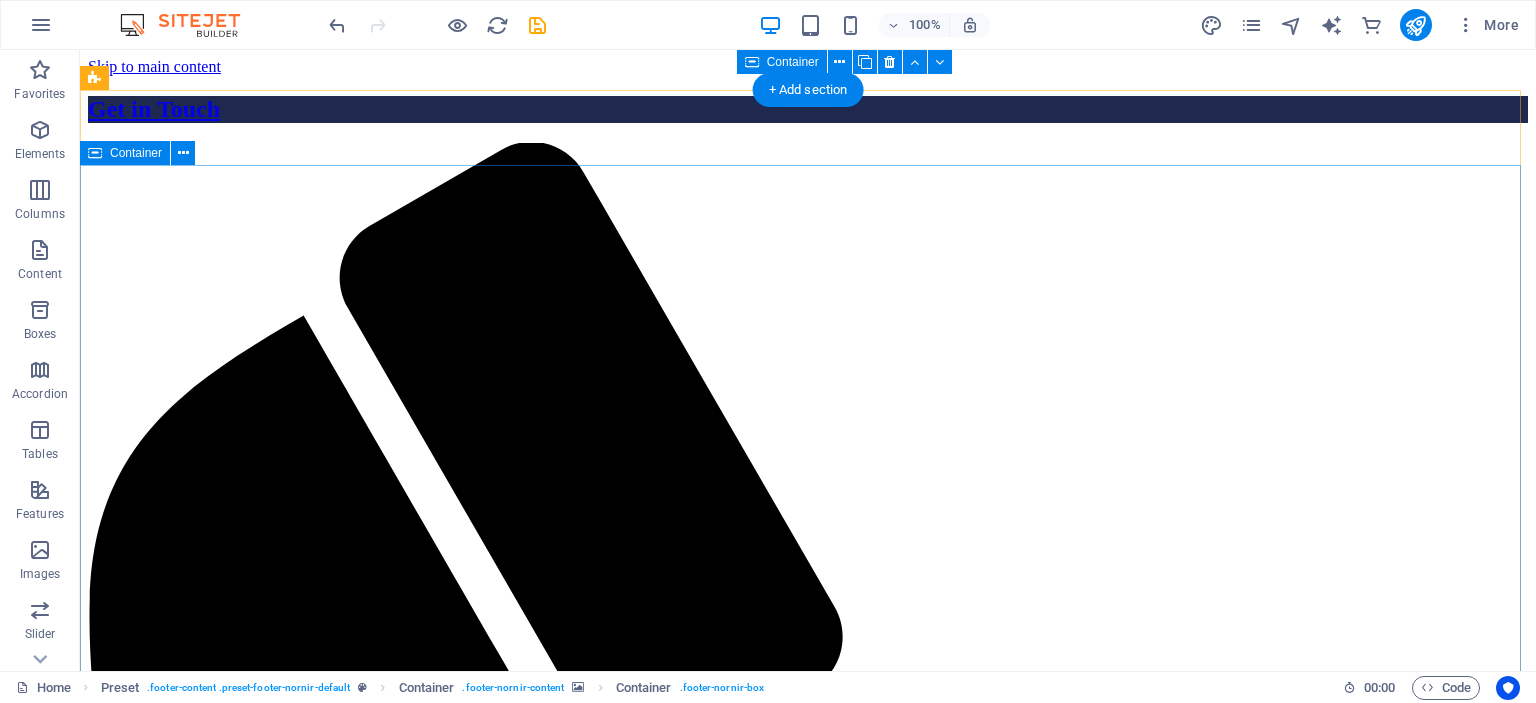 click on "Drop content here or  Add elements  Paste clipboard WE PRINT CMYK . WE PRINT YOUR WORK . WE PRINT YOUR ART . What do you want to print today?" at bounding box center (808, 10690) 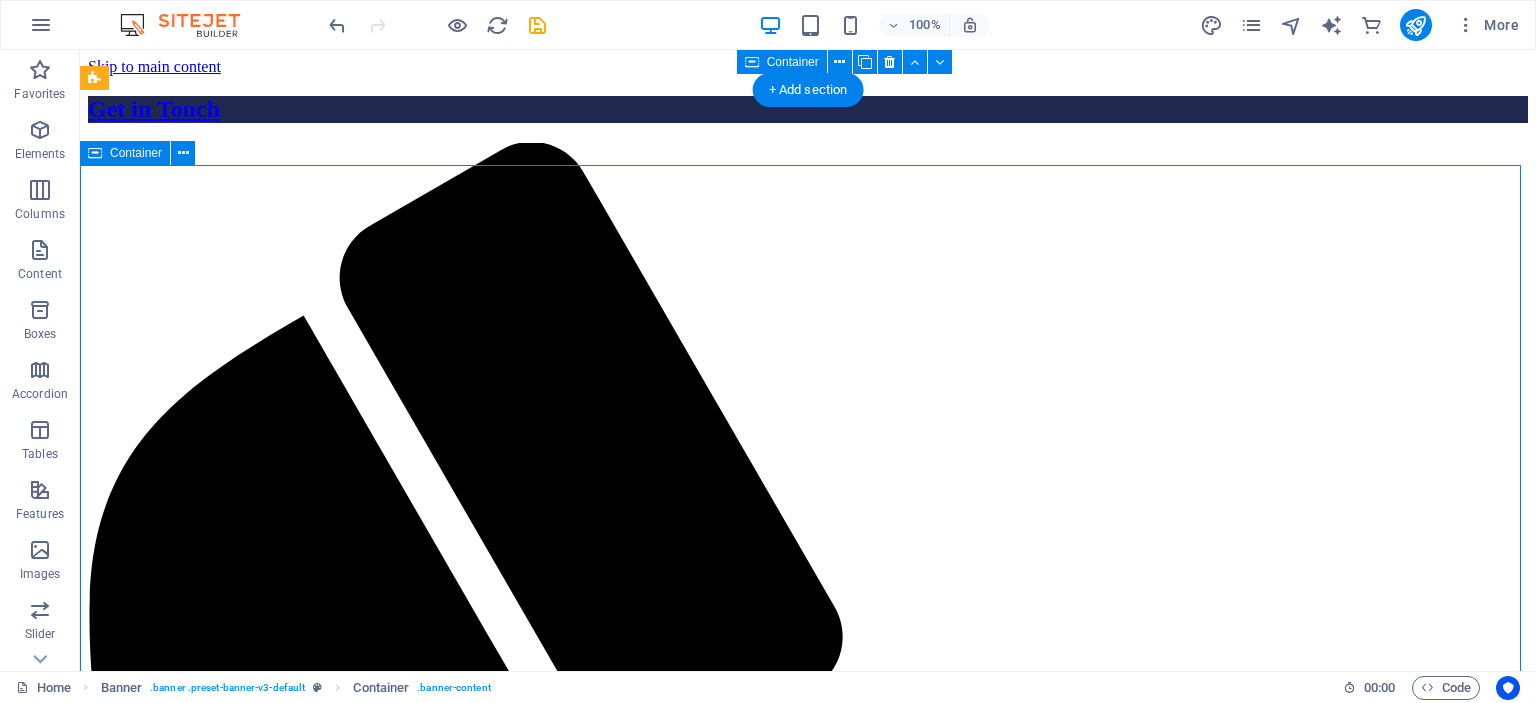 click on "Drop content here or  Add elements  Paste clipboard WE PRINT CMYK . WE PRINT YOUR WORK . WE PRINT YOUR ART . What do you want to print today?" at bounding box center (808, 10690) 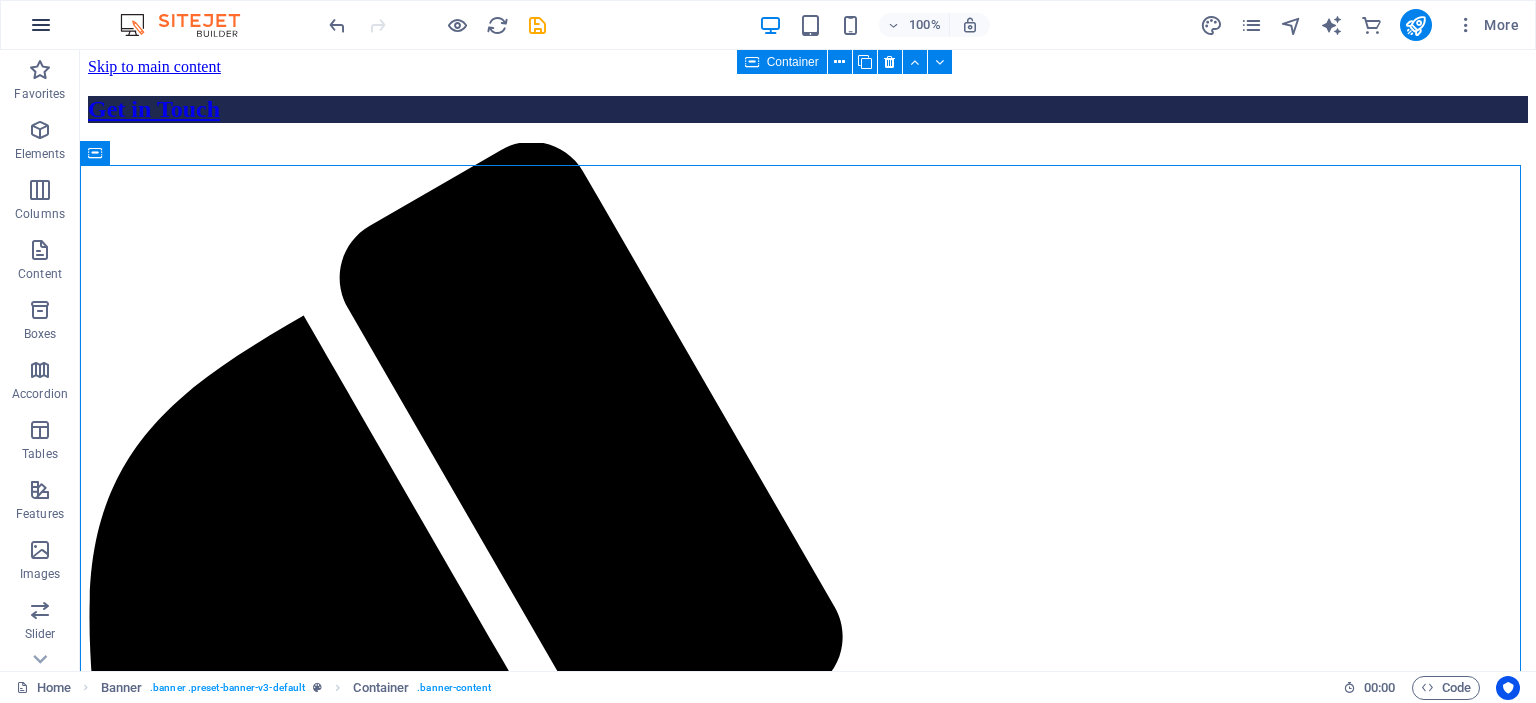 click at bounding box center [41, 25] 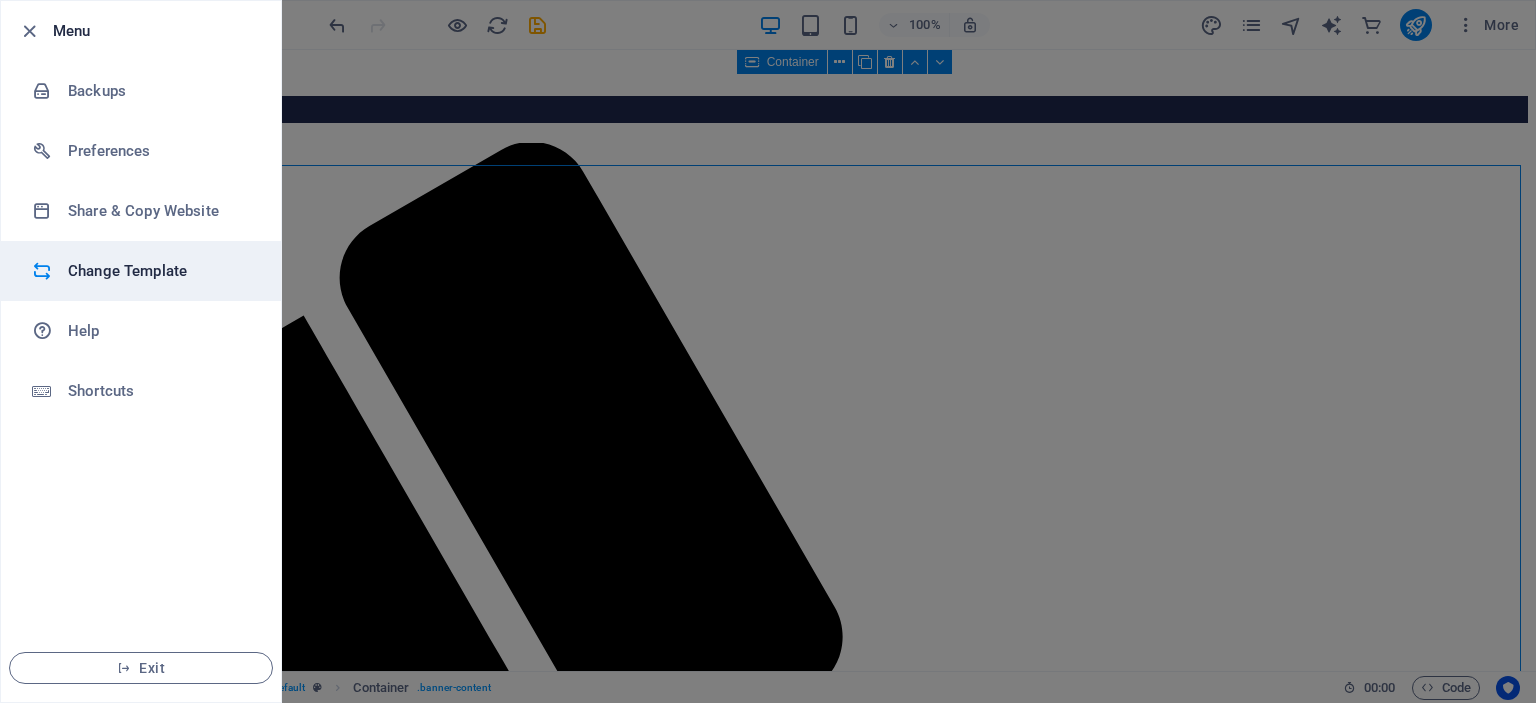 click on "Change Template" at bounding box center (141, 271) 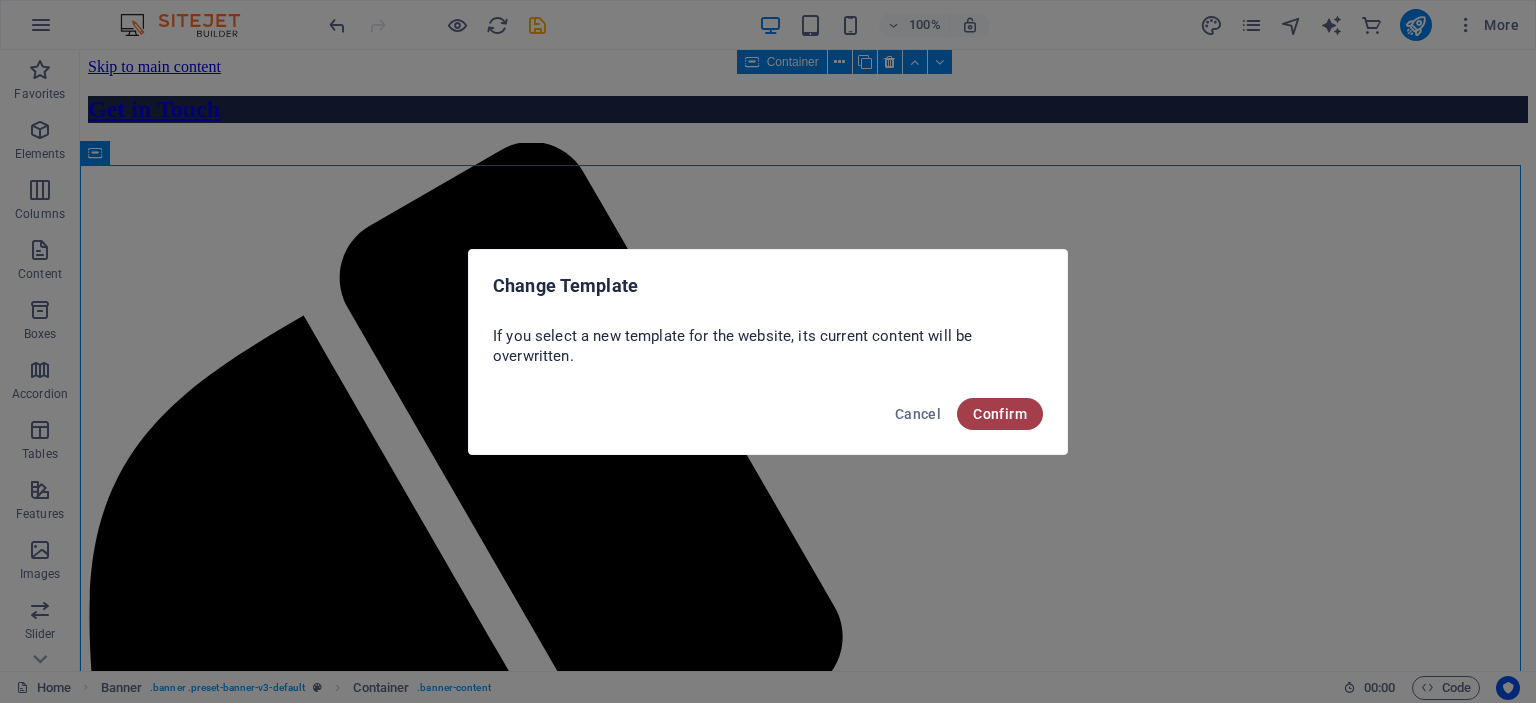 click on "Confirm" at bounding box center [1000, 414] 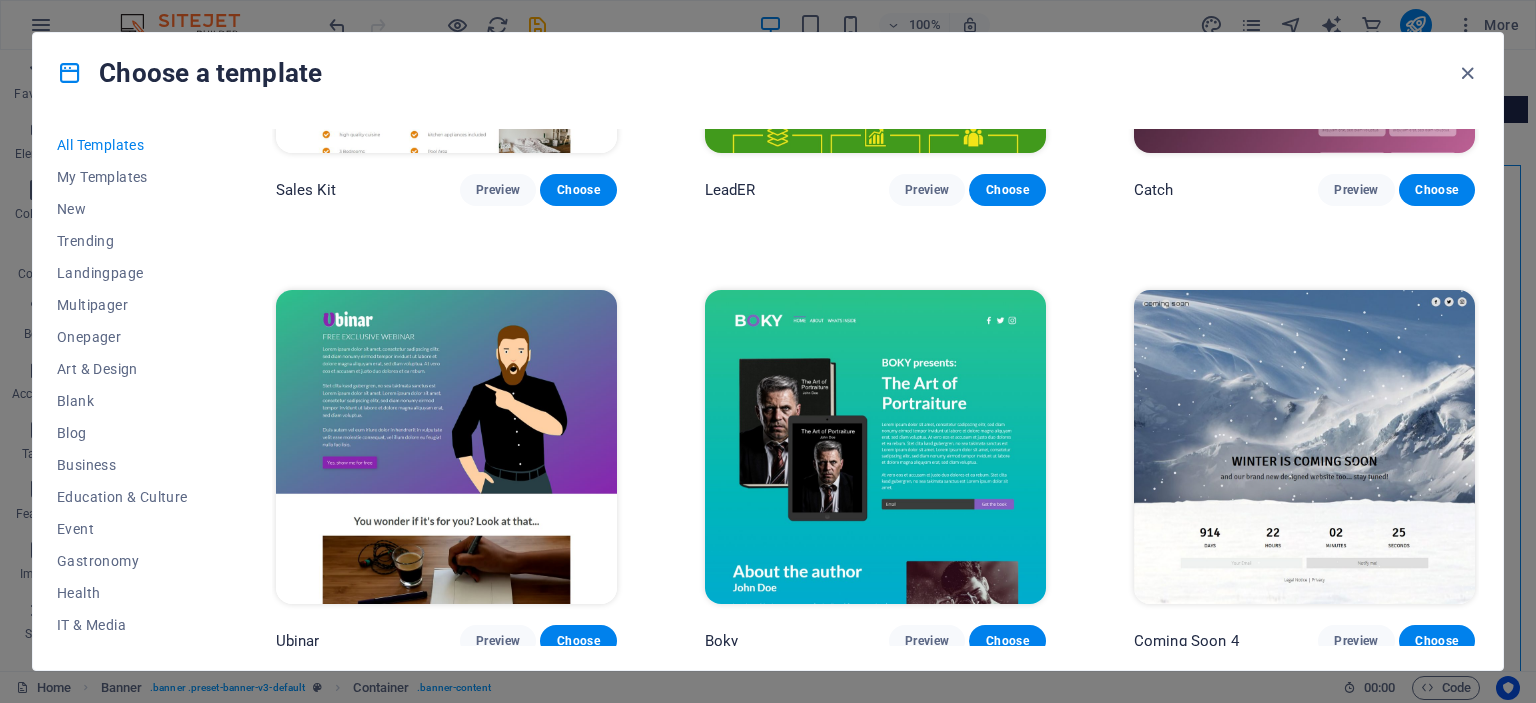 scroll, scrollTop: 25915, scrollLeft: 0, axis: vertical 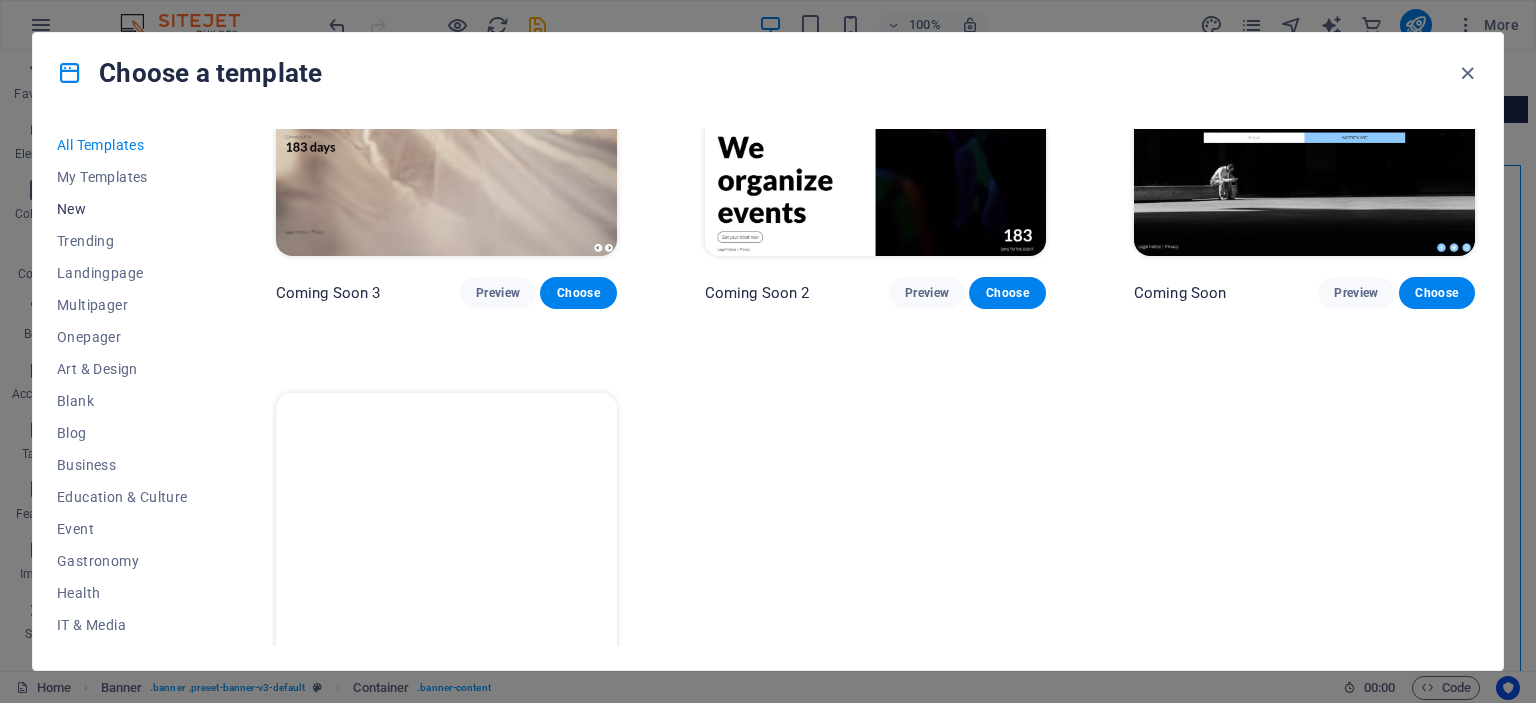 click on "New" at bounding box center [122, 209] 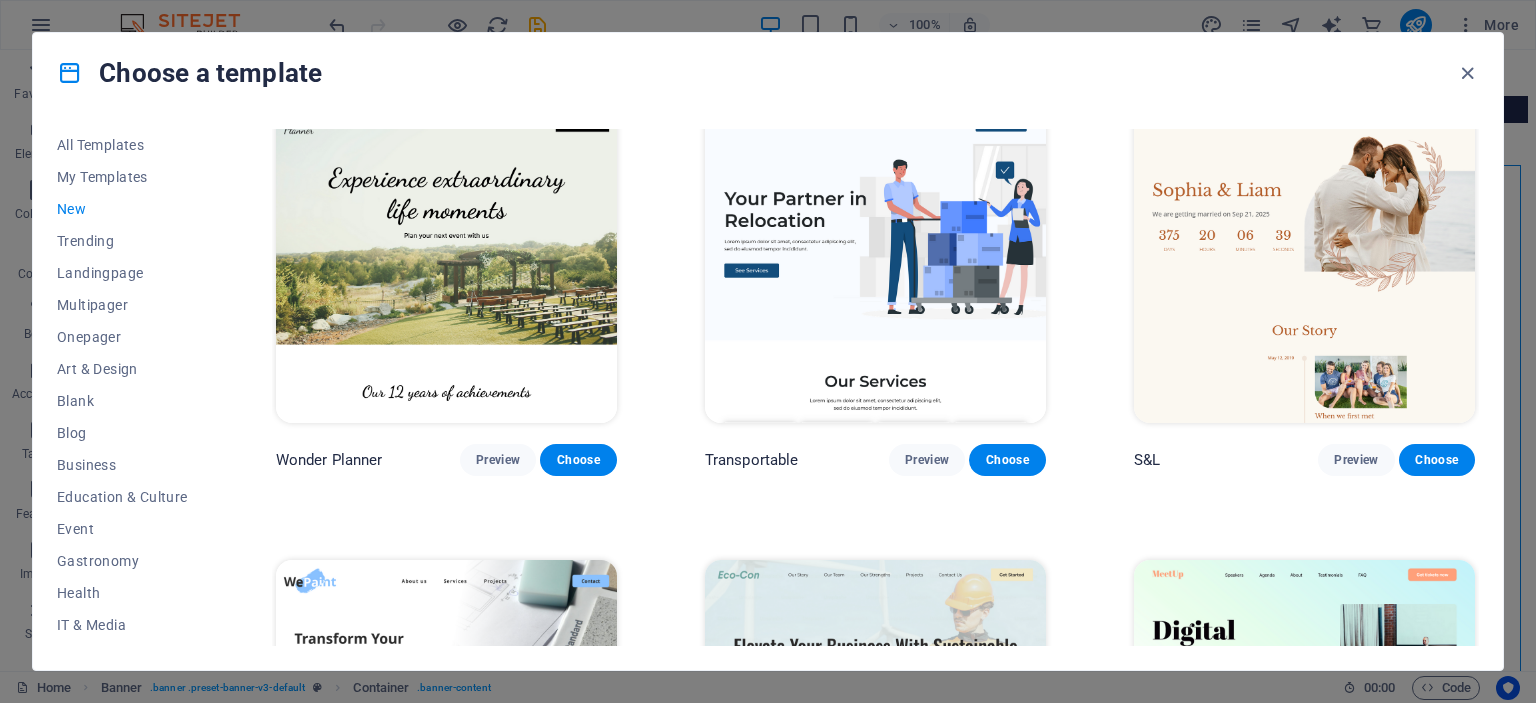 scroll, scrollTop: 1394, scrollLeft: 0, axis: vertical 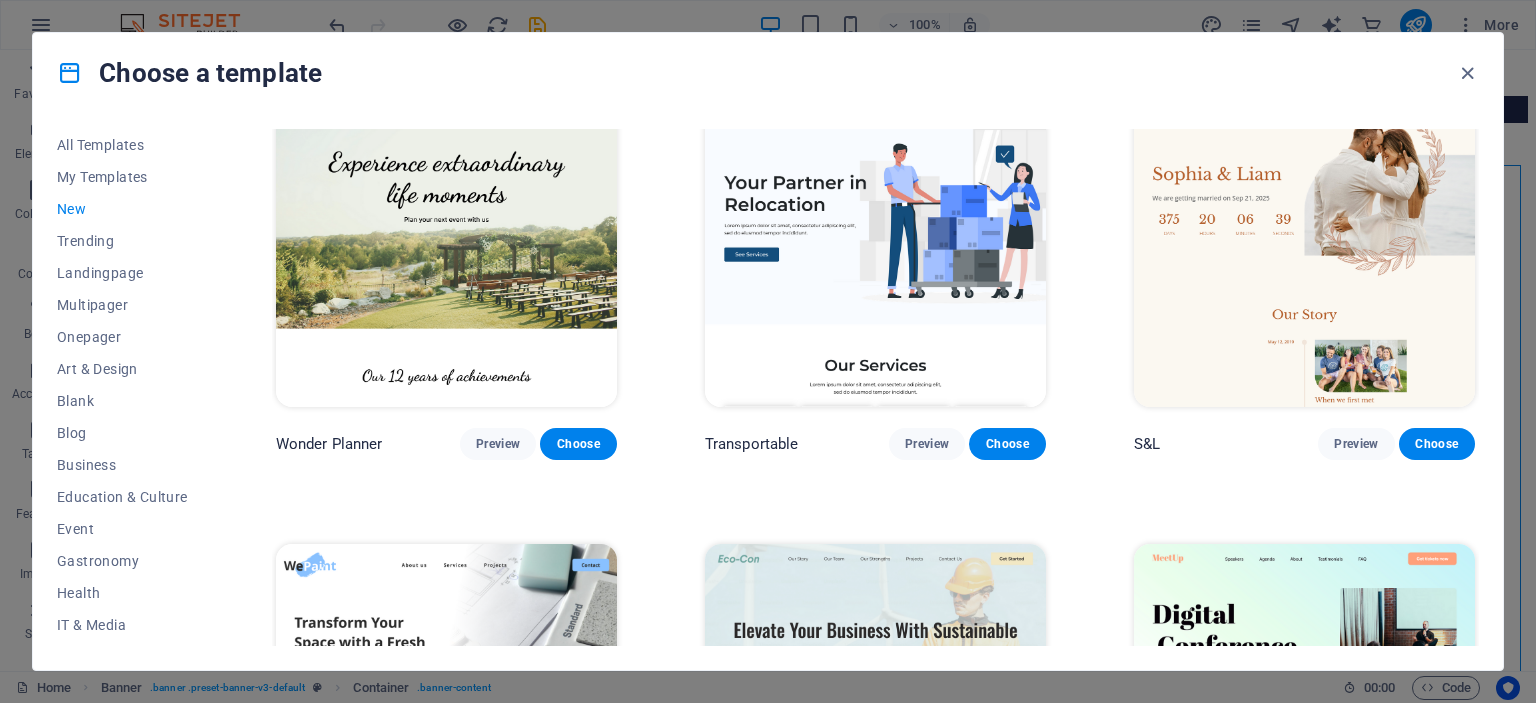 click on "SugarDough Preview Choose RepairIT Preview Choose Peoneera Preview Choose Art Museum Preview Choose Vitaly Preview Choose Pottery Passions Preview Choose Home Decor Preview Choose Toyland Preview Choose Pet Shop Preview Choose Wonder Planner Preview Choose Transportable Preview Choose S&L Preview Choose WePaint Preview Choose Eco-Con Preview Choose MeetUp Preview Choose Help & Care Preview Choose Podcaster Preview Choose Academix Preview Choose" at bounding box center [875, 49] 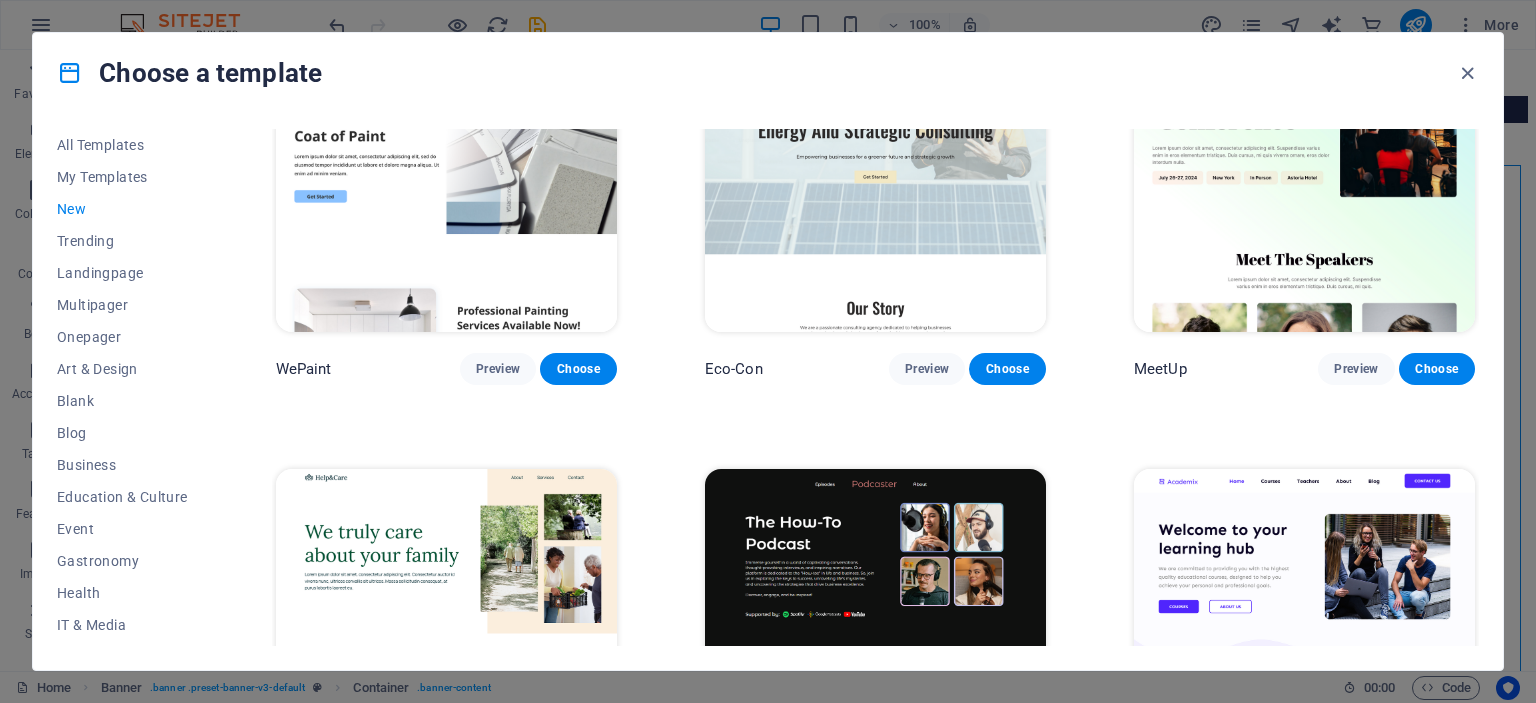 scroll, scrollTop: 2098, scrollLeft: 0, axis: vertical 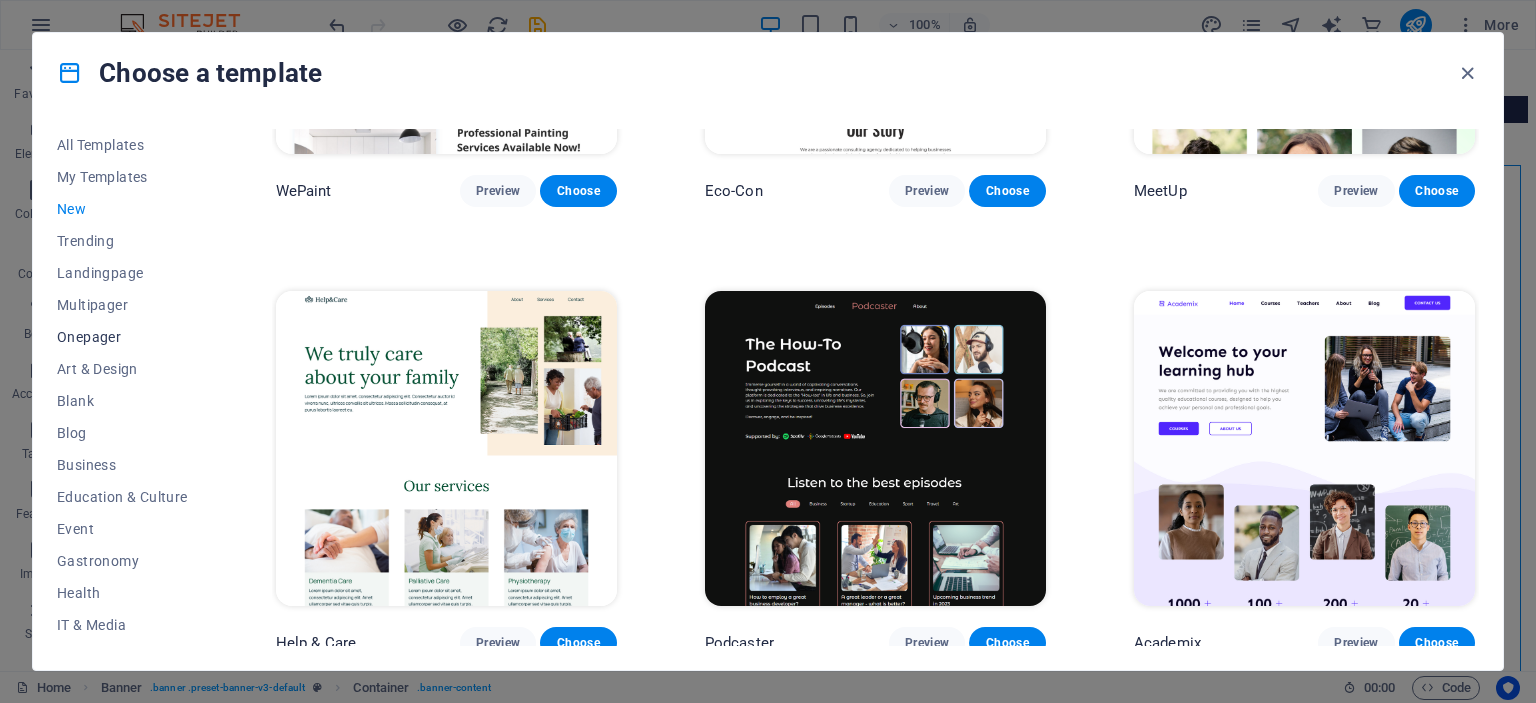 click on "Onepager" at bounding box center (122, 337) 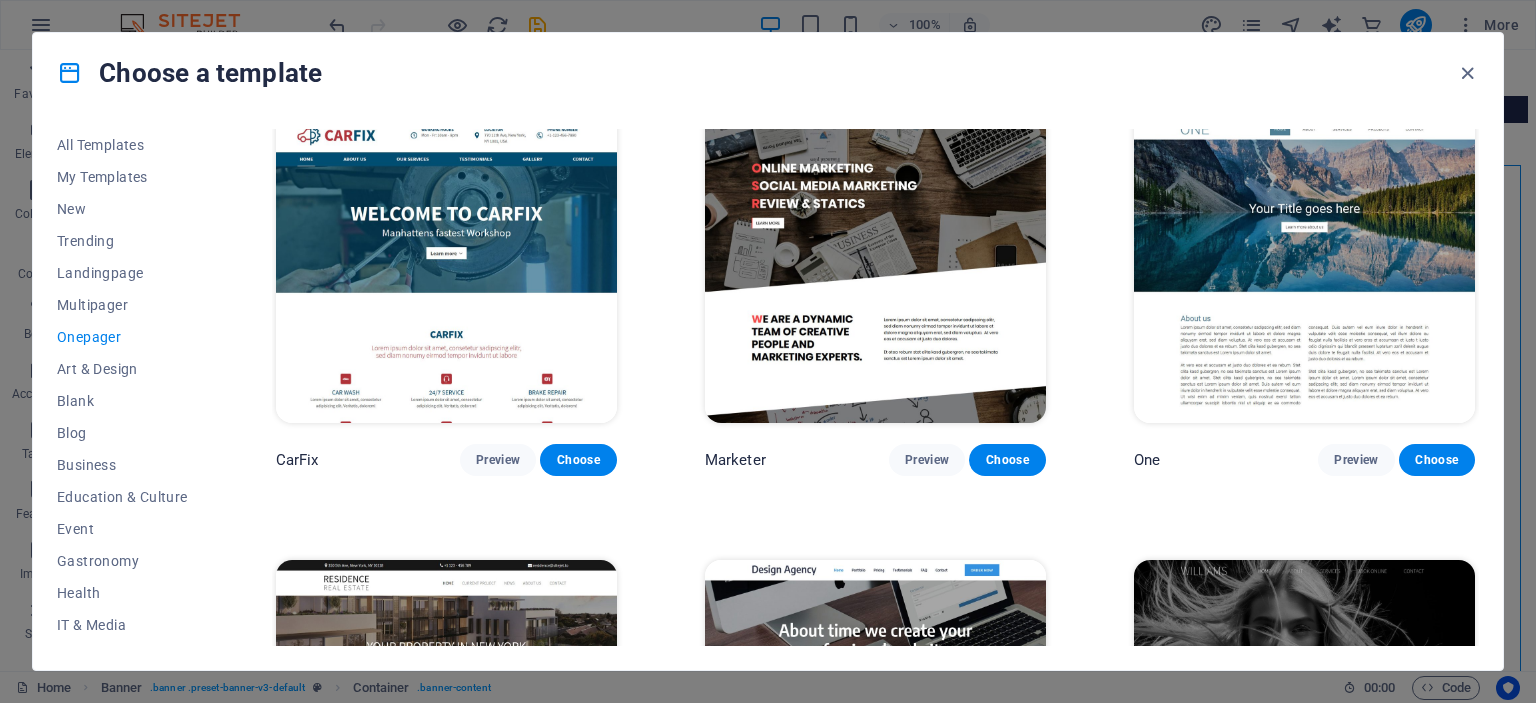 scroll, scrollTop: 9952, scrollLeft: 0, axis: vertical 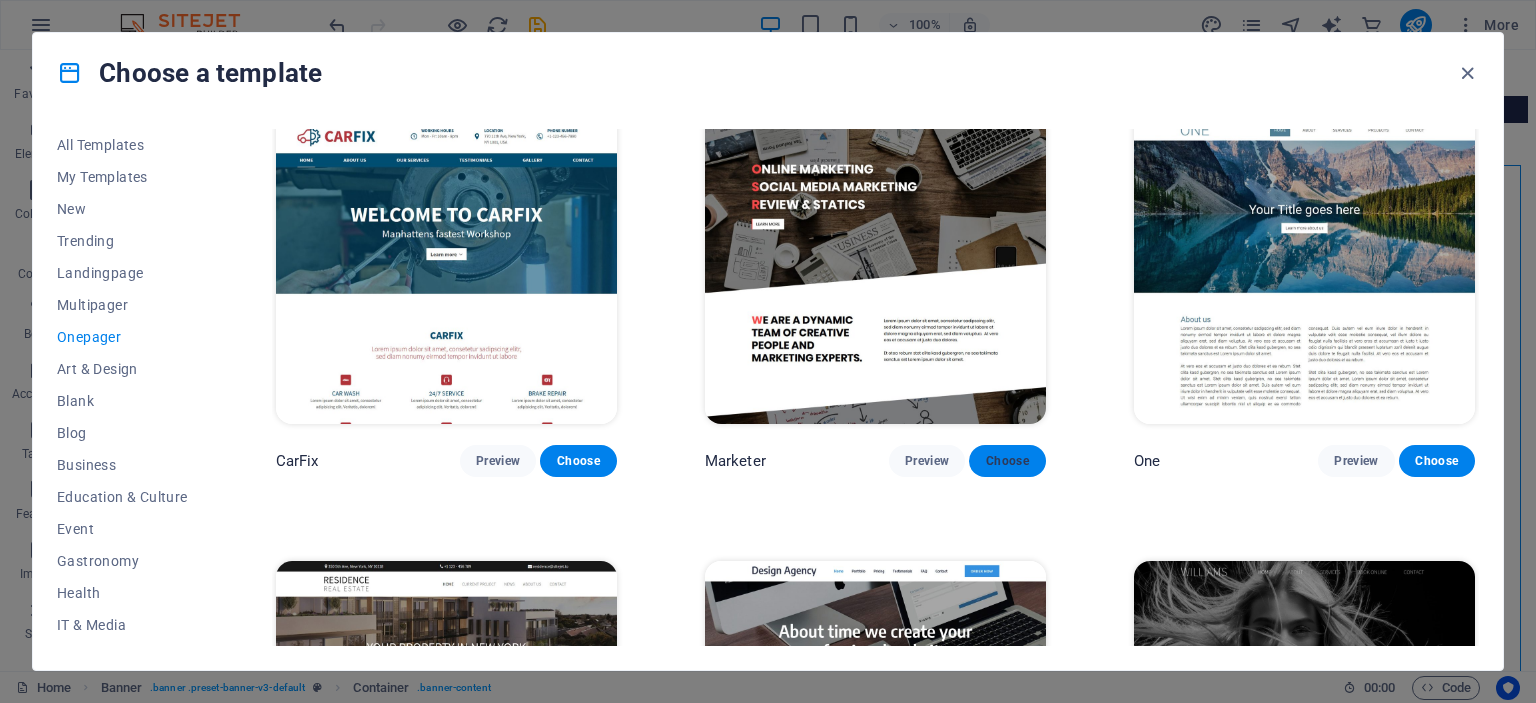 click on "Choose" at bounding box center [1007, 461] 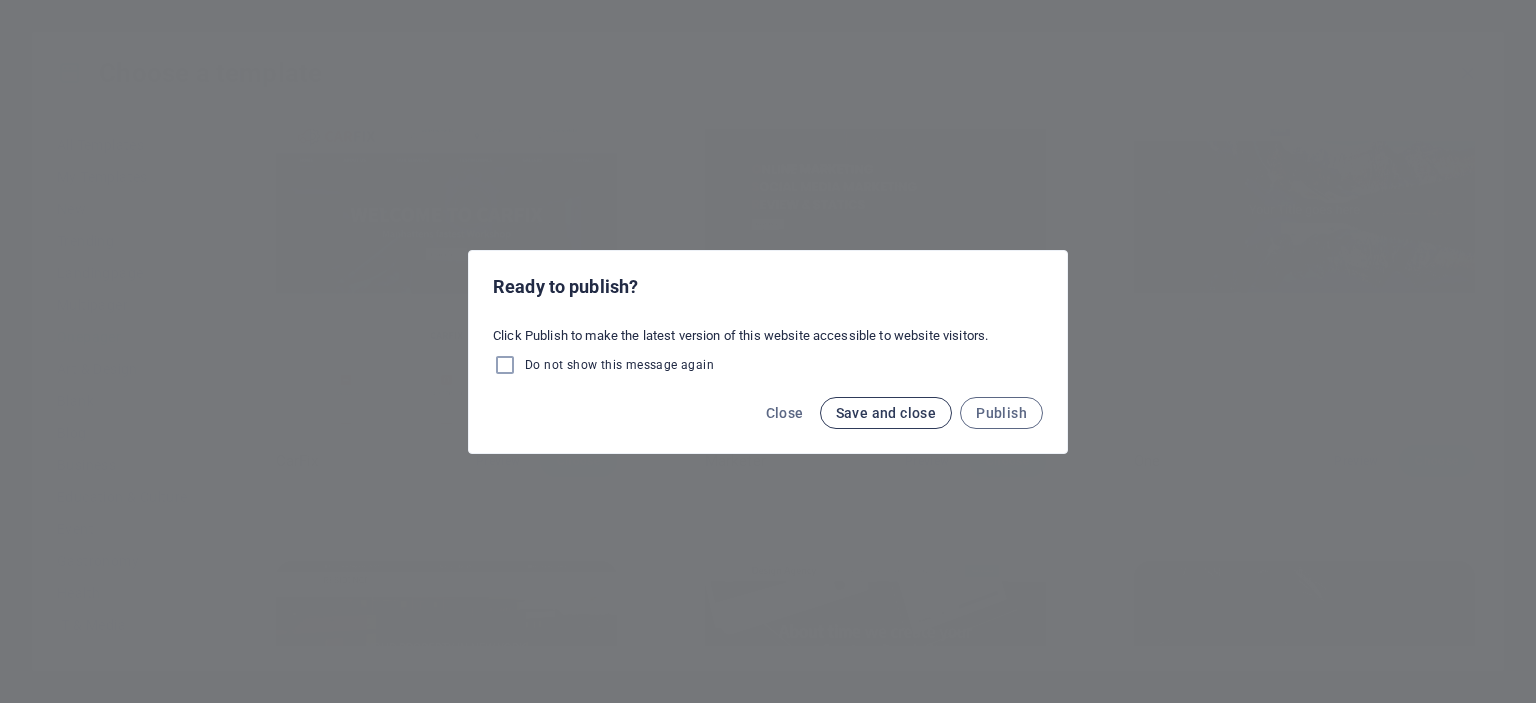 click on "Save and close" at bounding box center [886, 413] 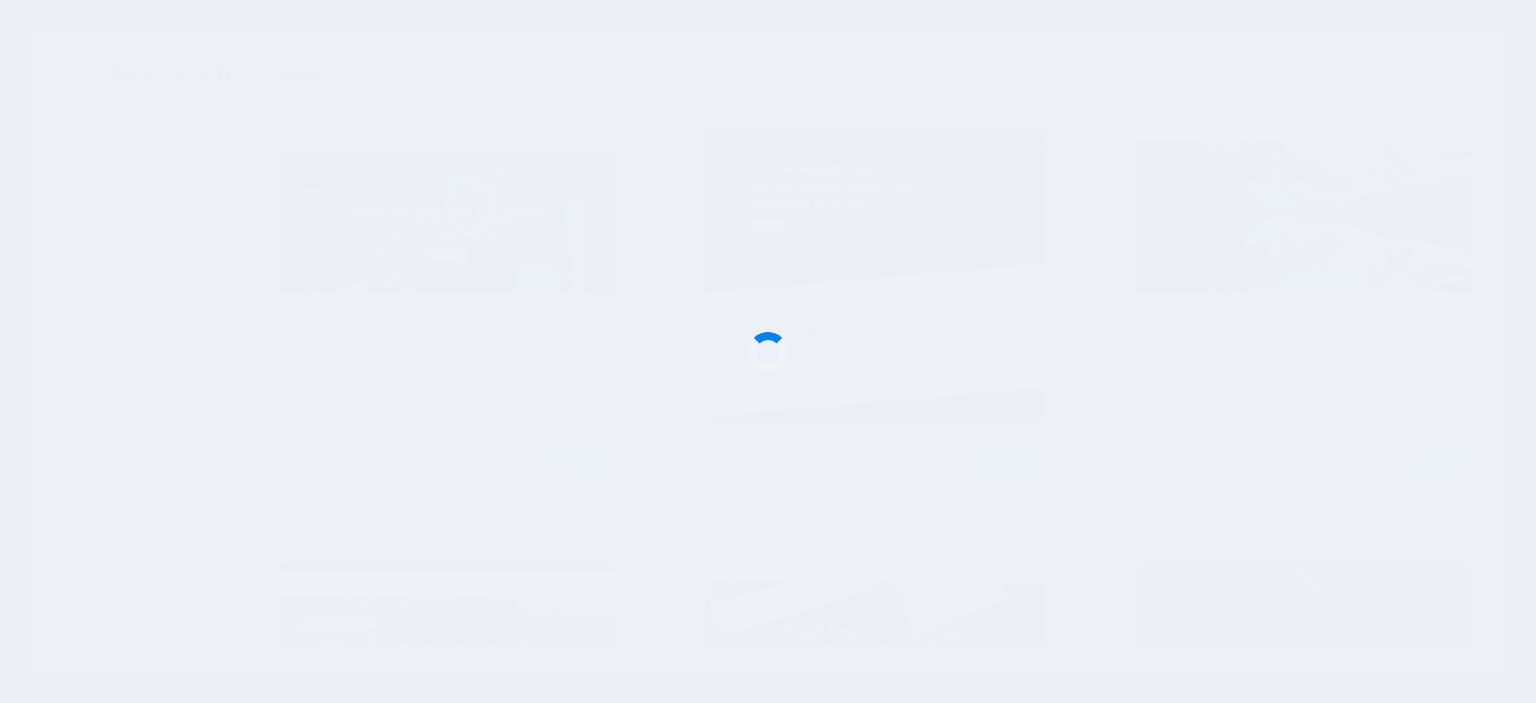 click at bounding box center (768, 351) 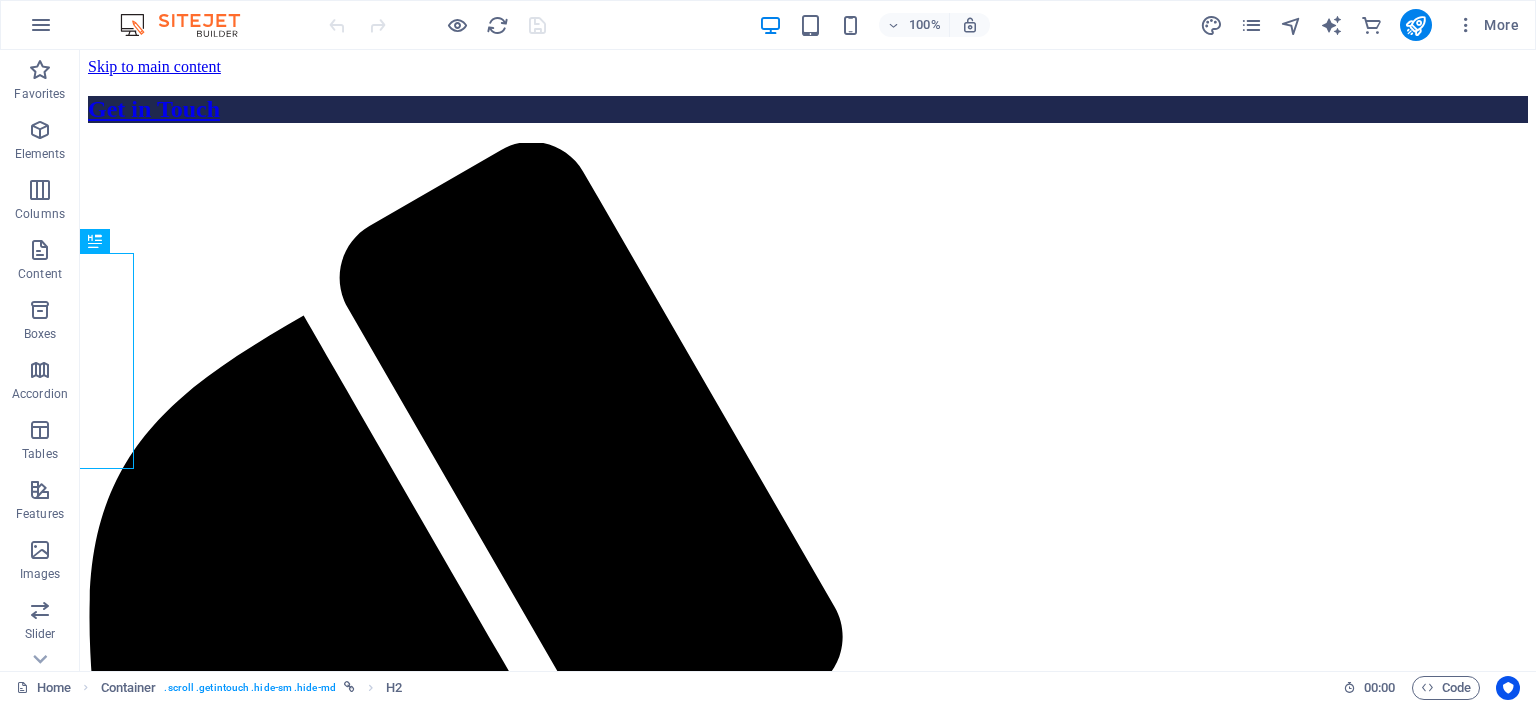 scroll, scrollTop: 0, scrollLeft: 0, axis: both 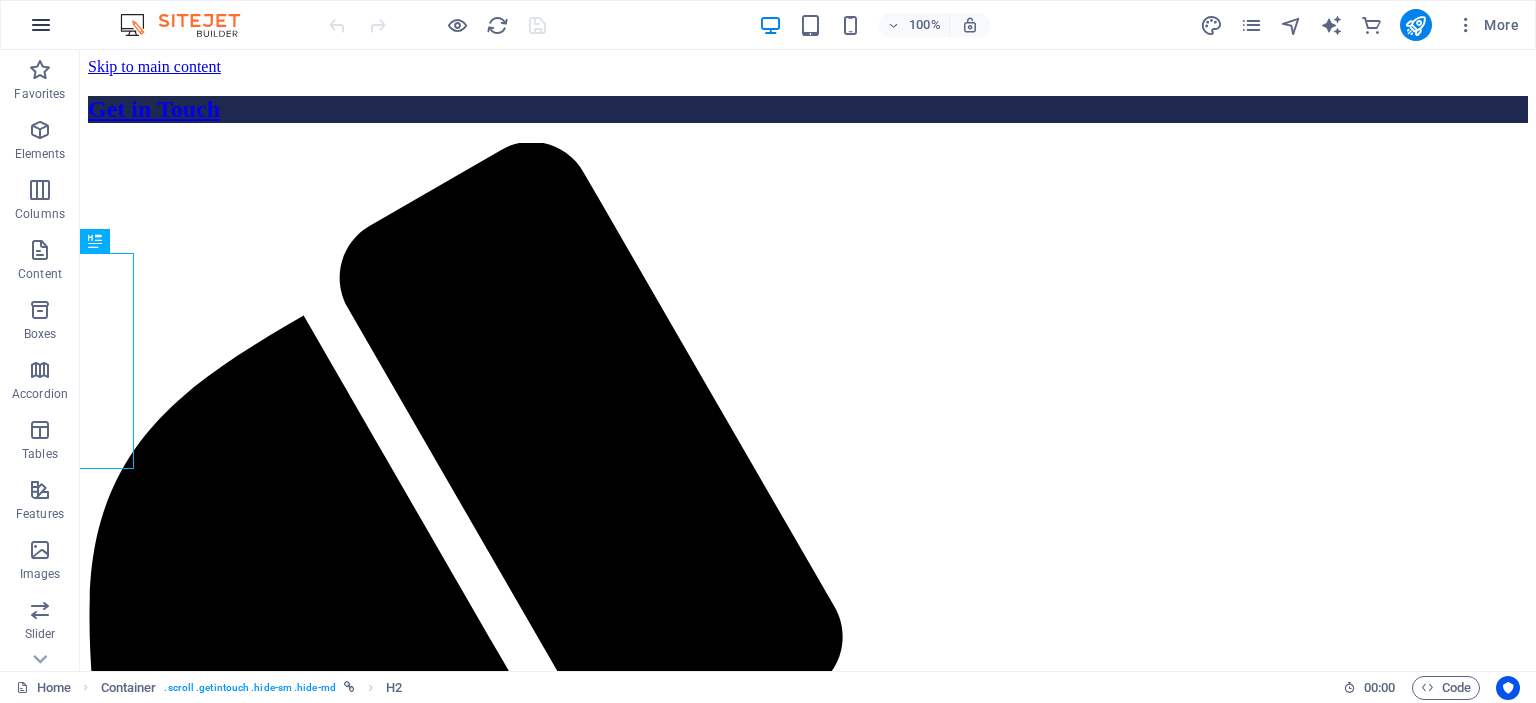 click at bounding box center (41, 25) 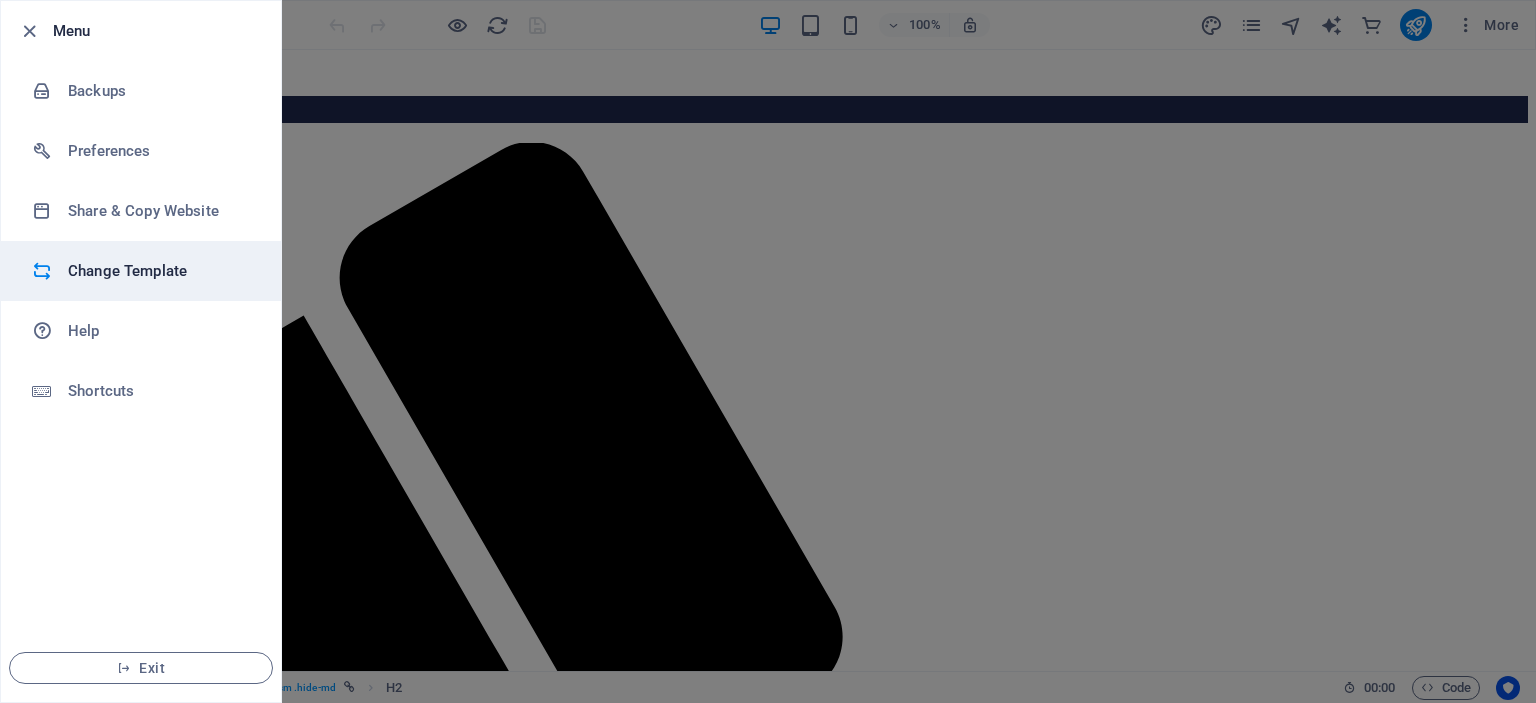 drag, startPoint x: 205, startPoint y: 281, endPoint x: 135, endPoint y: 279, distance: 70.028564 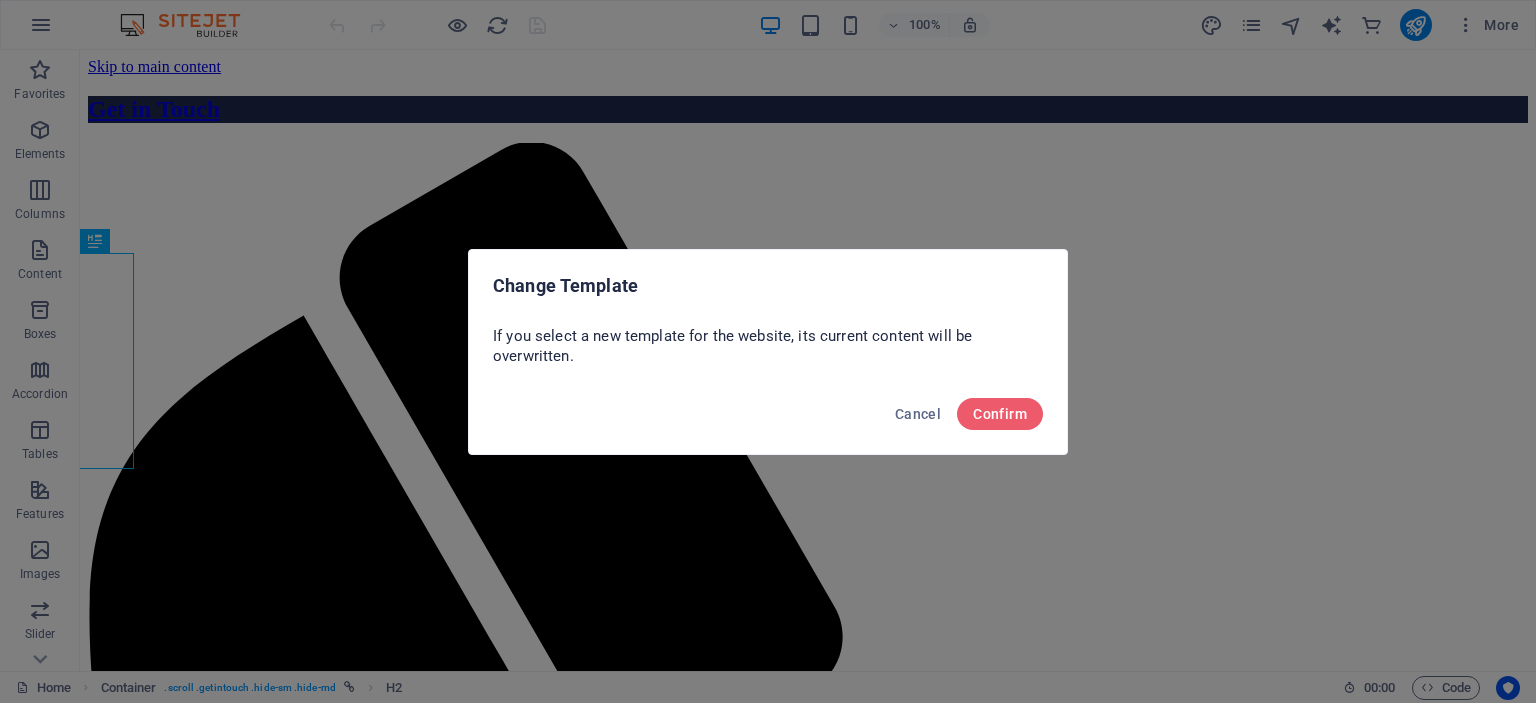 click on "If you select a new template for the website, its current content will be overwritten." at bounding box center (768, 346) 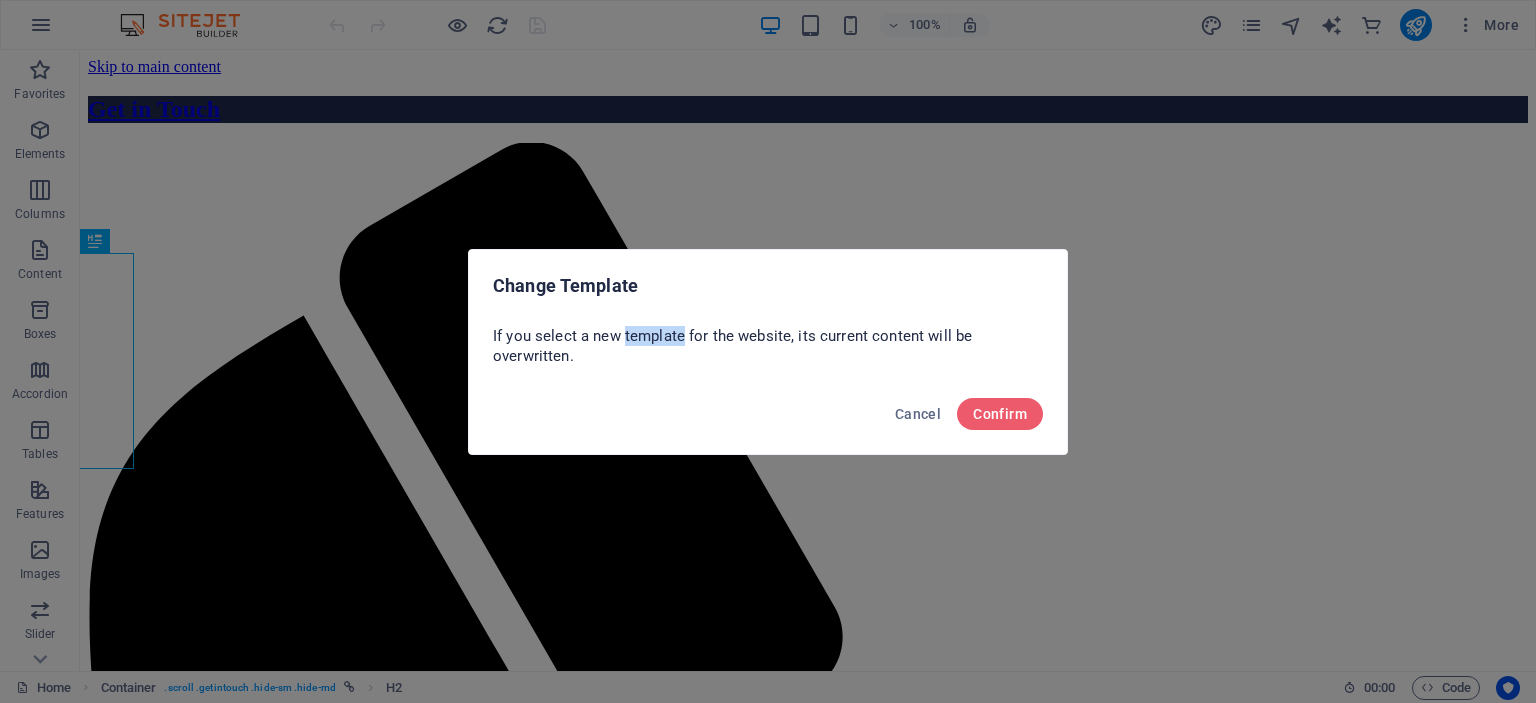 click on "If you select a new template for the website, its current content will be overwritten." at bounding box center (768, 346) 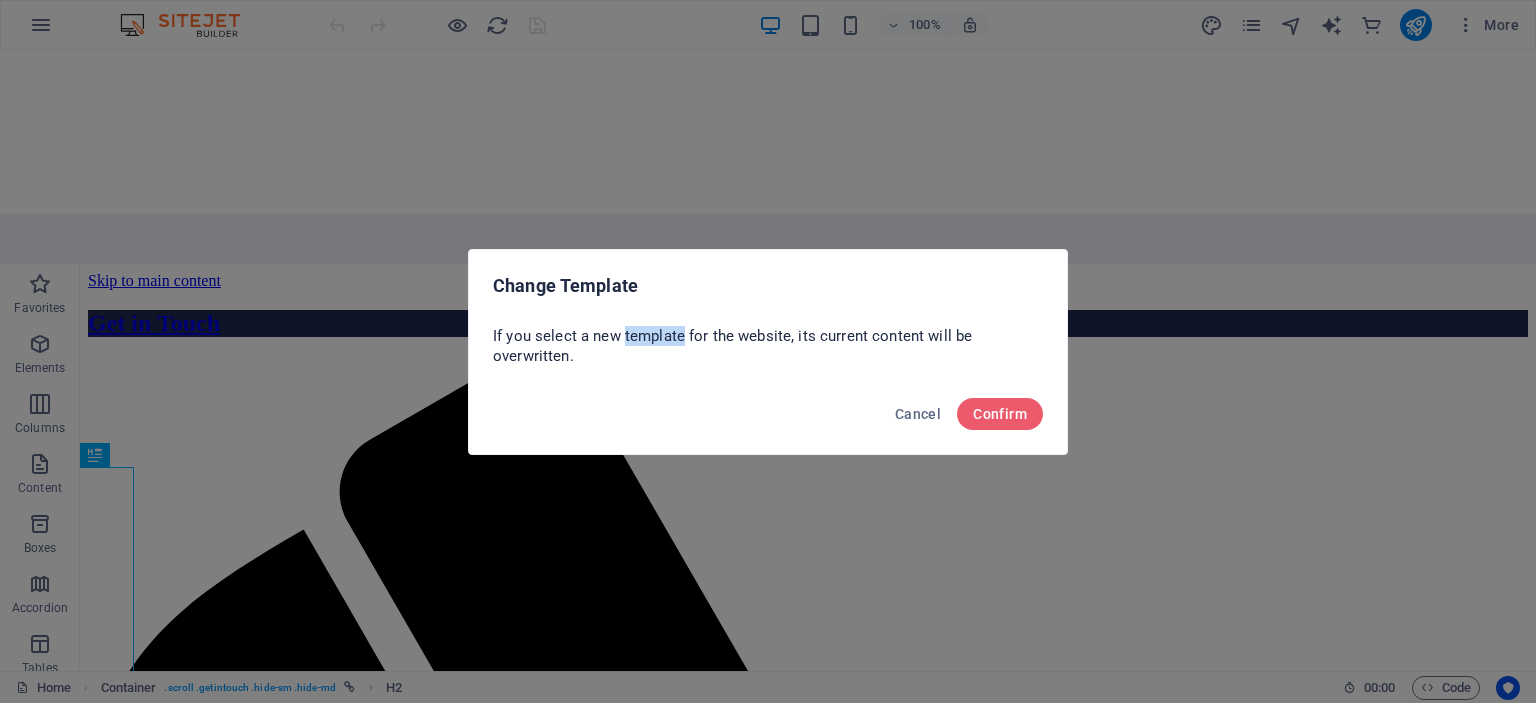 copy on "template" 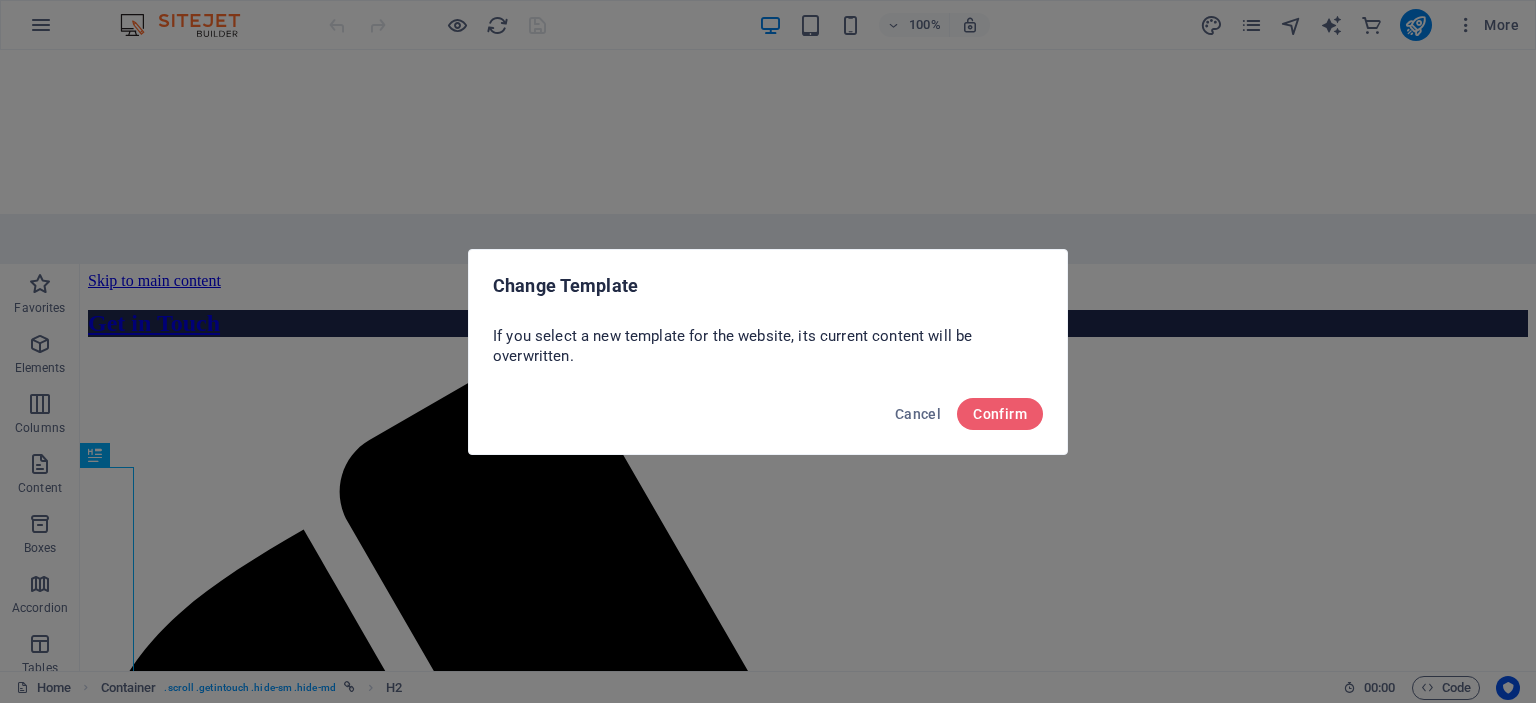 click on "Change Template" at bounding box center [768, 286] 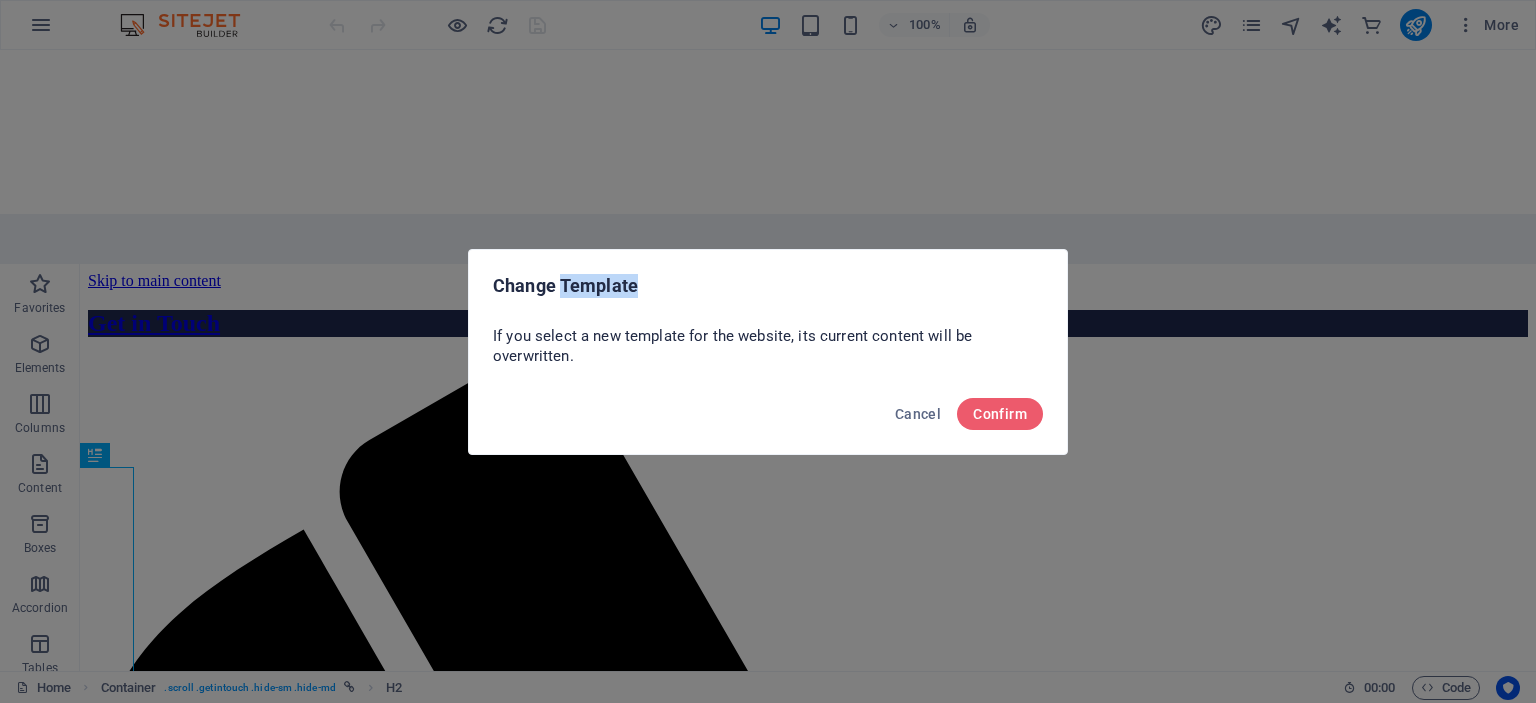 click on "Change Template" at bounding box center [768, 286] 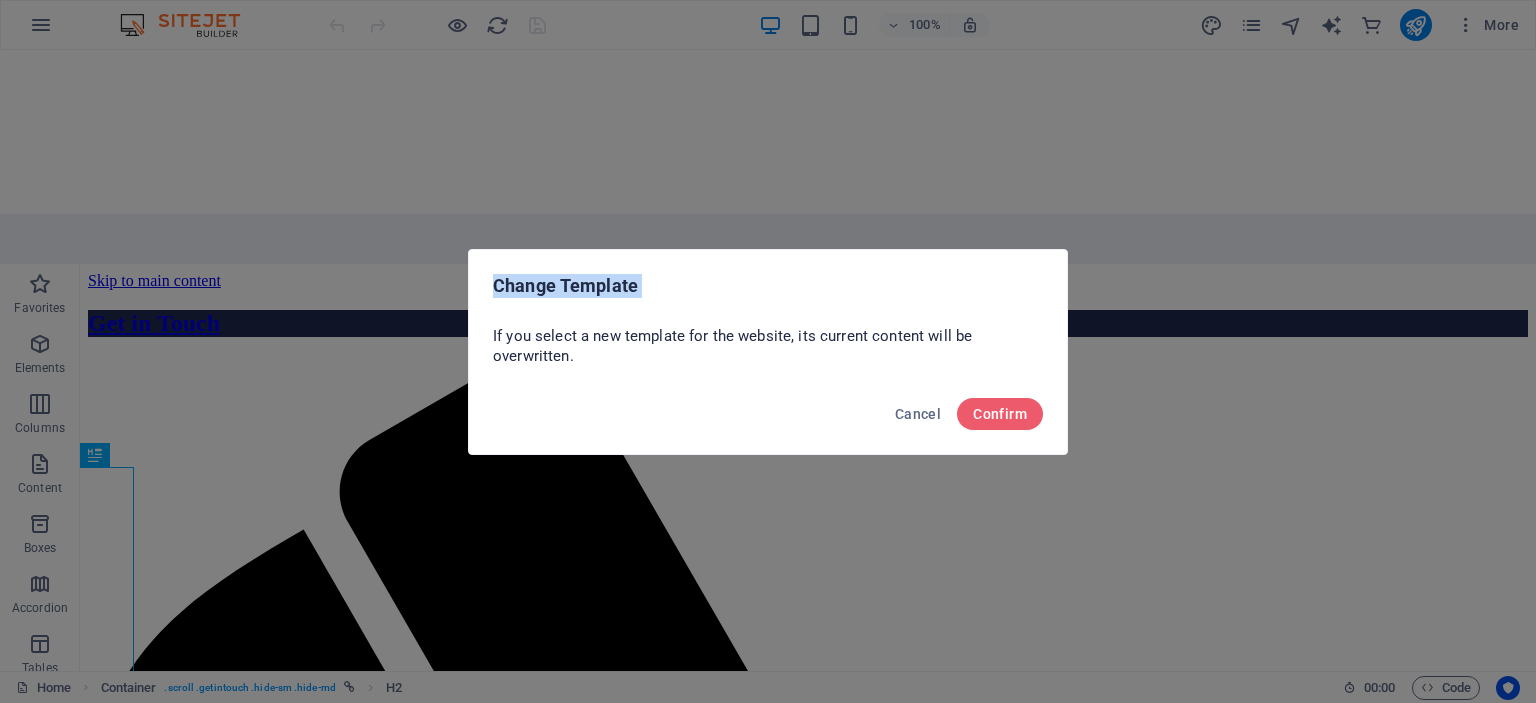 click on "Change Template" at bounding box center [768, 286] 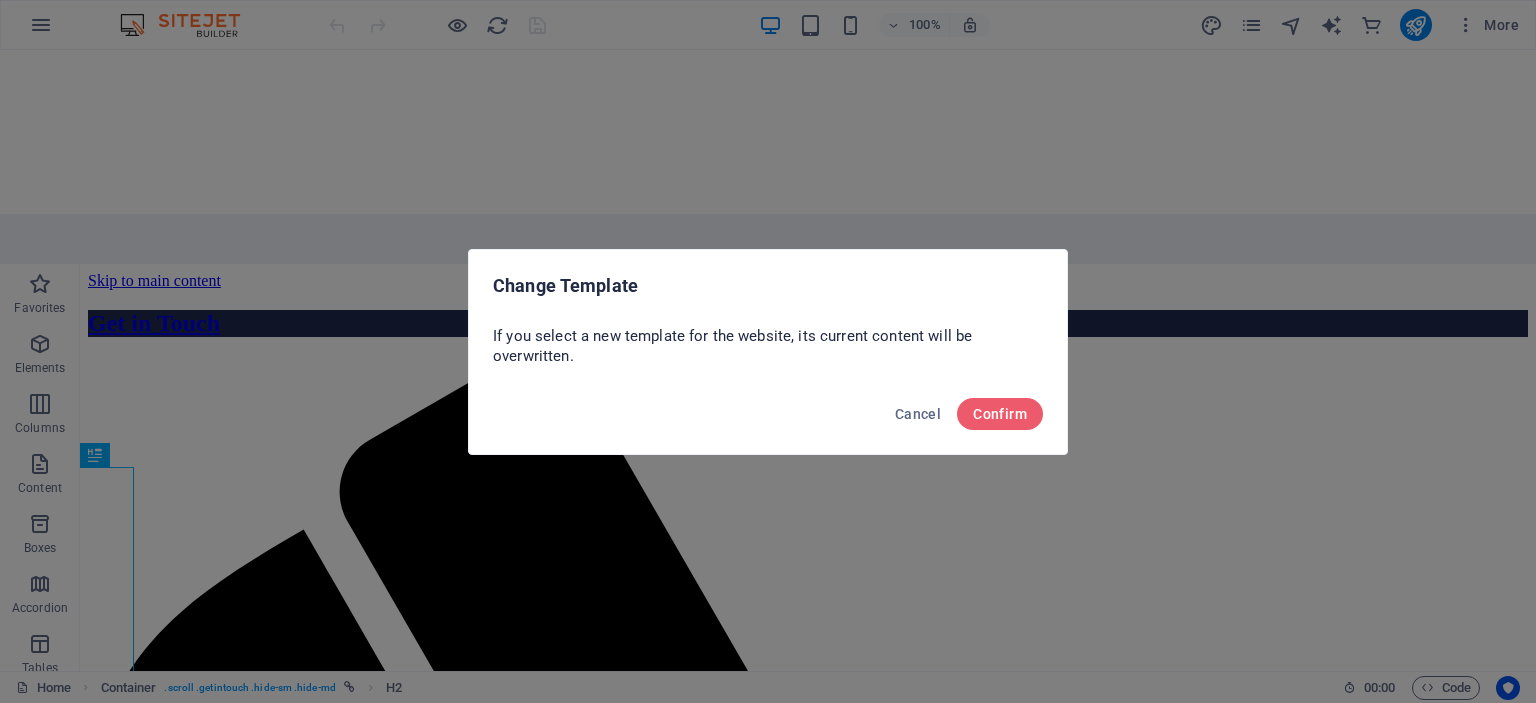 click on "If you select a new template for the website, its current content will be overwritten." at bounding box center [768, 346] 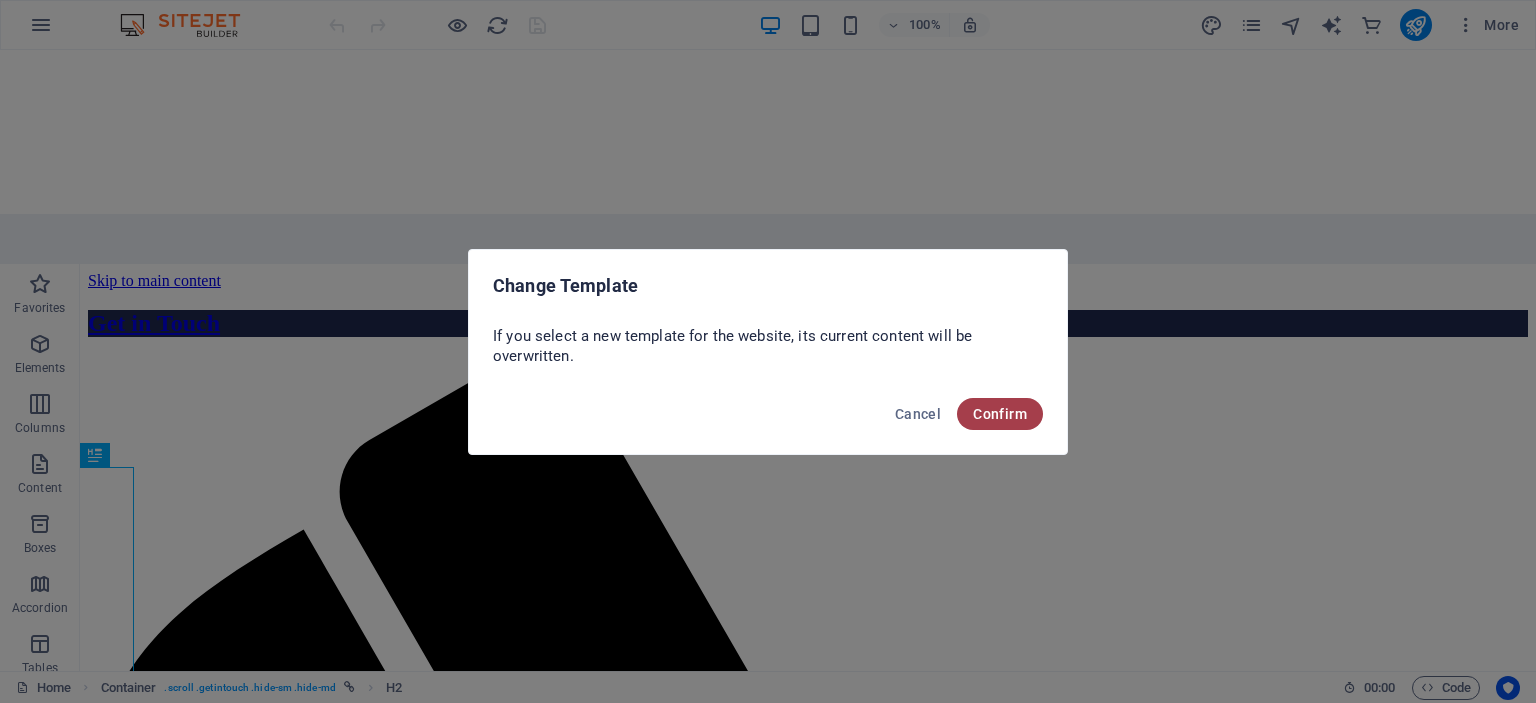 click on "Confirm" at bounding box center [1000, 414] 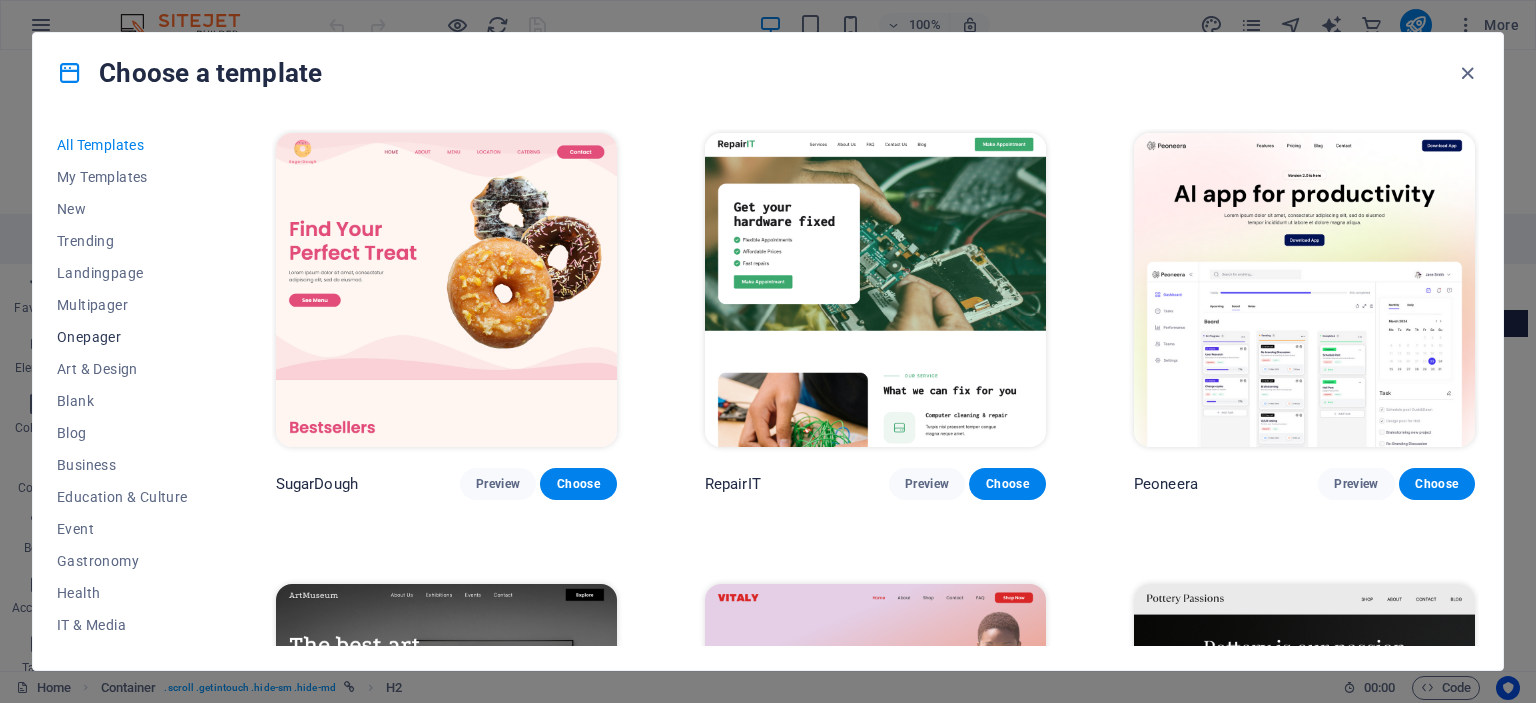 click on "Onepager" at bounding box center [122, 337] 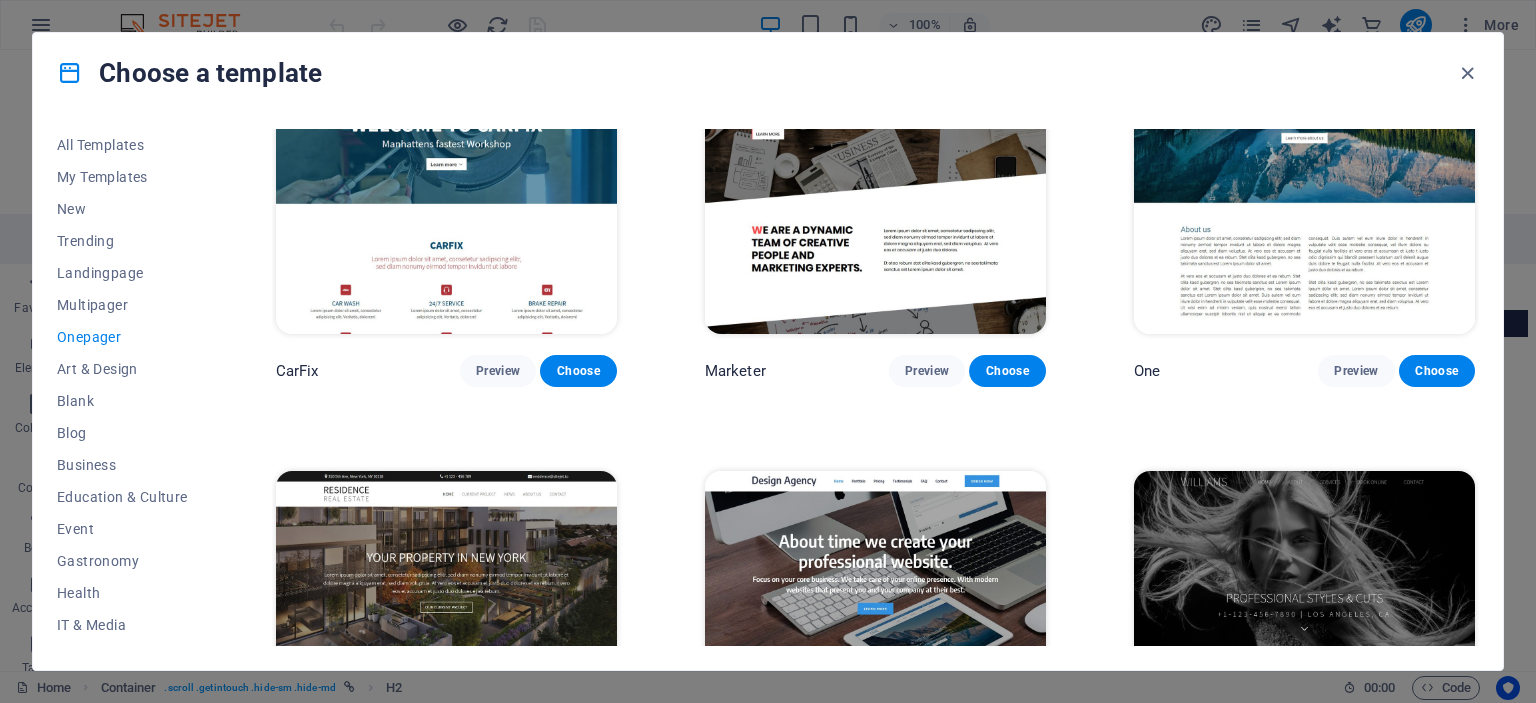 scroll, scrollTop: 10041, scrollLeft: 0, axis: vertical 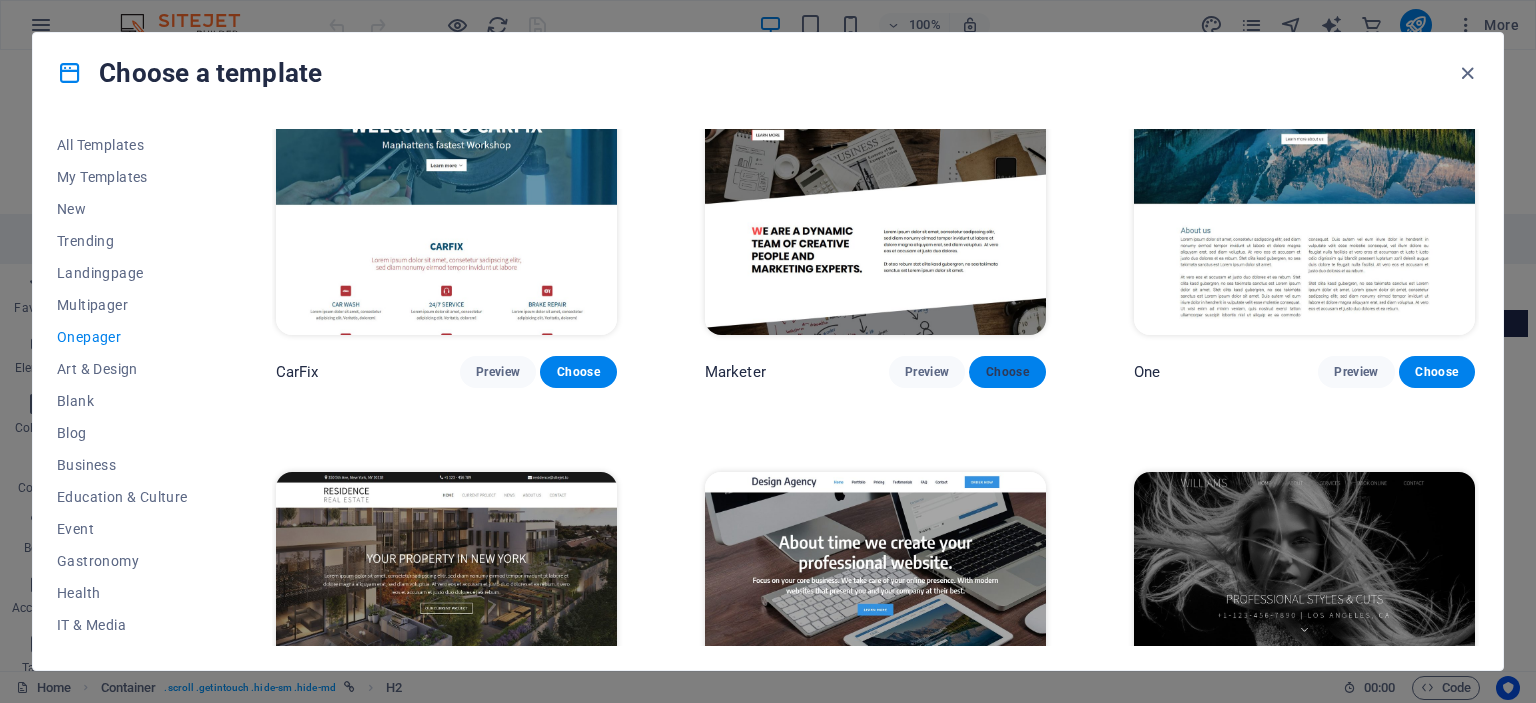 click on "Choose" at bounding box center [1007, 372] 